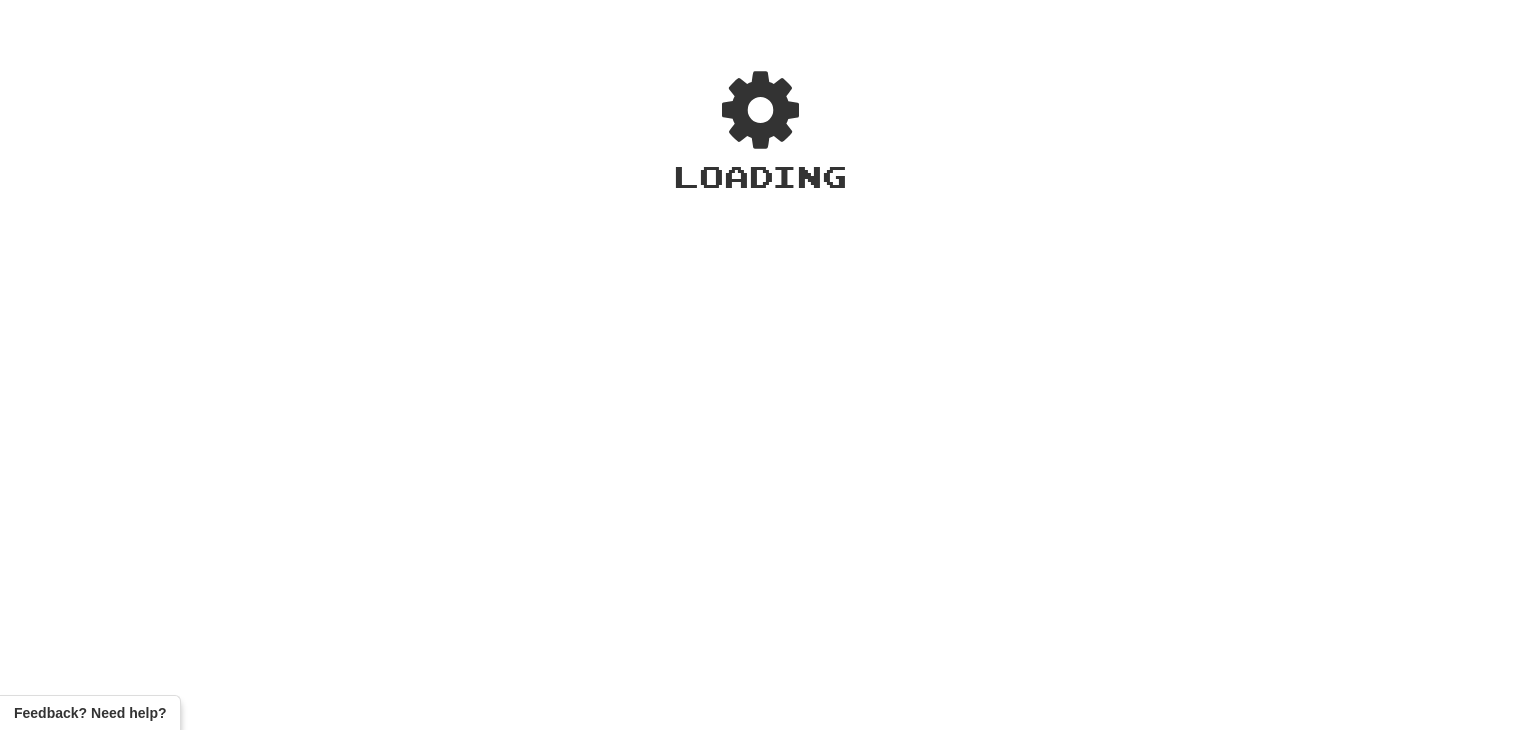 scroll, scrollTop: 0, scrollLeft: 0, axis: both 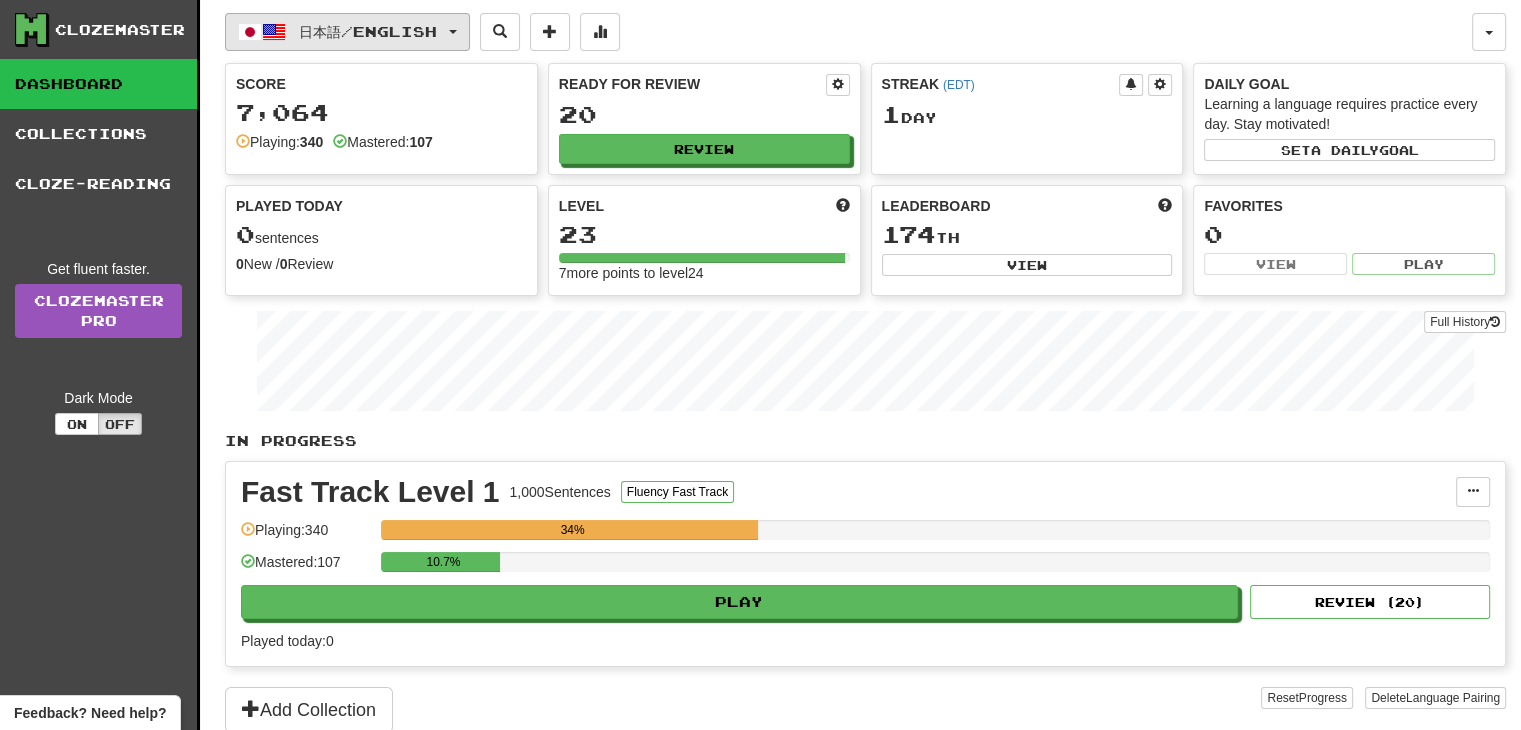 click on "日本語  /  English" at bounding box center (368, 31) 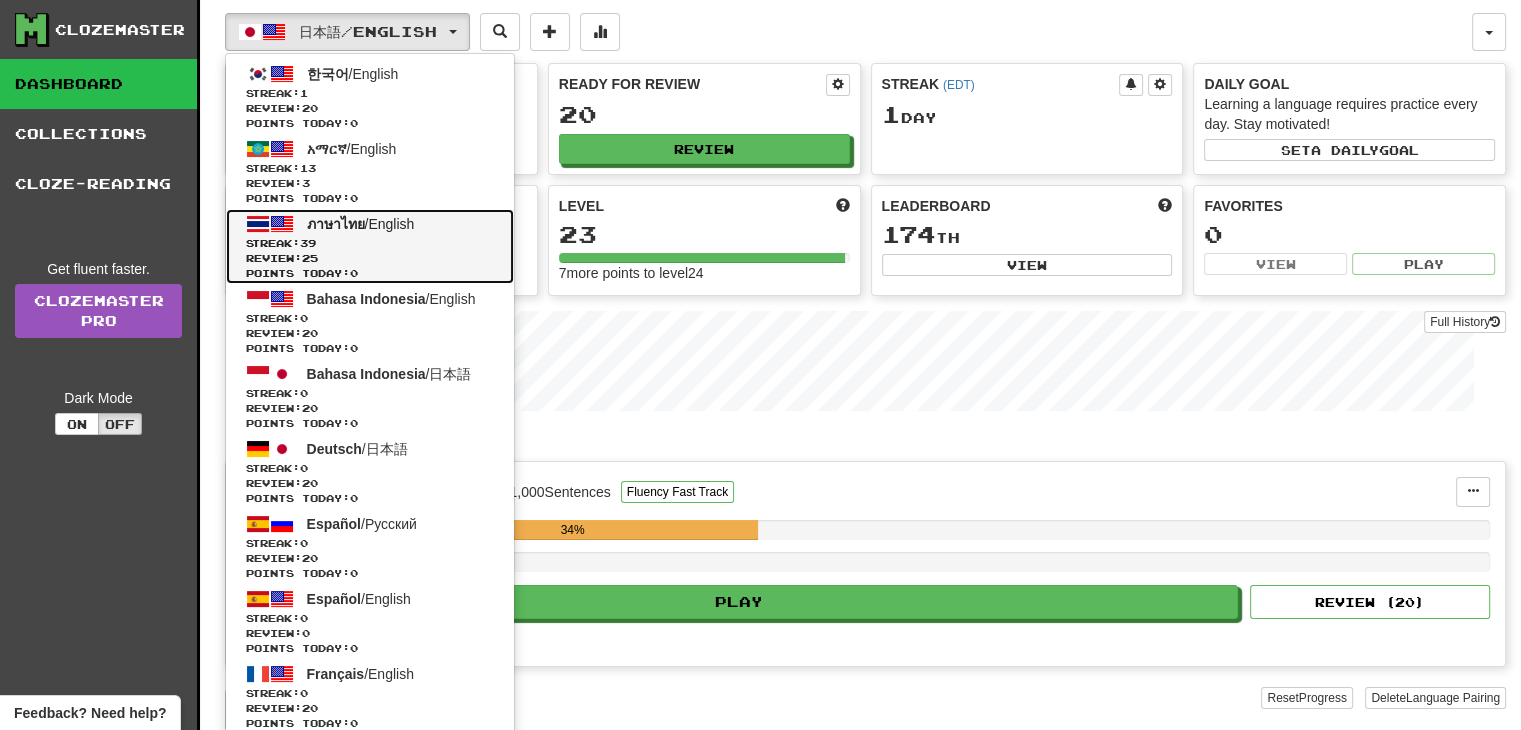 click on "Streak:  39" at bounding box center (370, 243) 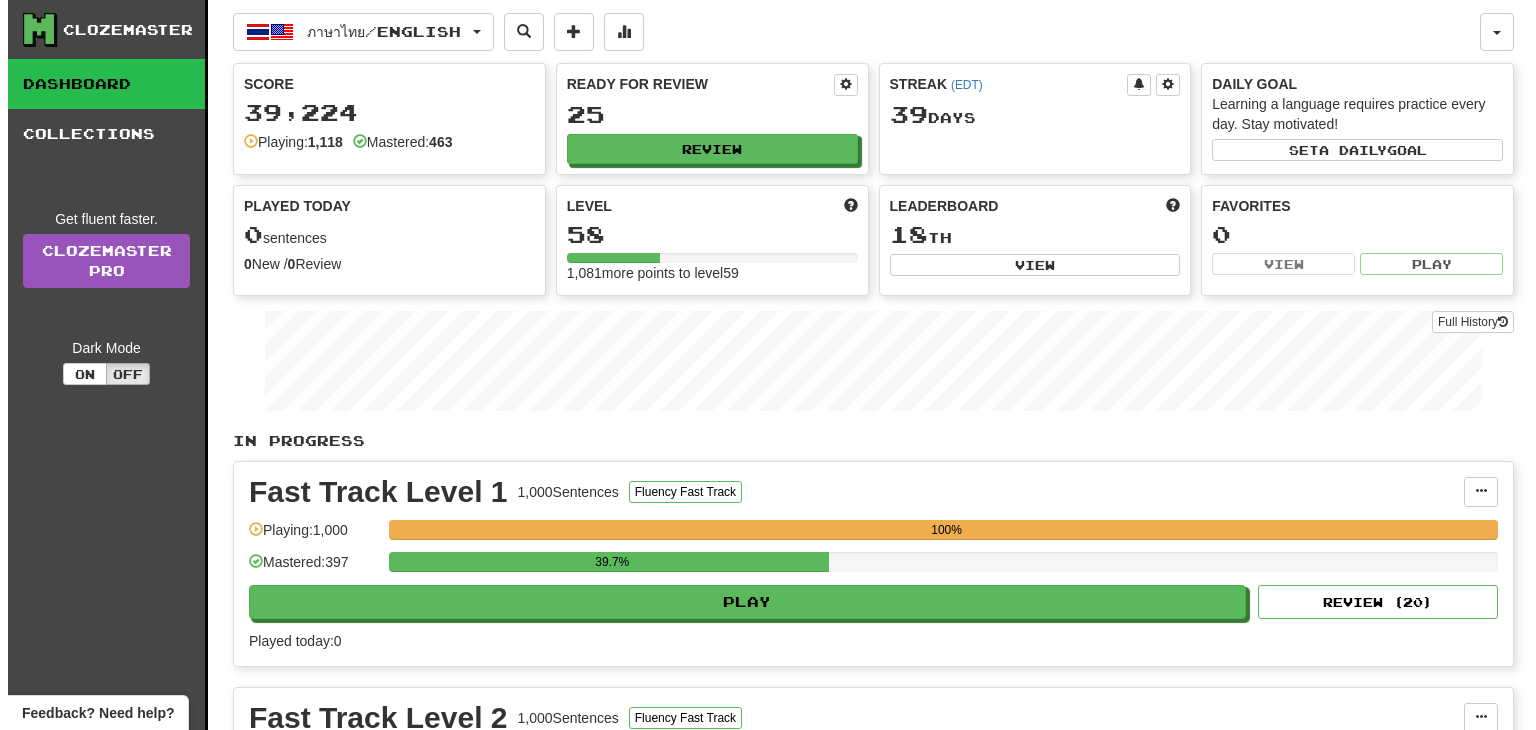 scroll, scrollTop: 0, scrollLeft: 0, axis: both 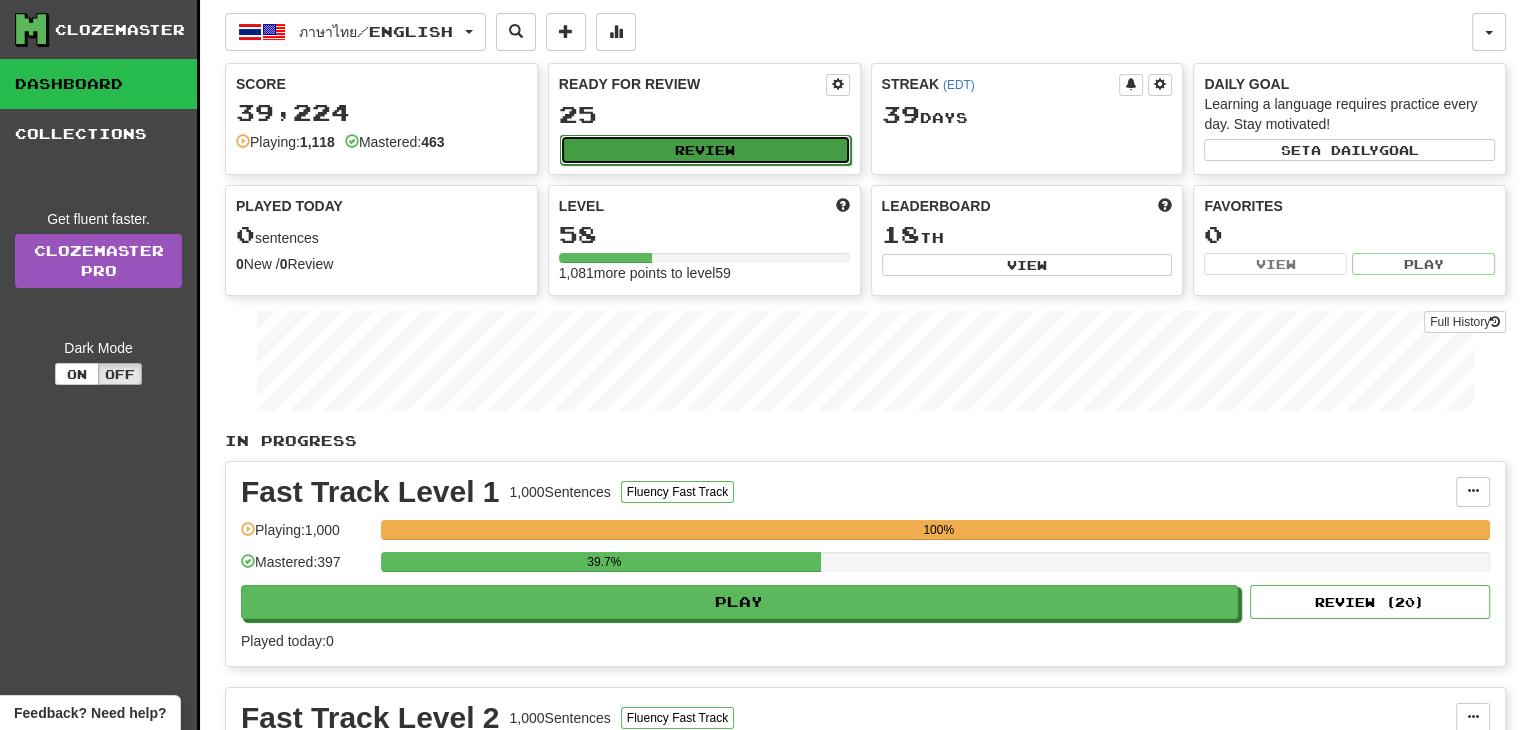 click on "Review" at bounding box center (705, 150) 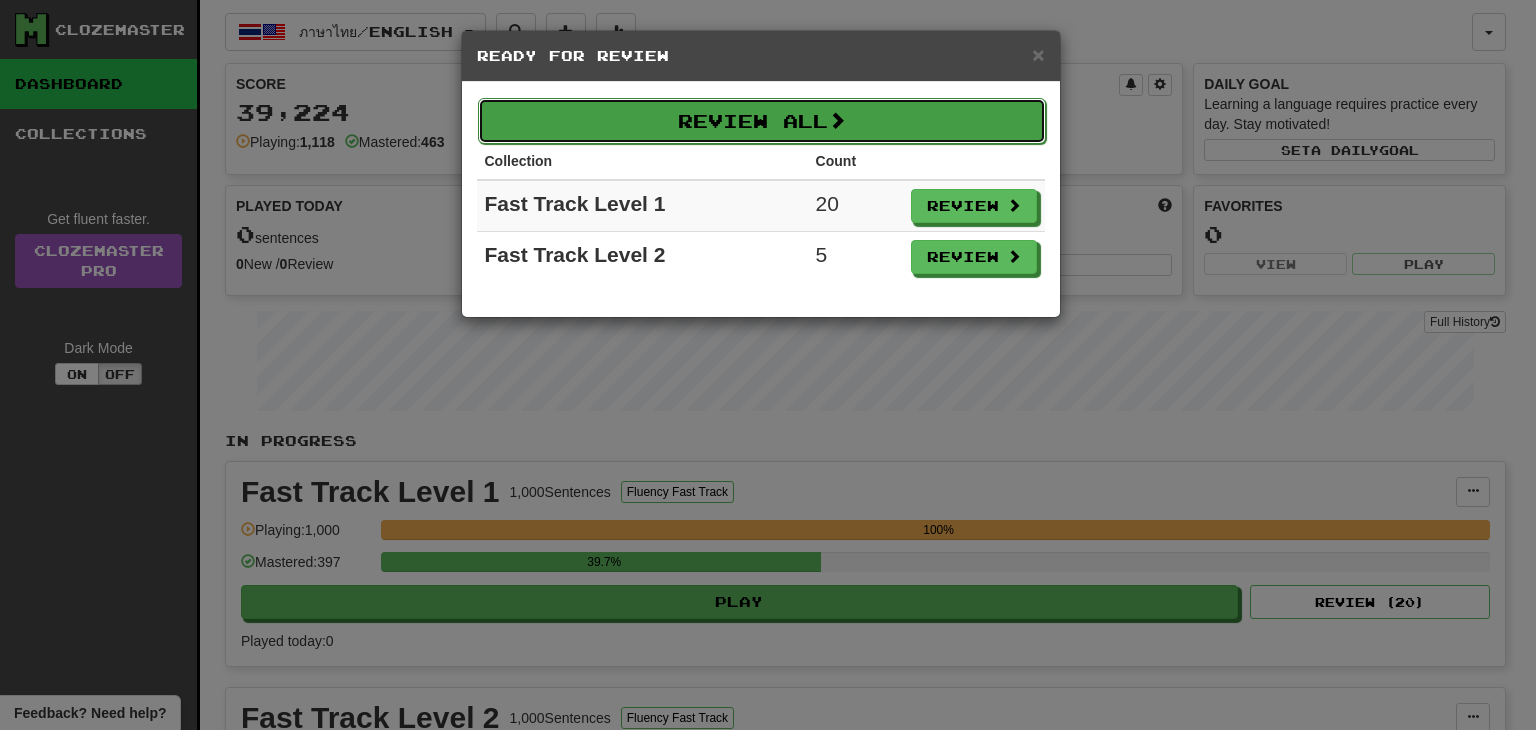 click on "Review All" at bounding box center (762, 121) 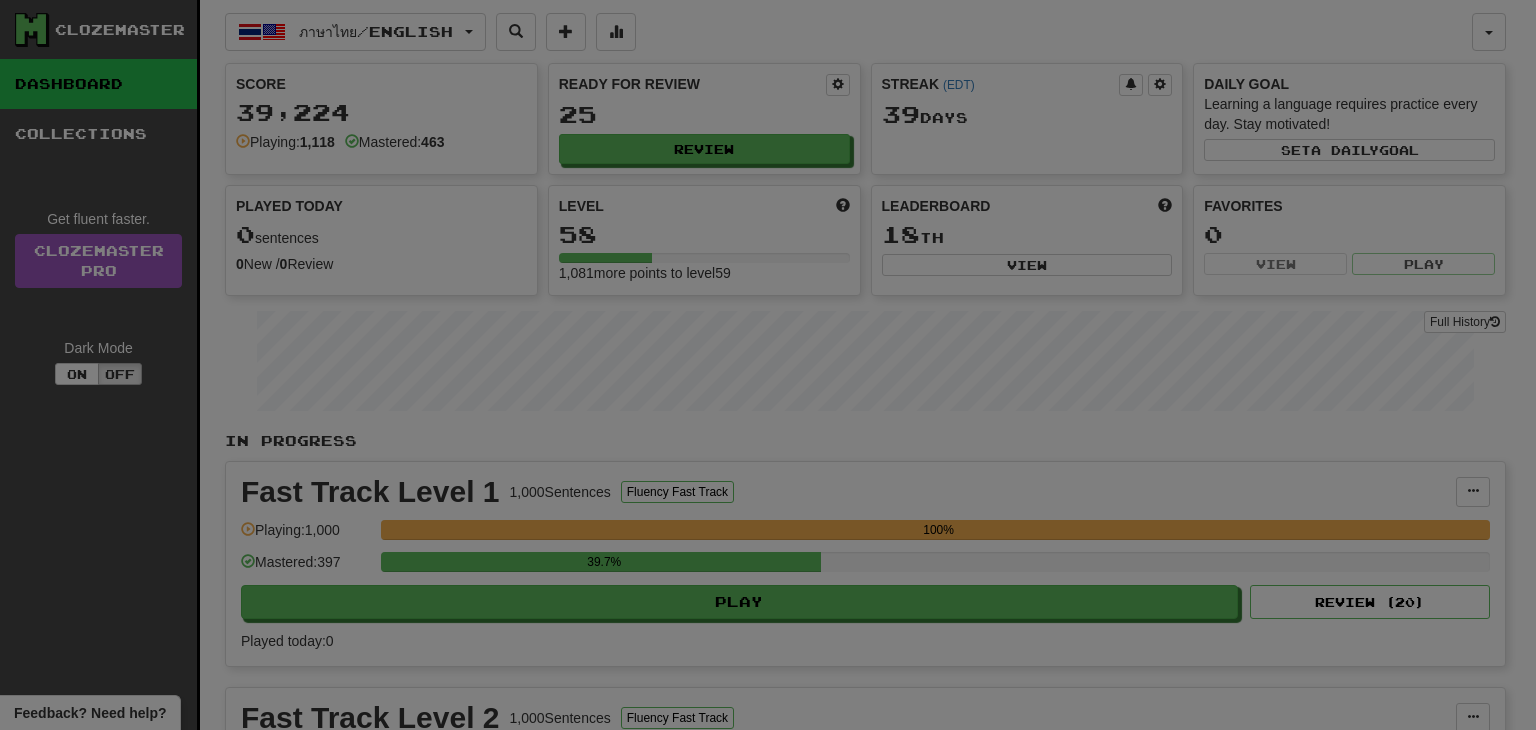 select on "**" 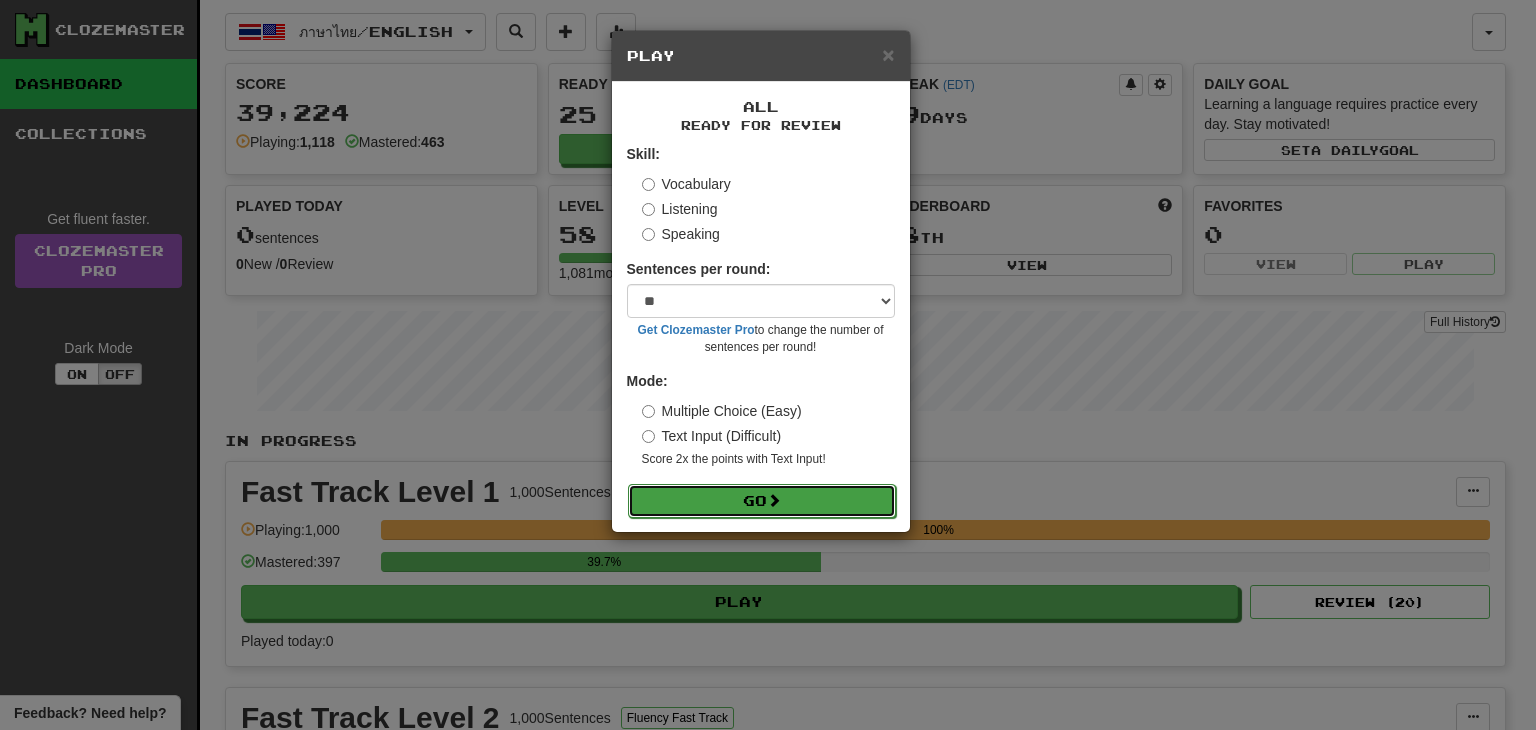 click on "Go" at bounding box center (762, 501) 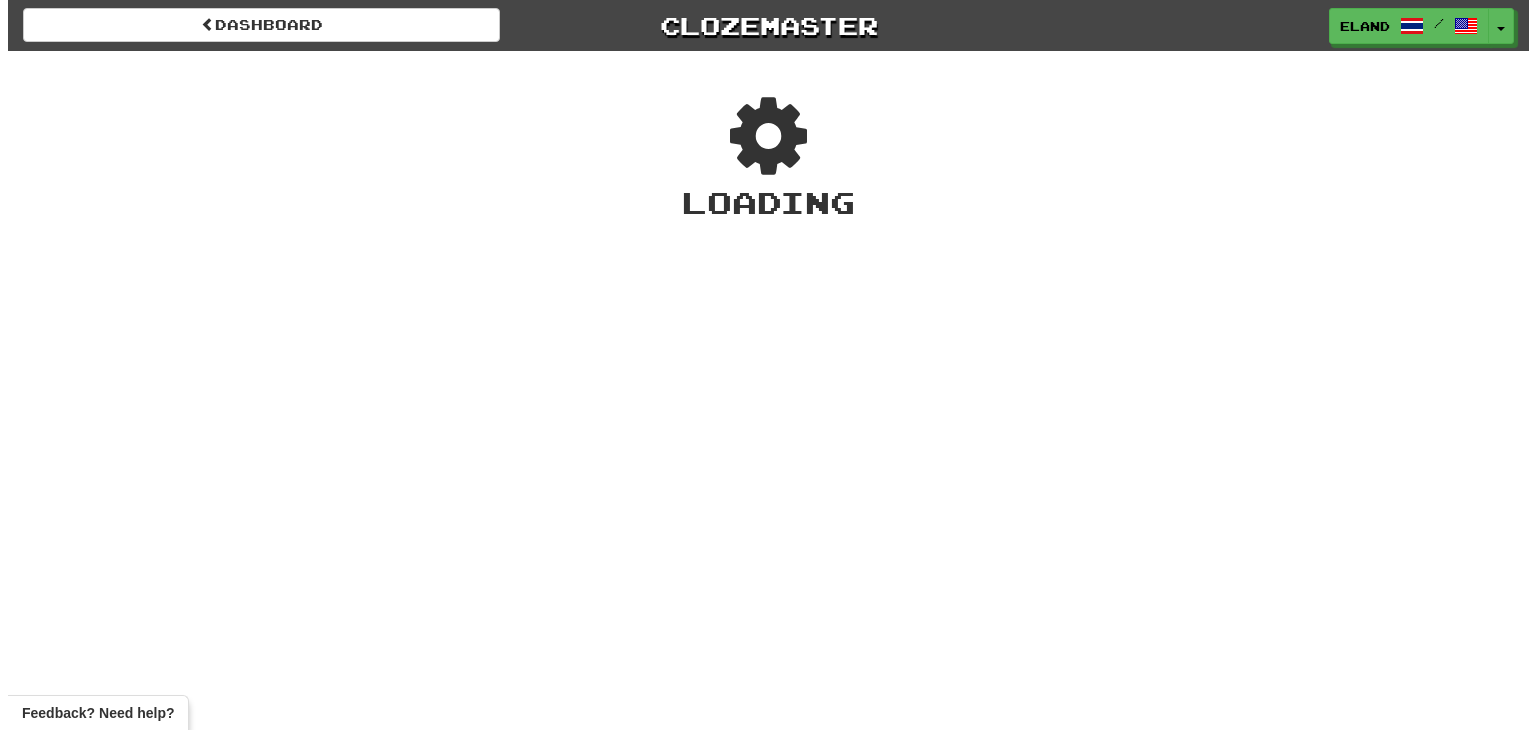 scroll, scrollTop: 0, scrollLeft: 0, axis: both 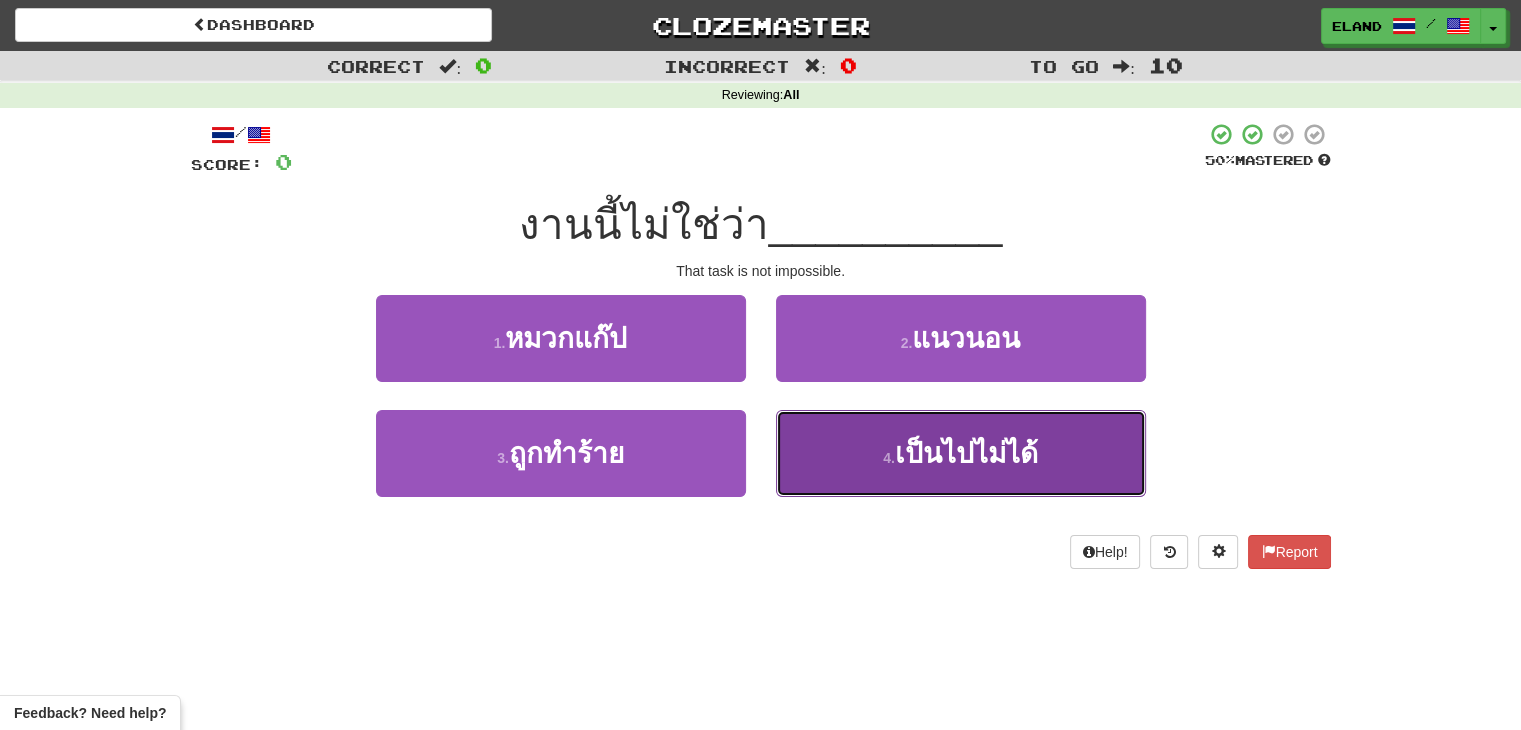 click on "เป็นไปไม่ได้" at bounding box center (966, 453) 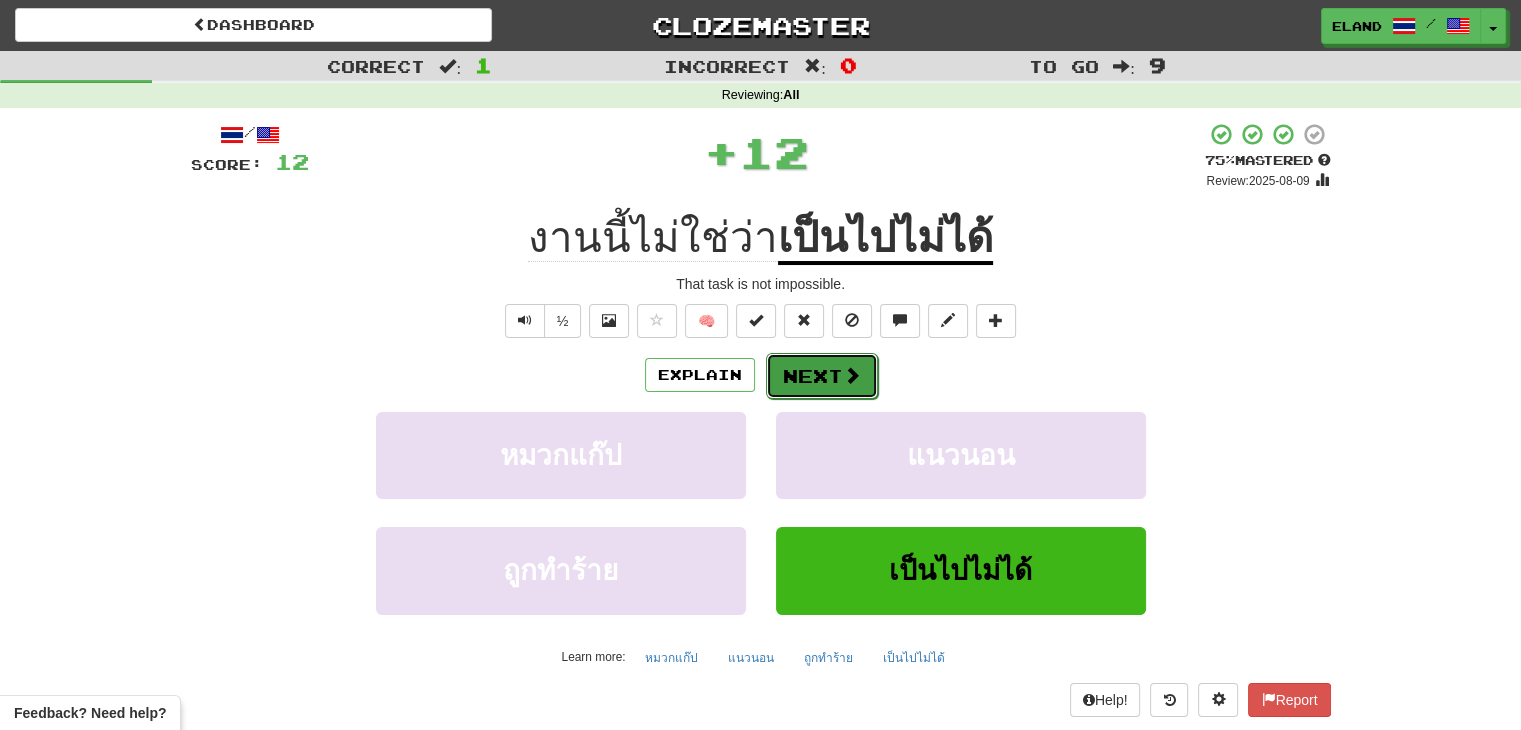 click on "Next" at bounding box center [822, 376] 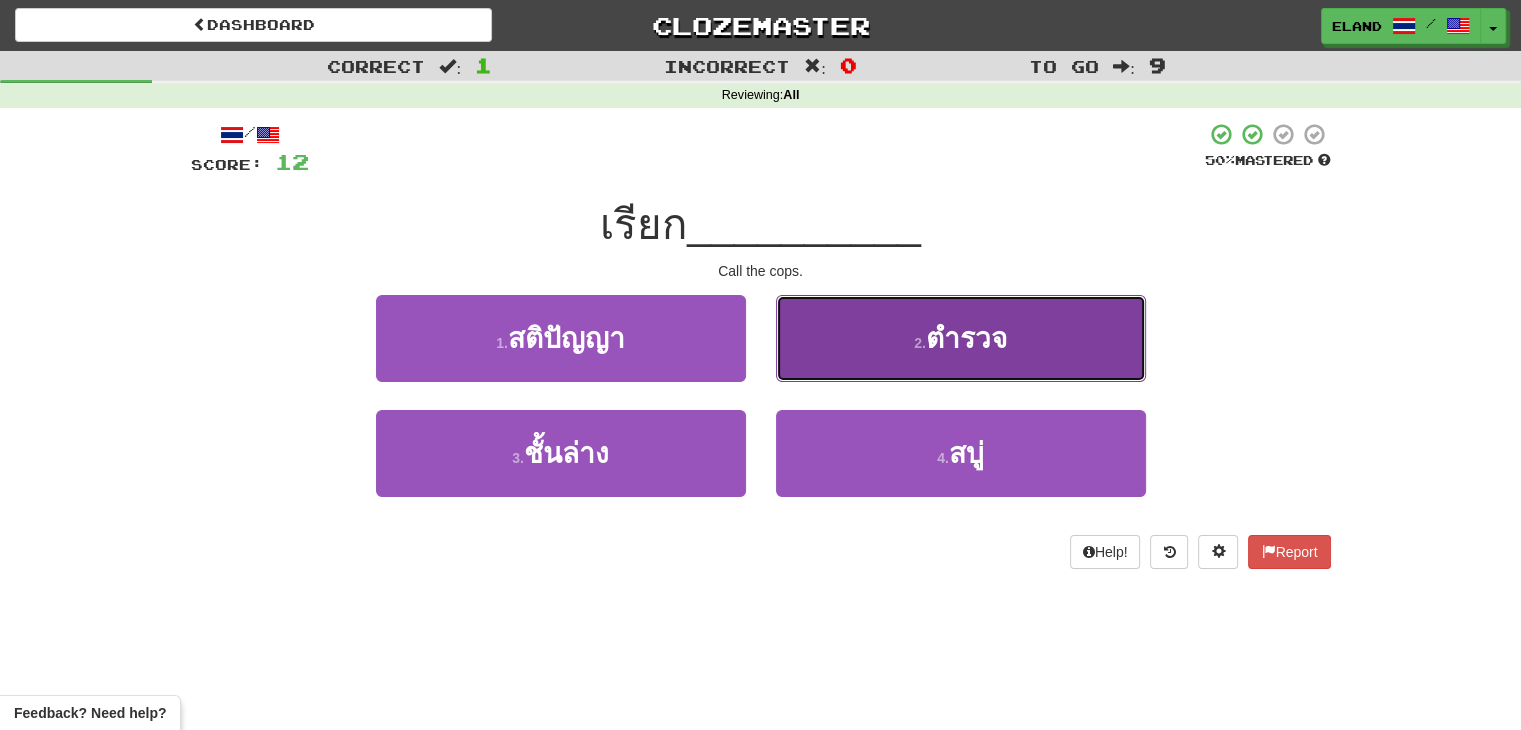click on "2 .  ตำรวจ" at bounding box center [961, 338] 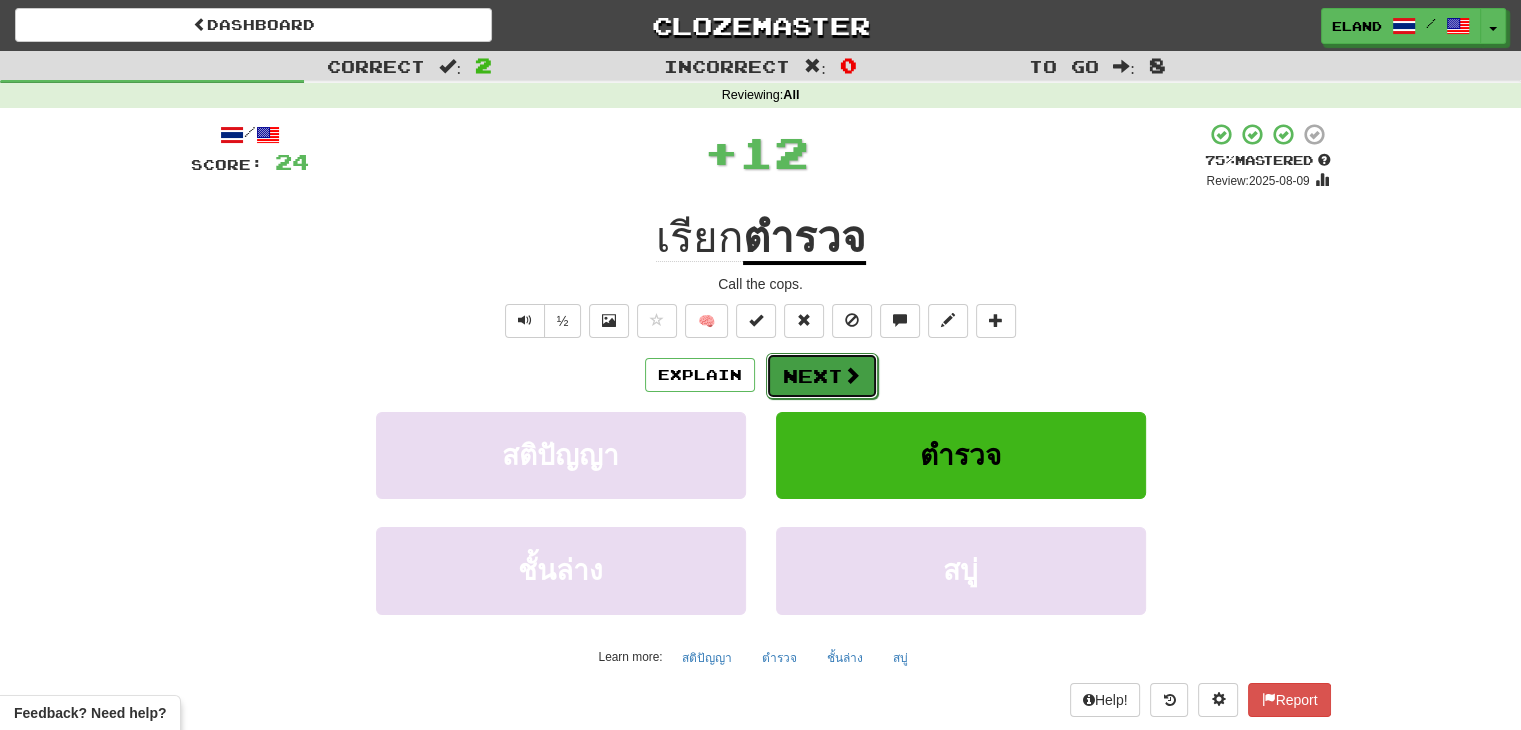 click on "Next" at bounding box center [822, 376] 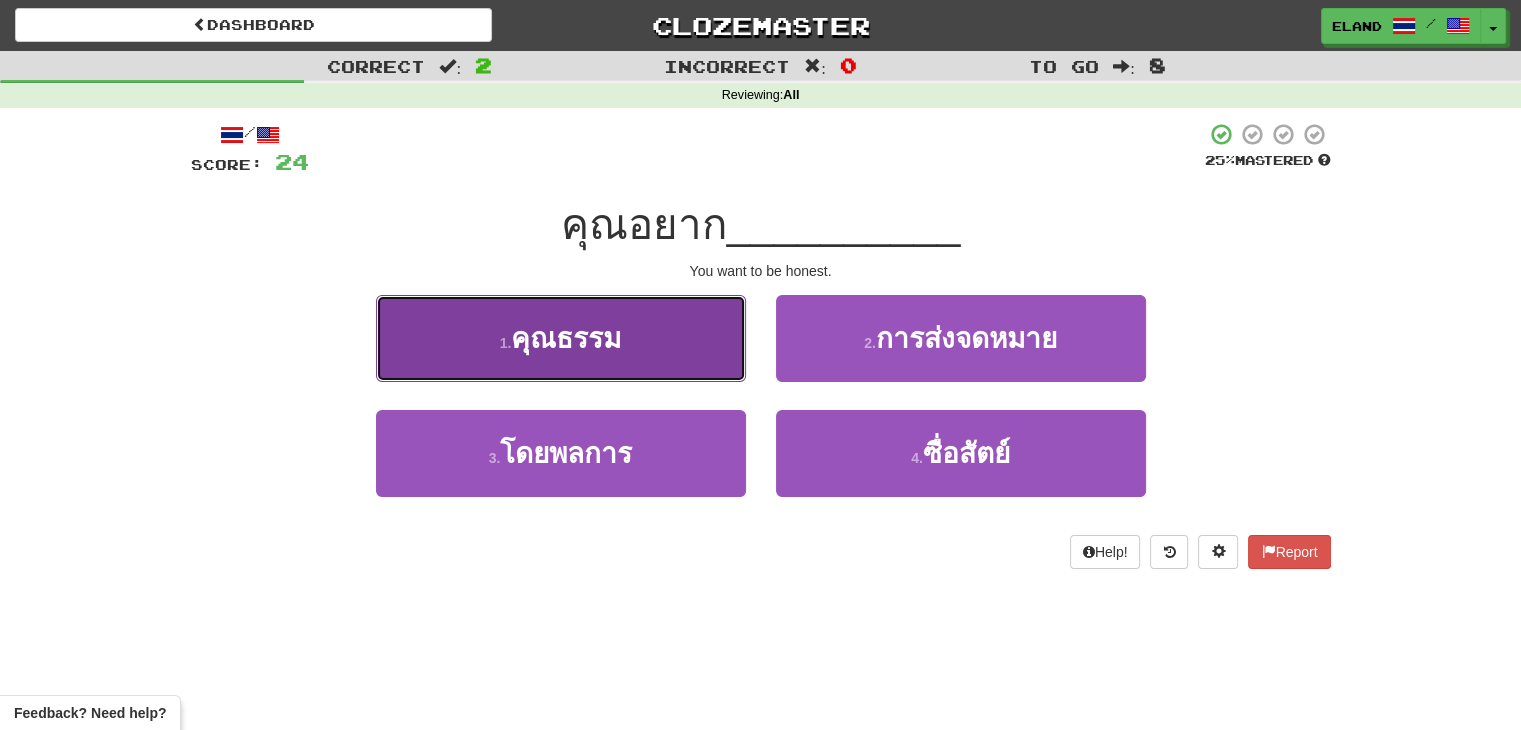 click on "1 .  คุณธรรม" at bounding box center (561, 338) 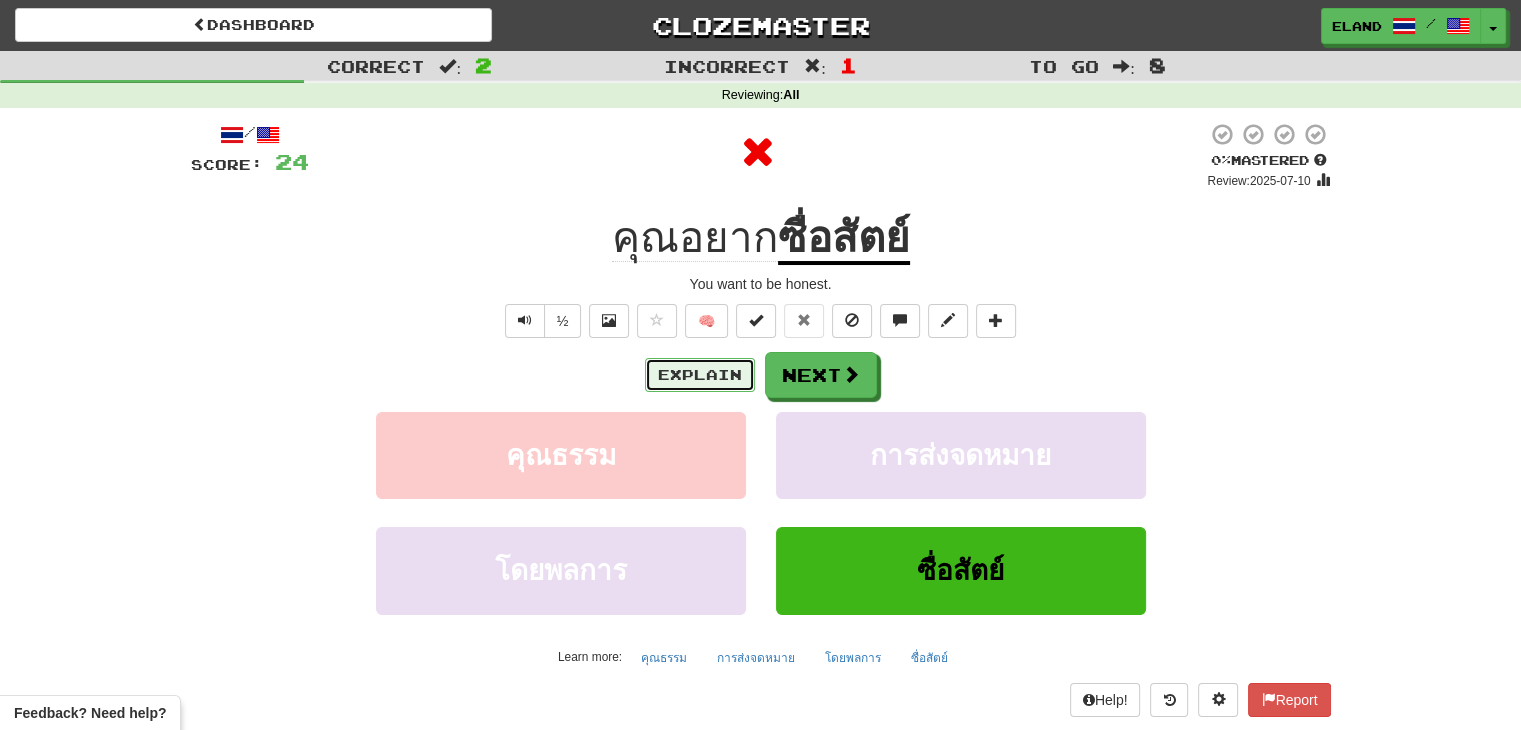click on "Explain" at bounding box center [700, 375] 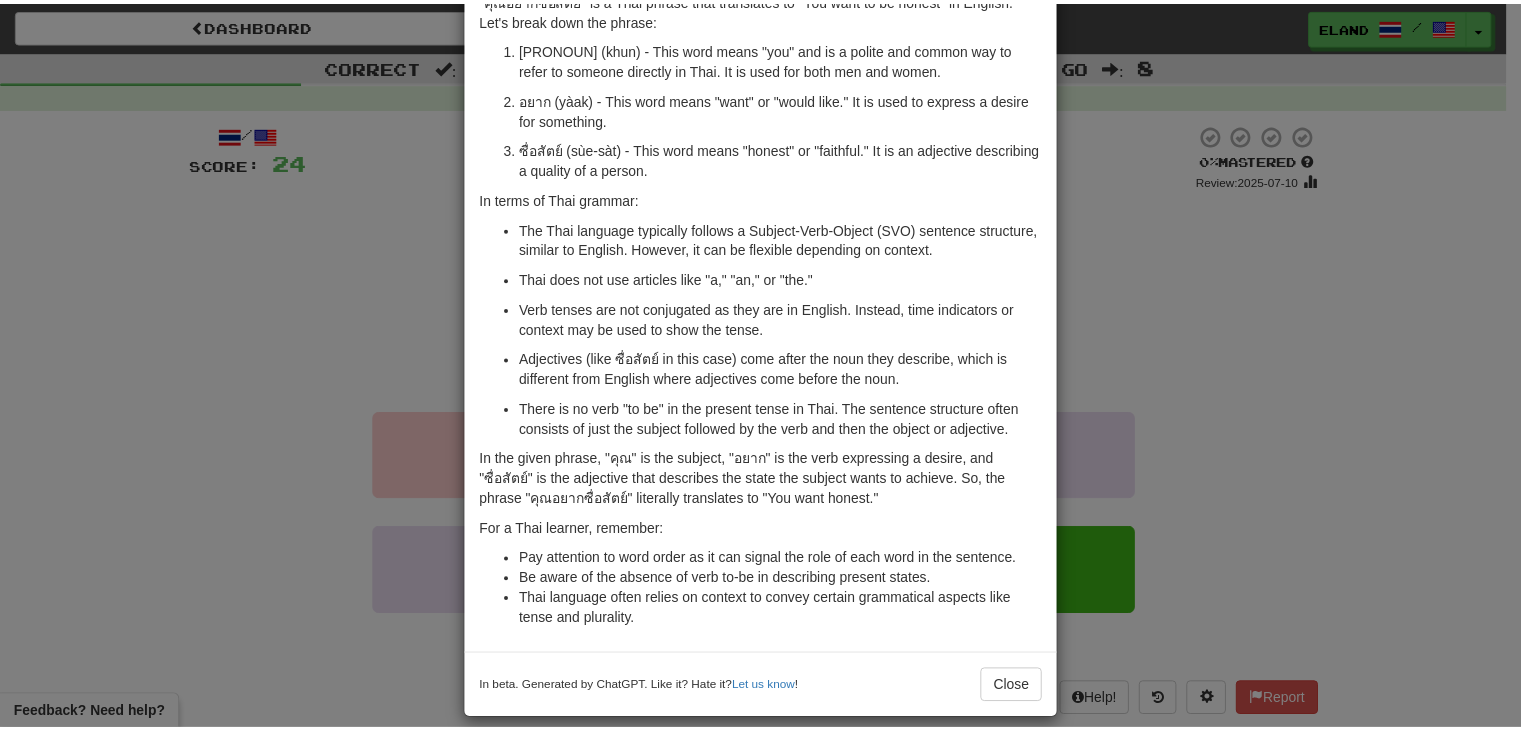 scroll, scrollTop: 127, scrollLeft: 0, axis: vertical 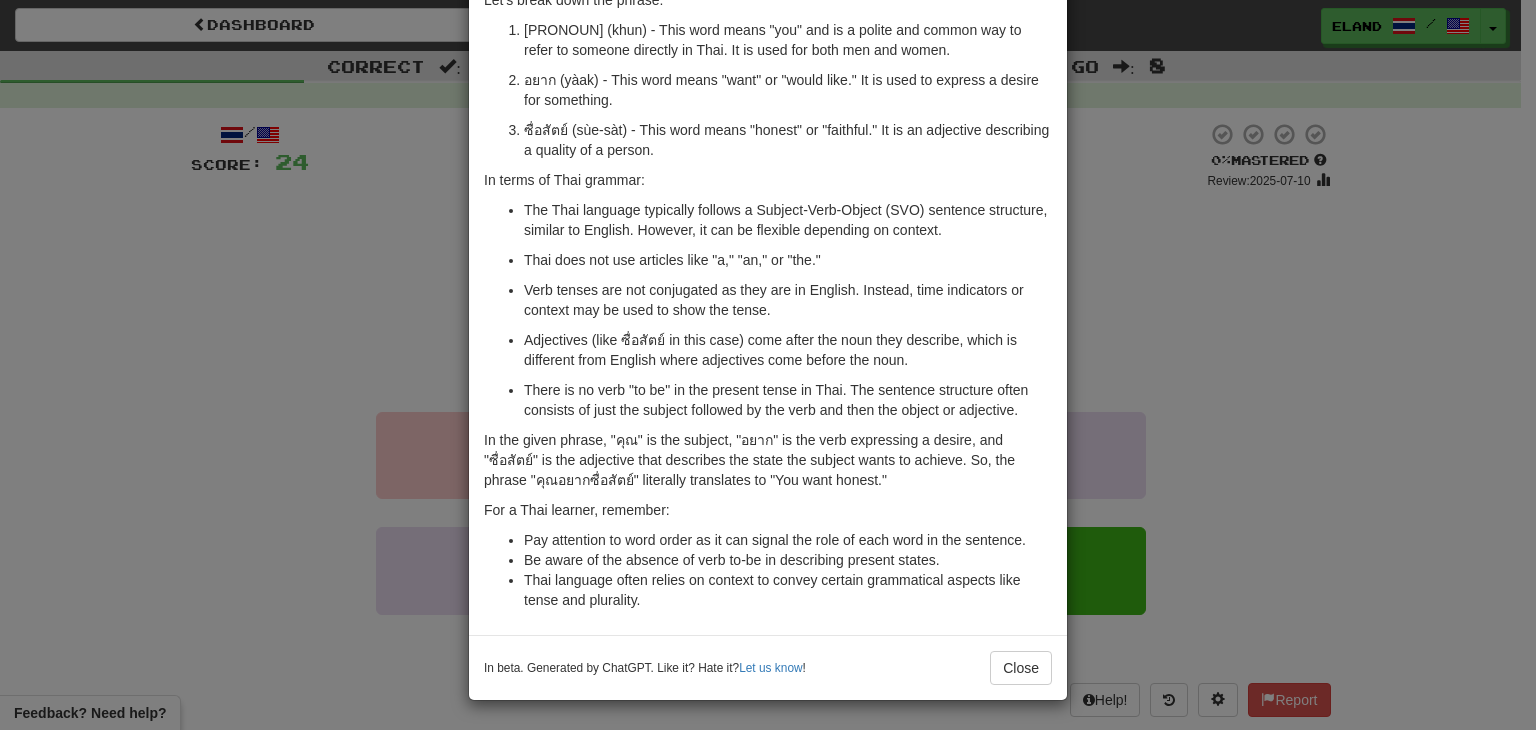 click on "In beta. Generated by ChatGPT. Like it? Hate it?  Let us know ! Close" at bounding box center [768, 667] 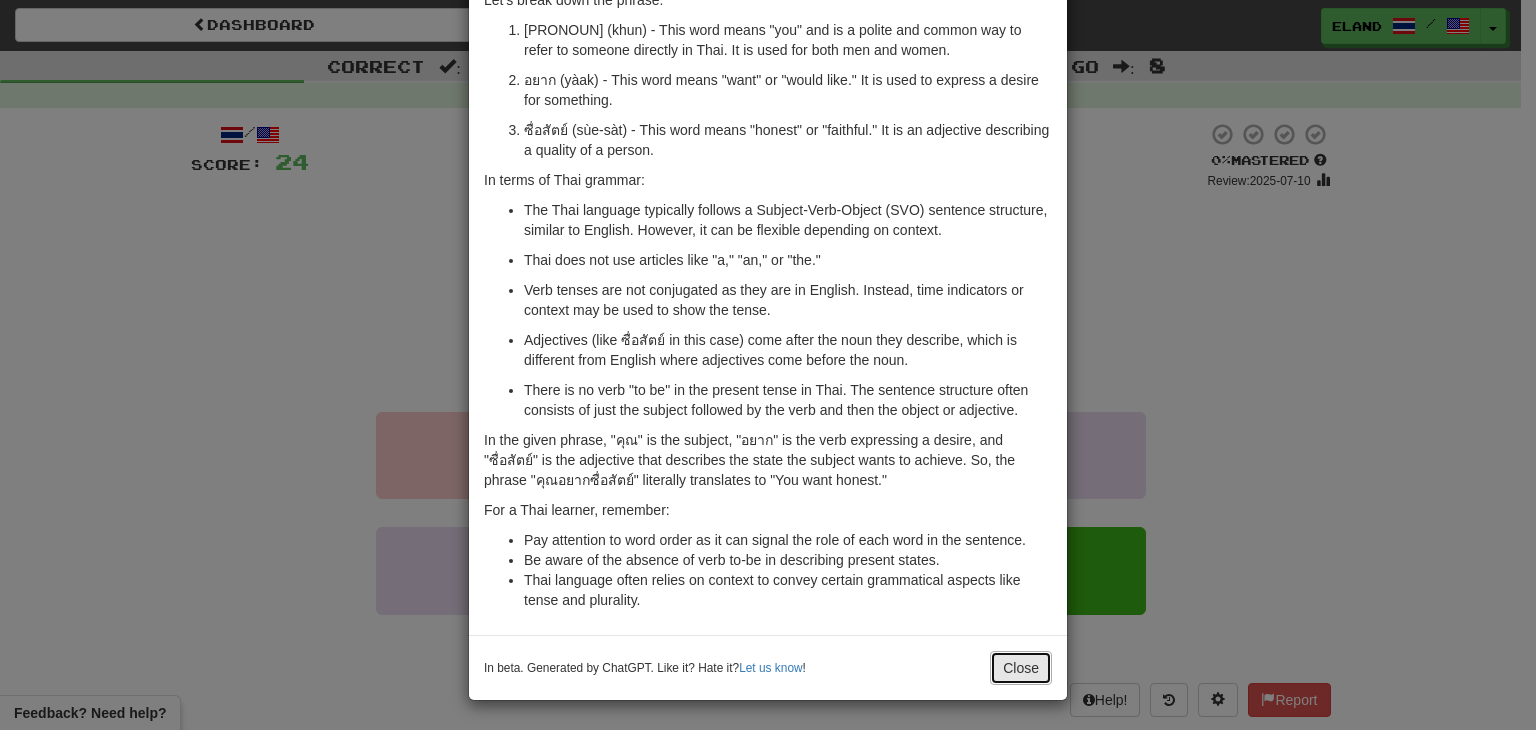 click on "Close" at bounding box center [1021, 668] 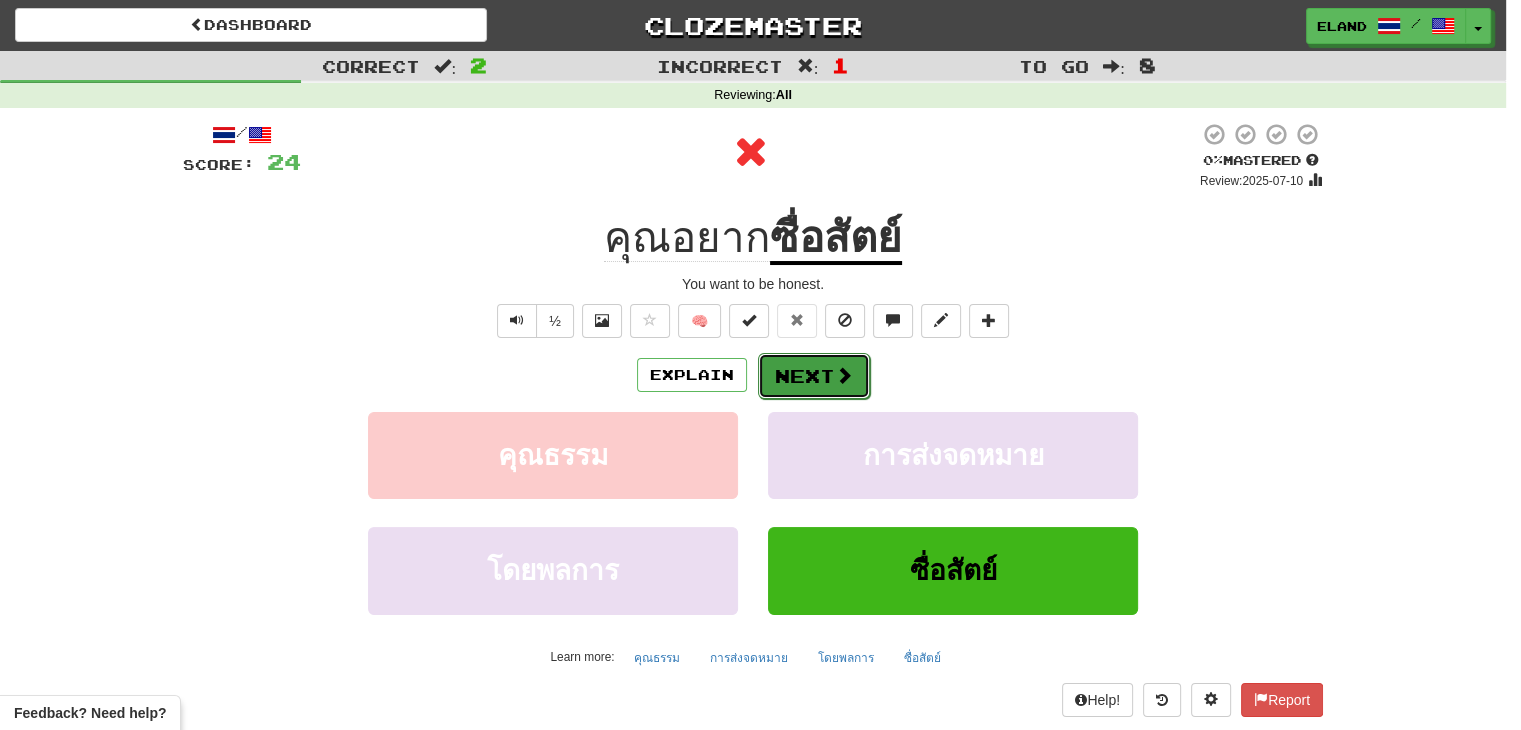 click on "Next" at bounding box center [814, 376] 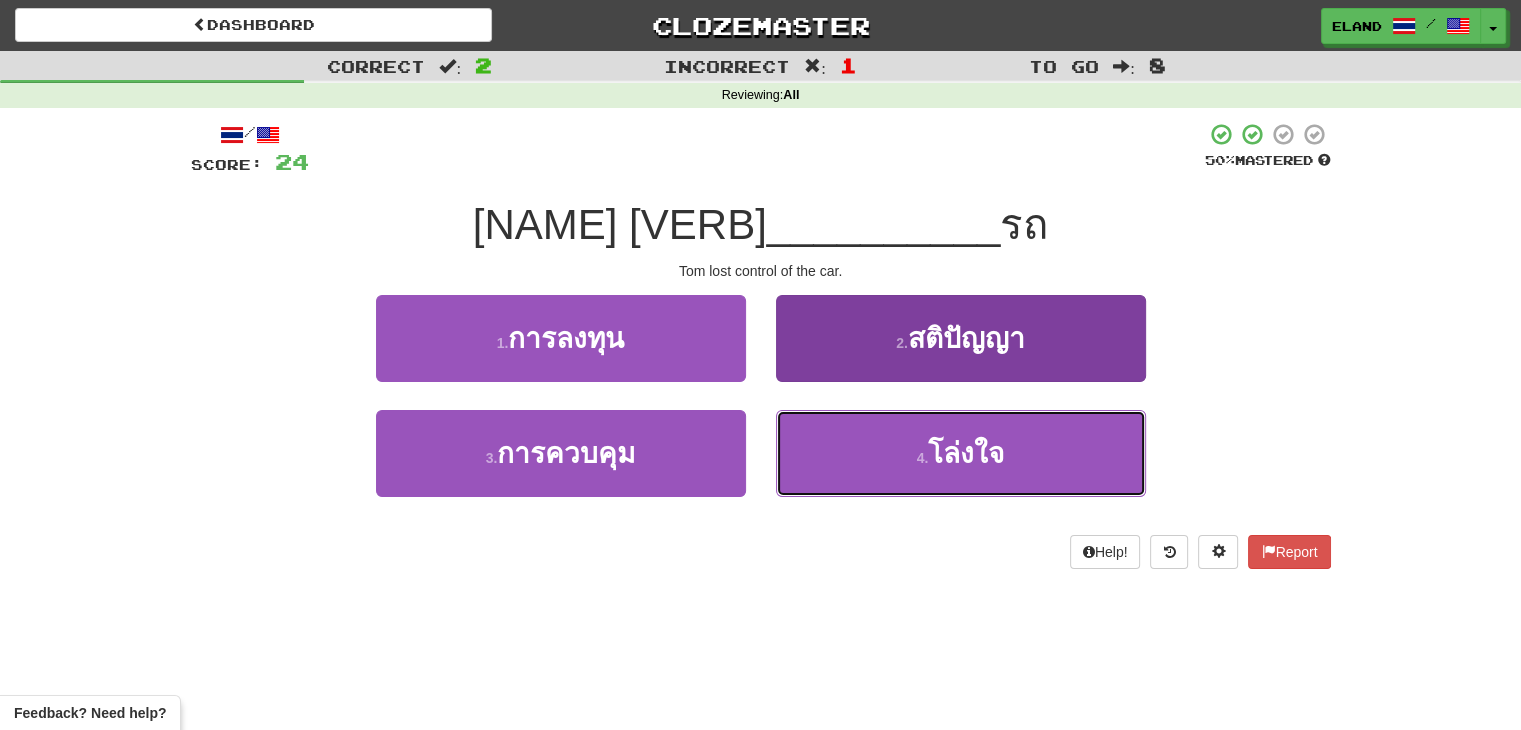 click on "4 .  โล่งใจ" at bounding box center [961, 453] 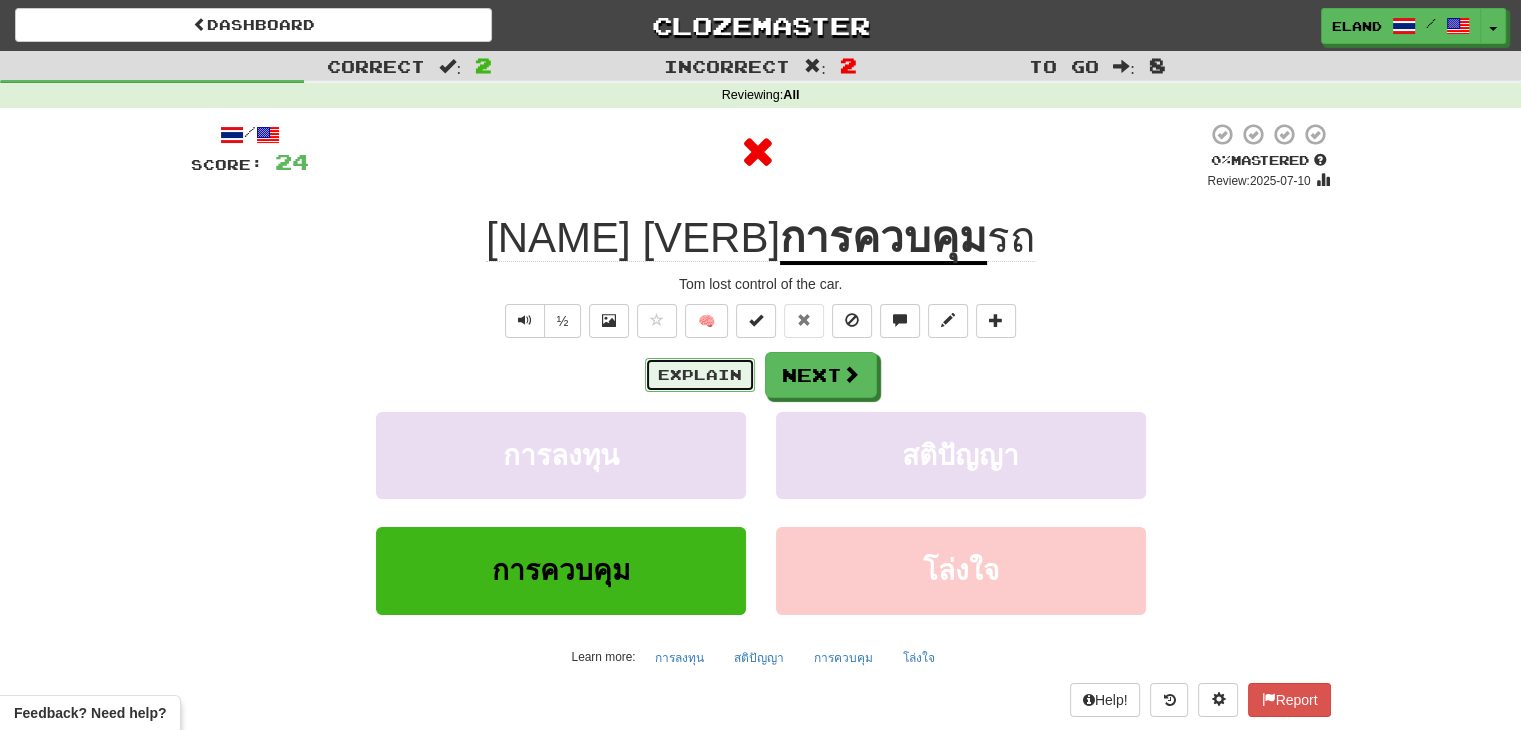 click on "Explain" at bounding box center (700, 375) 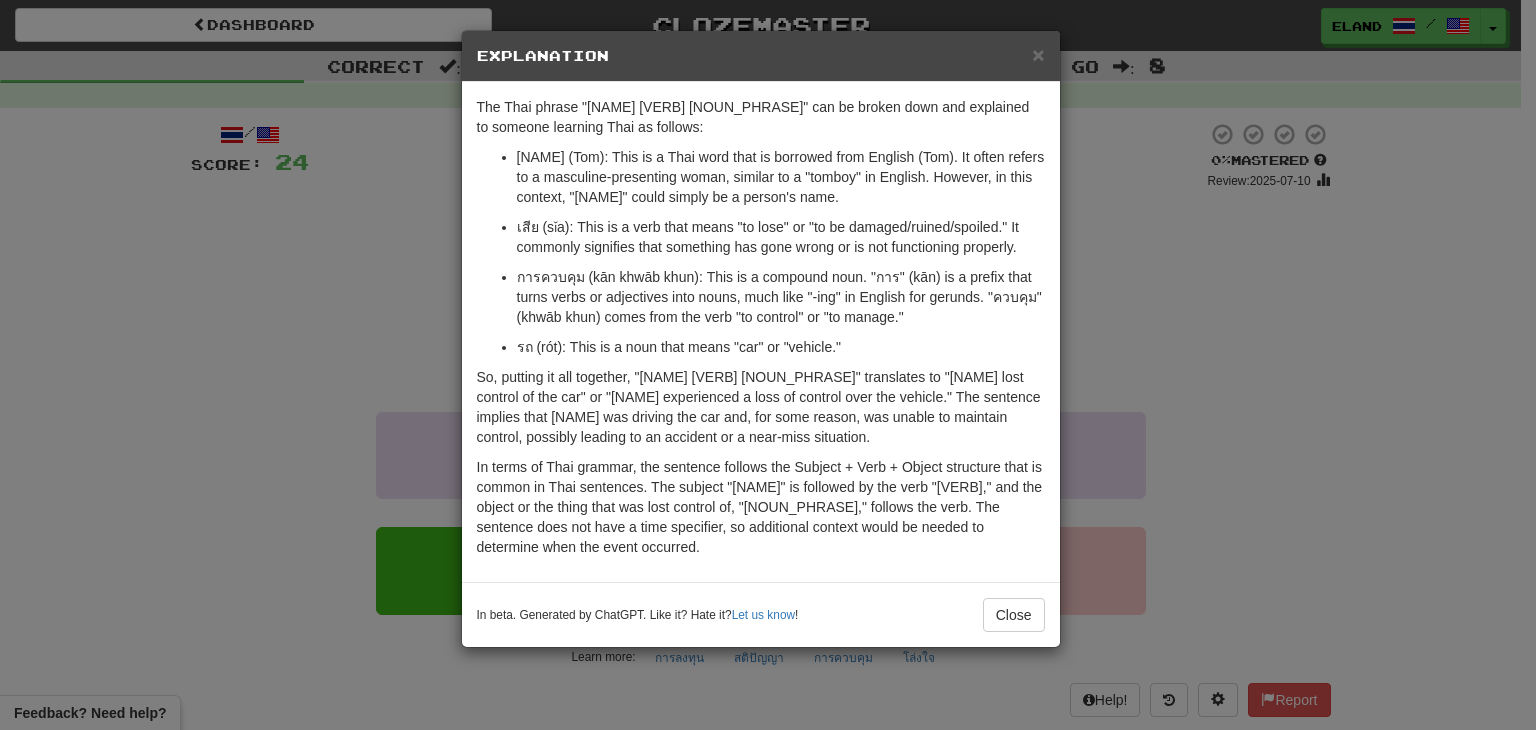 click on "In beta. Generated by ChatGPT. Like it? Hate it?  Let us know ! Close" at bounding box center [761, 614] 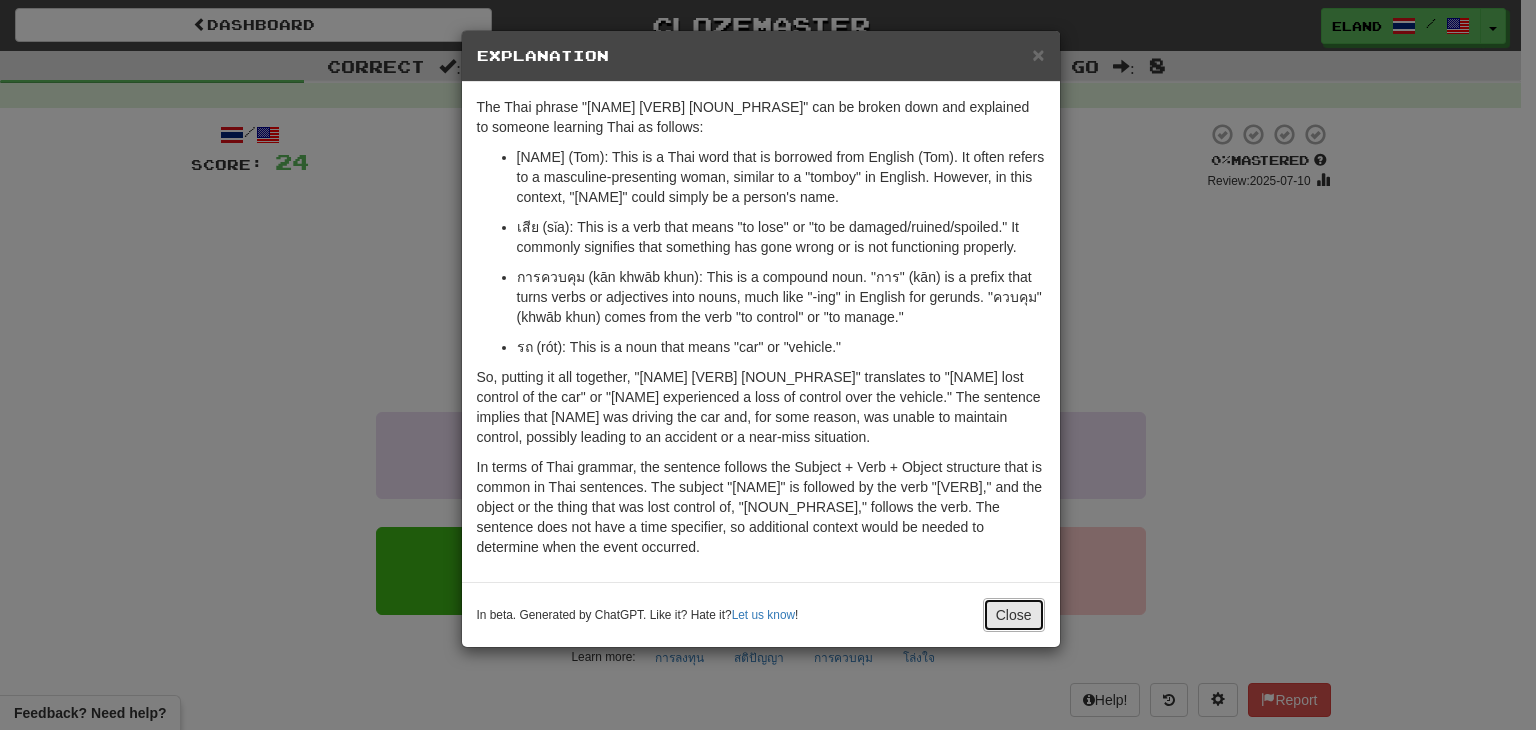 click on "Close" at bounding box center [1014, 615] 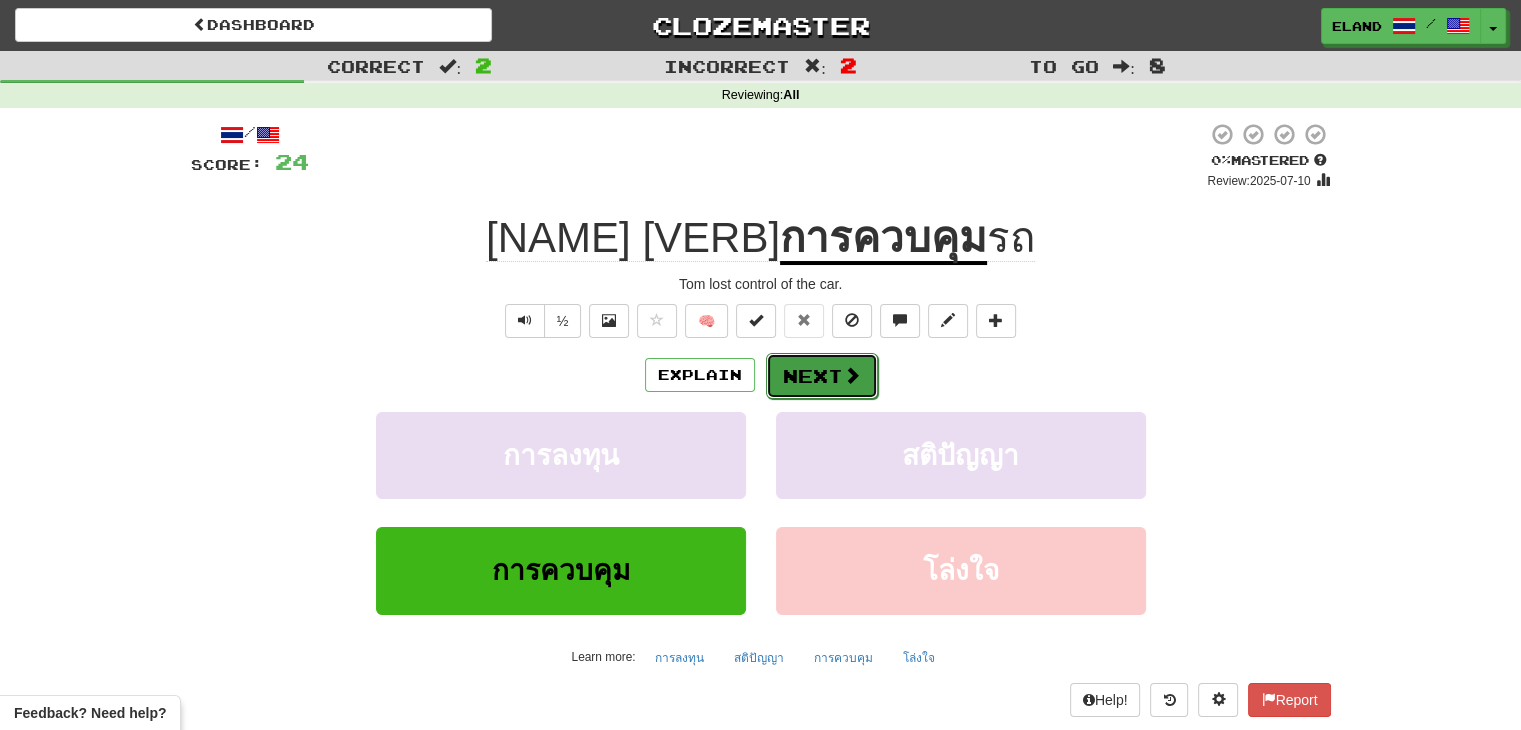 click on "Next" at bounding box center (822, 376) 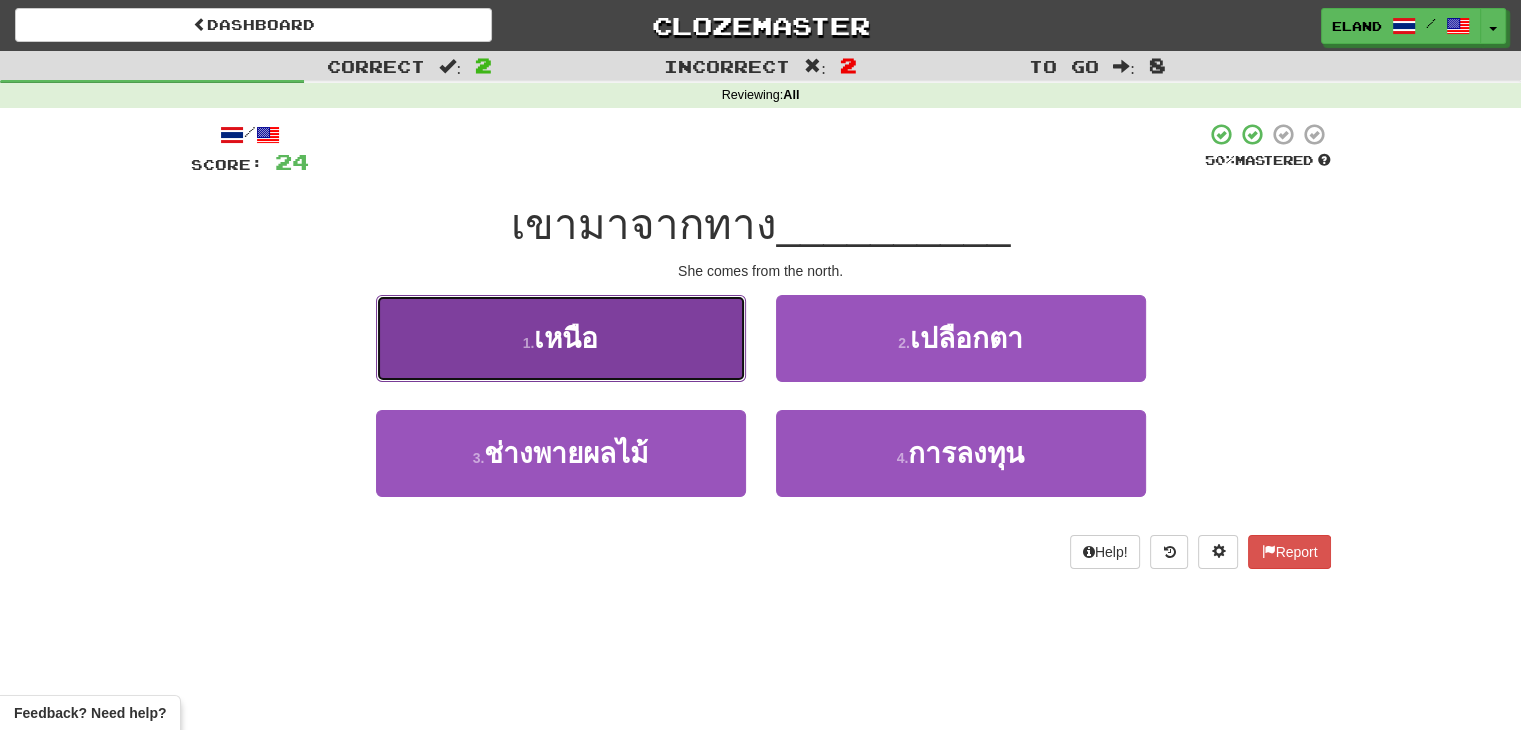 click on "1 .  เหนือ" at bounding box center [561, 338] 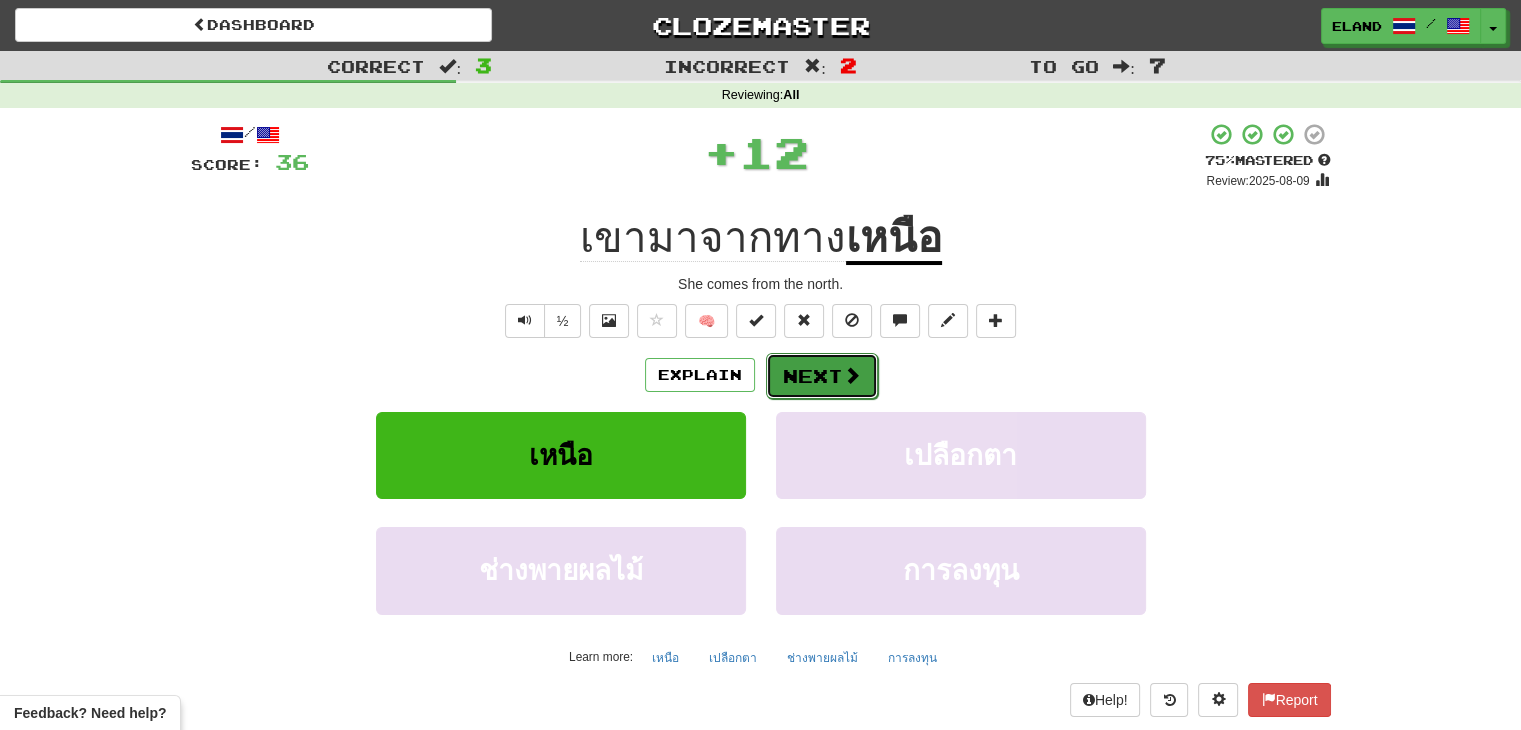 click on "Next" at bounding box center (822, 376) 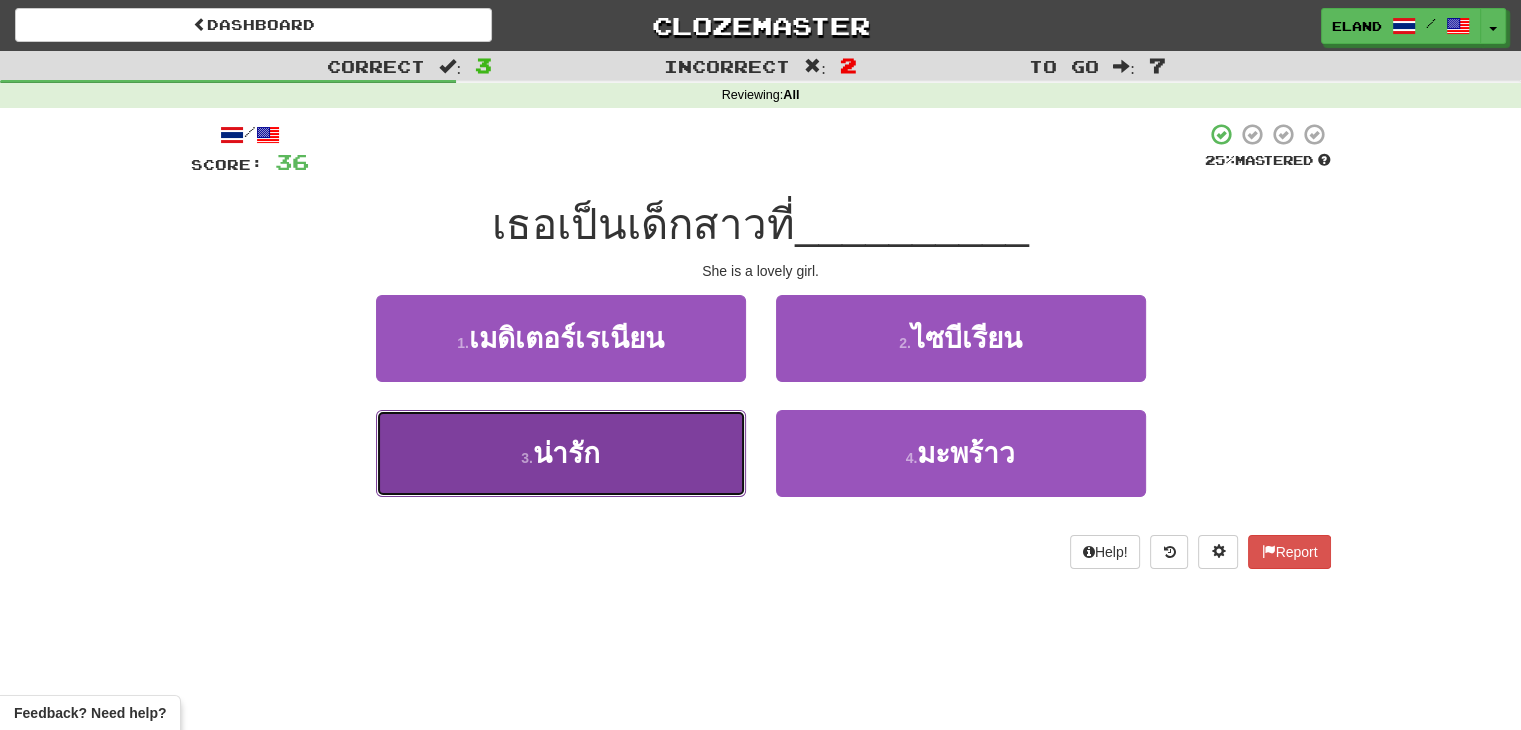 click on "3 .  น่ารัก" at bounding box center [561, 453] 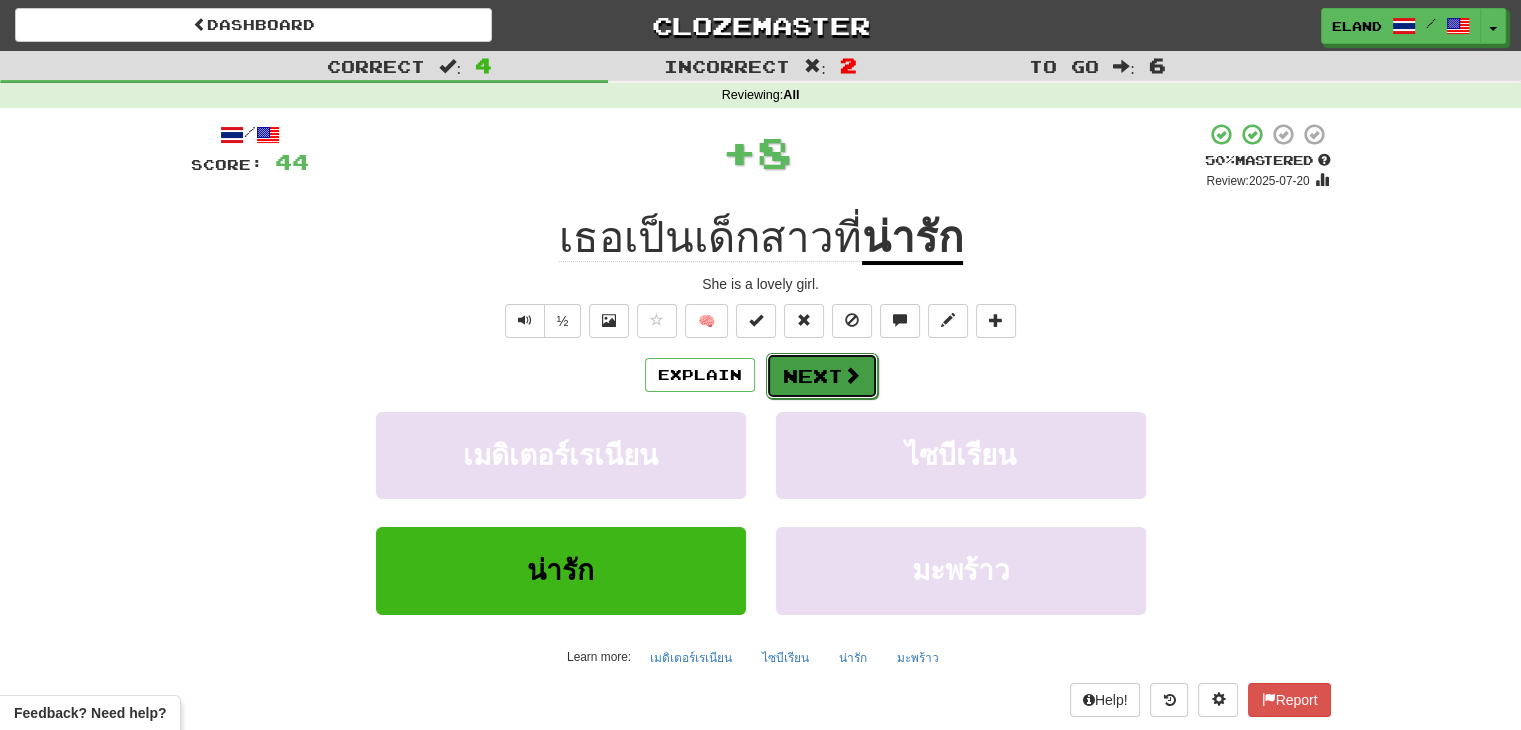 click on "Next" at bounding box center [822, 376] 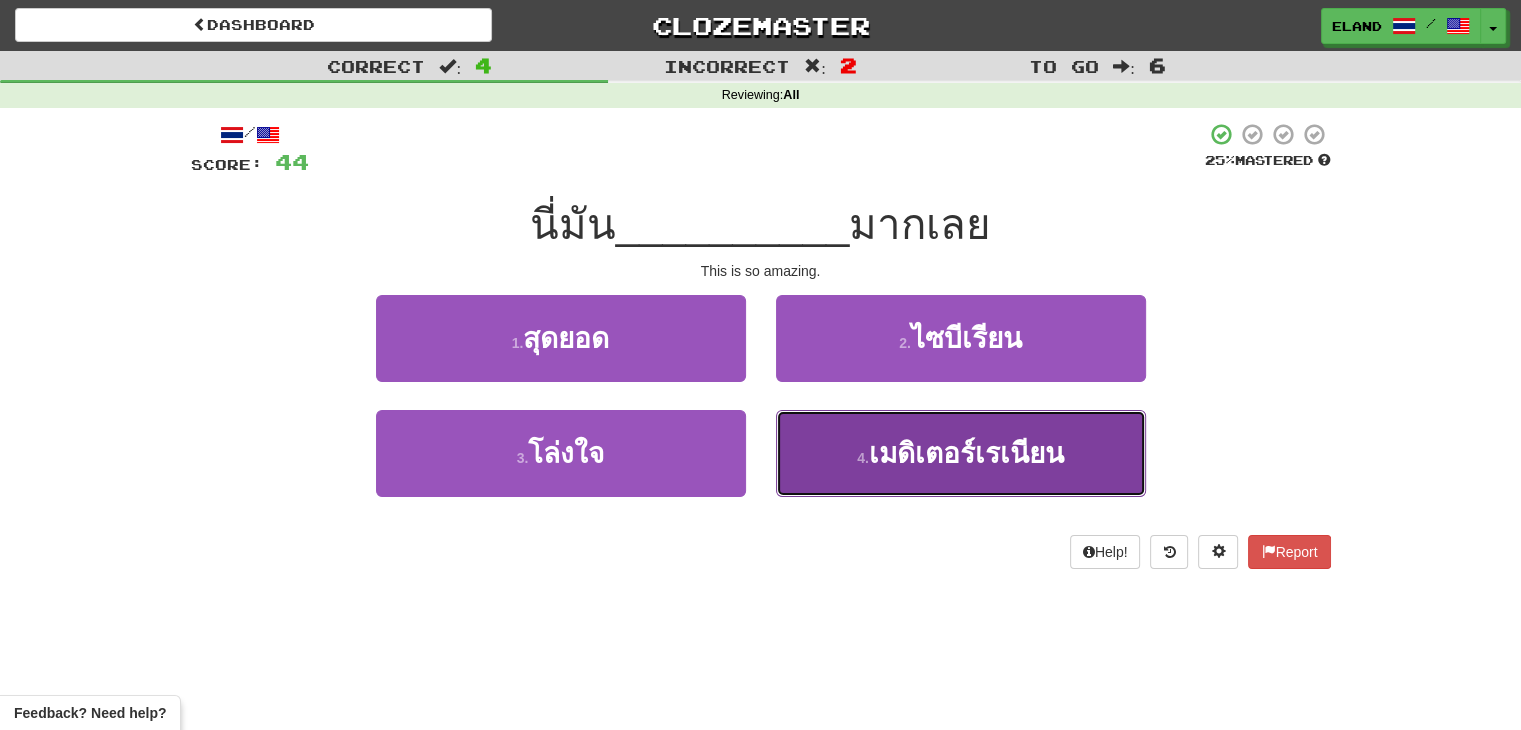 click on "4 .  เมดิเตอร์เรเนียน" at bounding box center [961, 453] 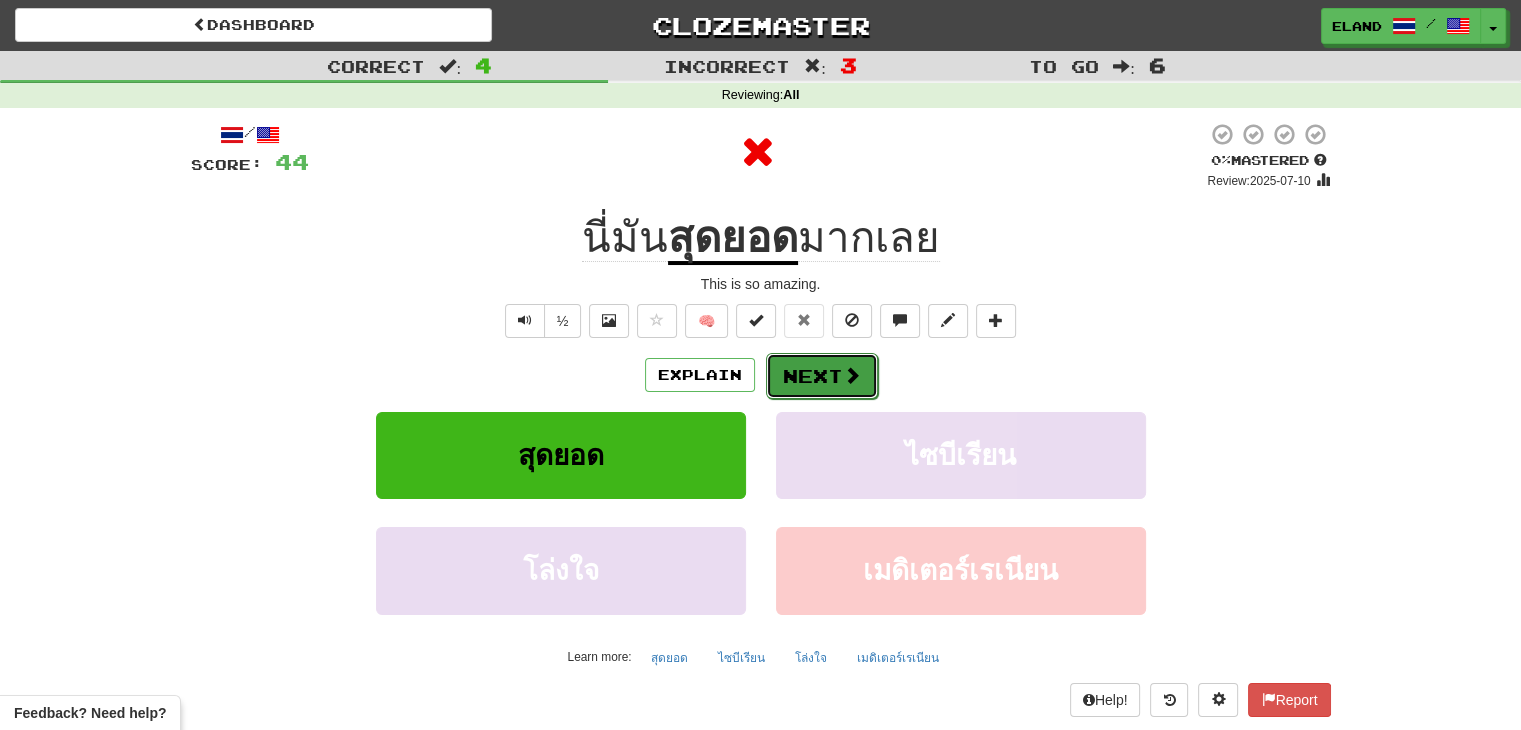 click on "Next" at bounding box center (822, 376) 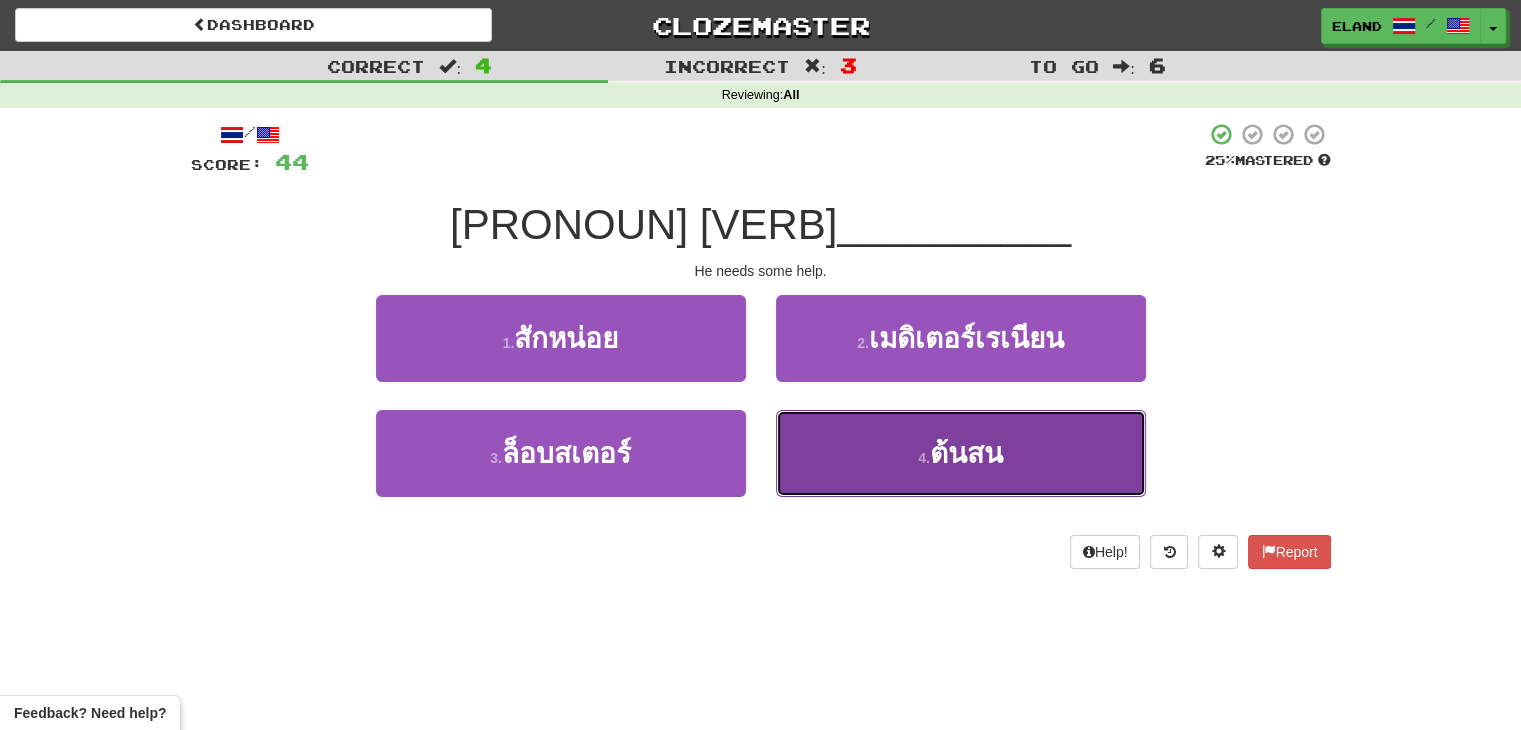 click on "4 .  ต้นสน" at bounding box center [961, 453] 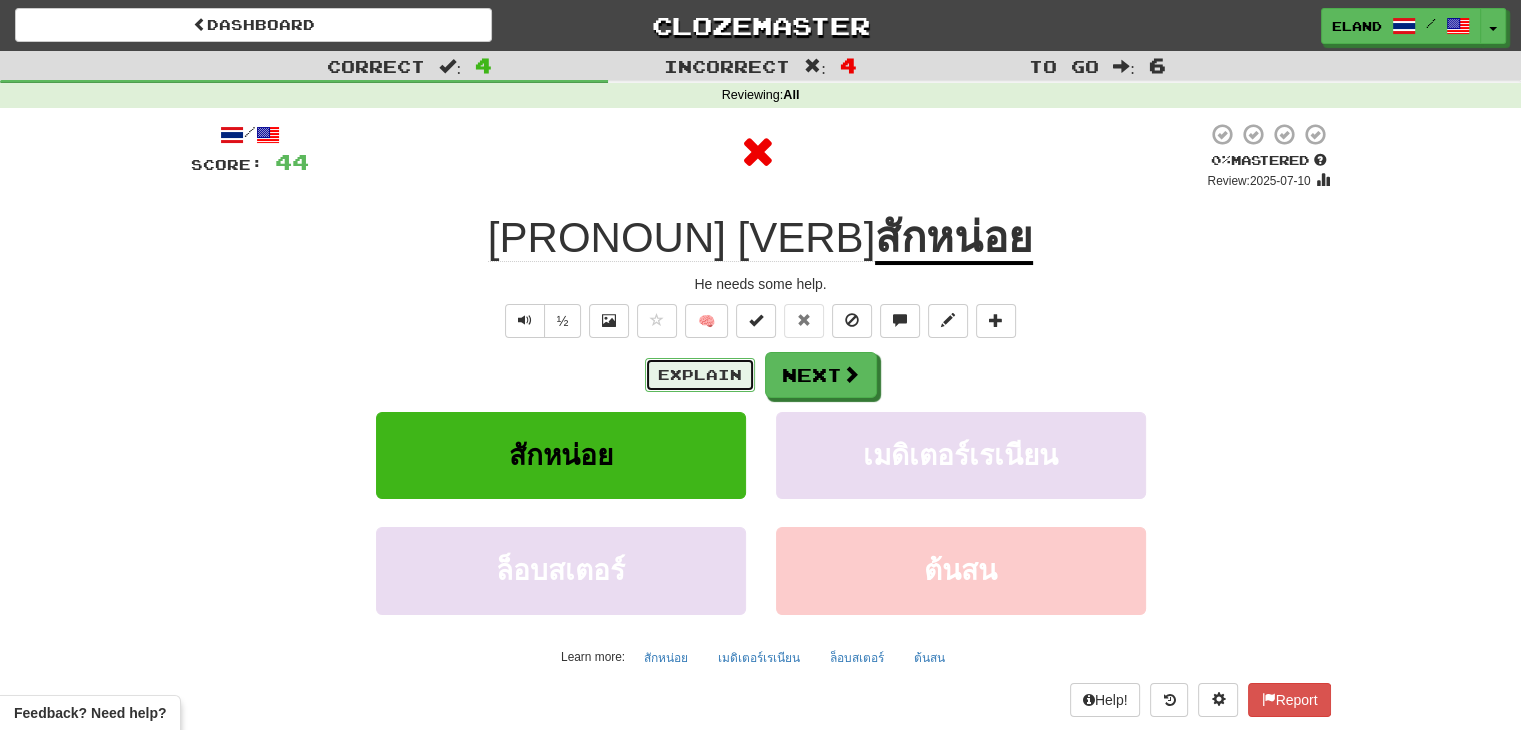 click on "Explain" at bounding box center [700, 375] 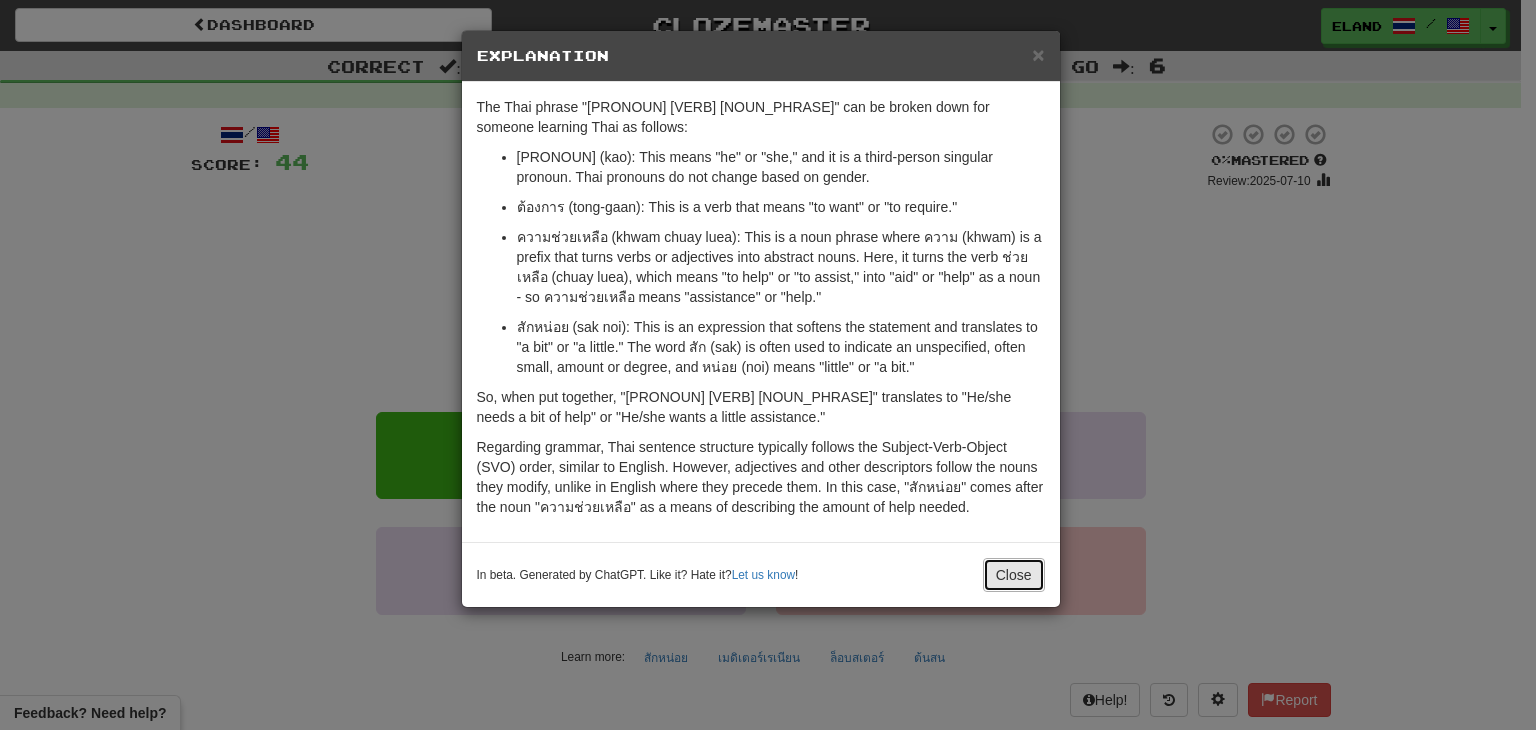 click on "Close" at bounding box center [1014, 575] 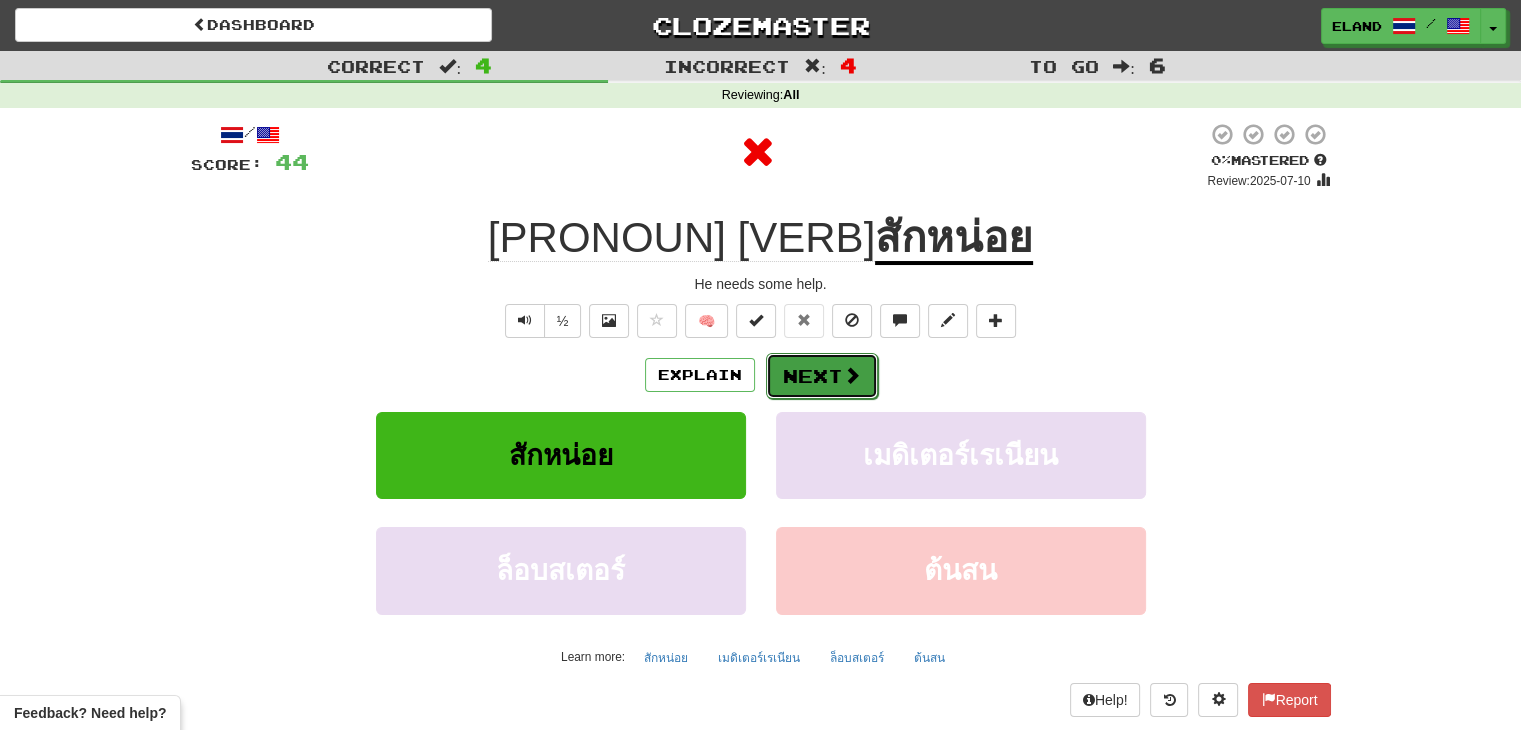 click on "Next" at bounding box center (822, 376) 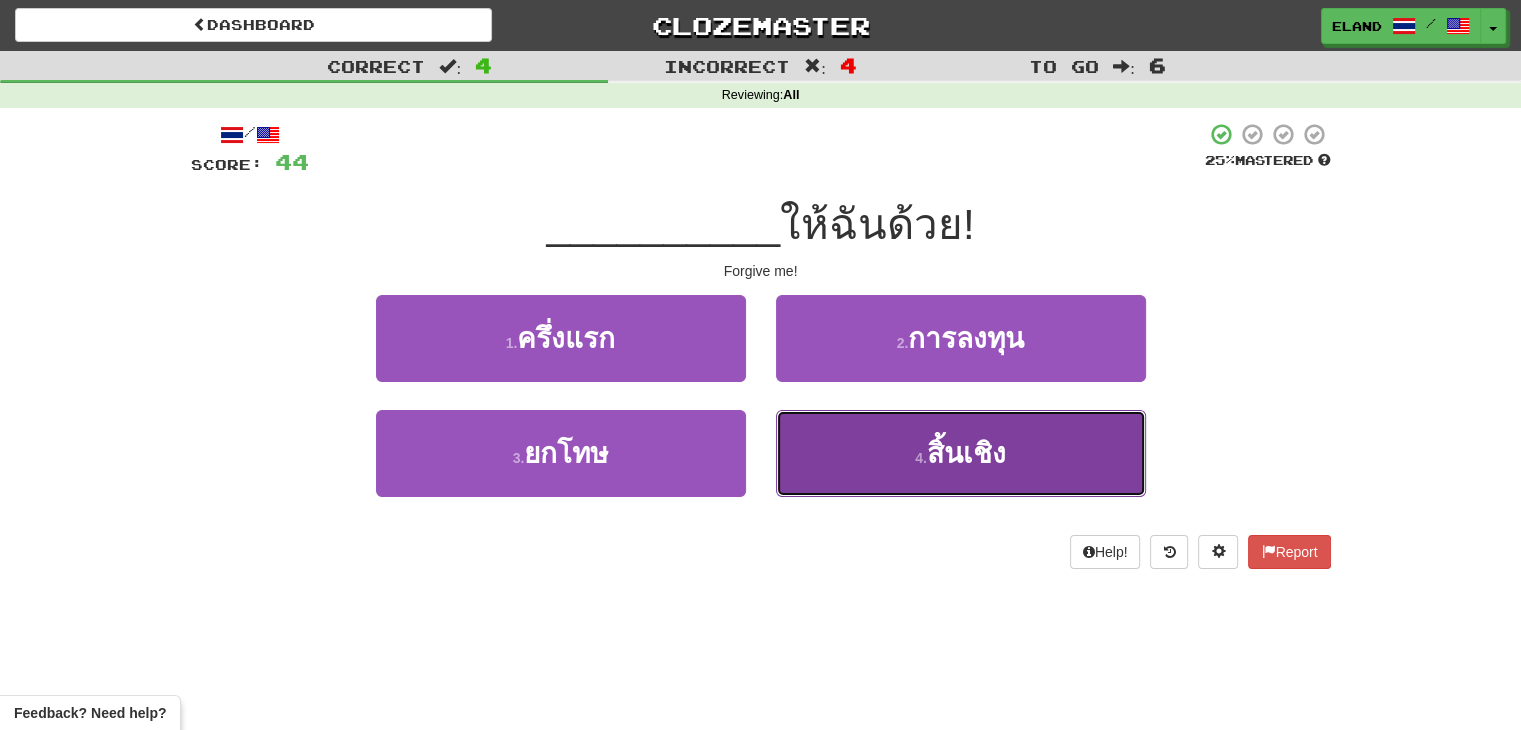 click on "สิ้นเชิง" at bounding box center (966, 453) 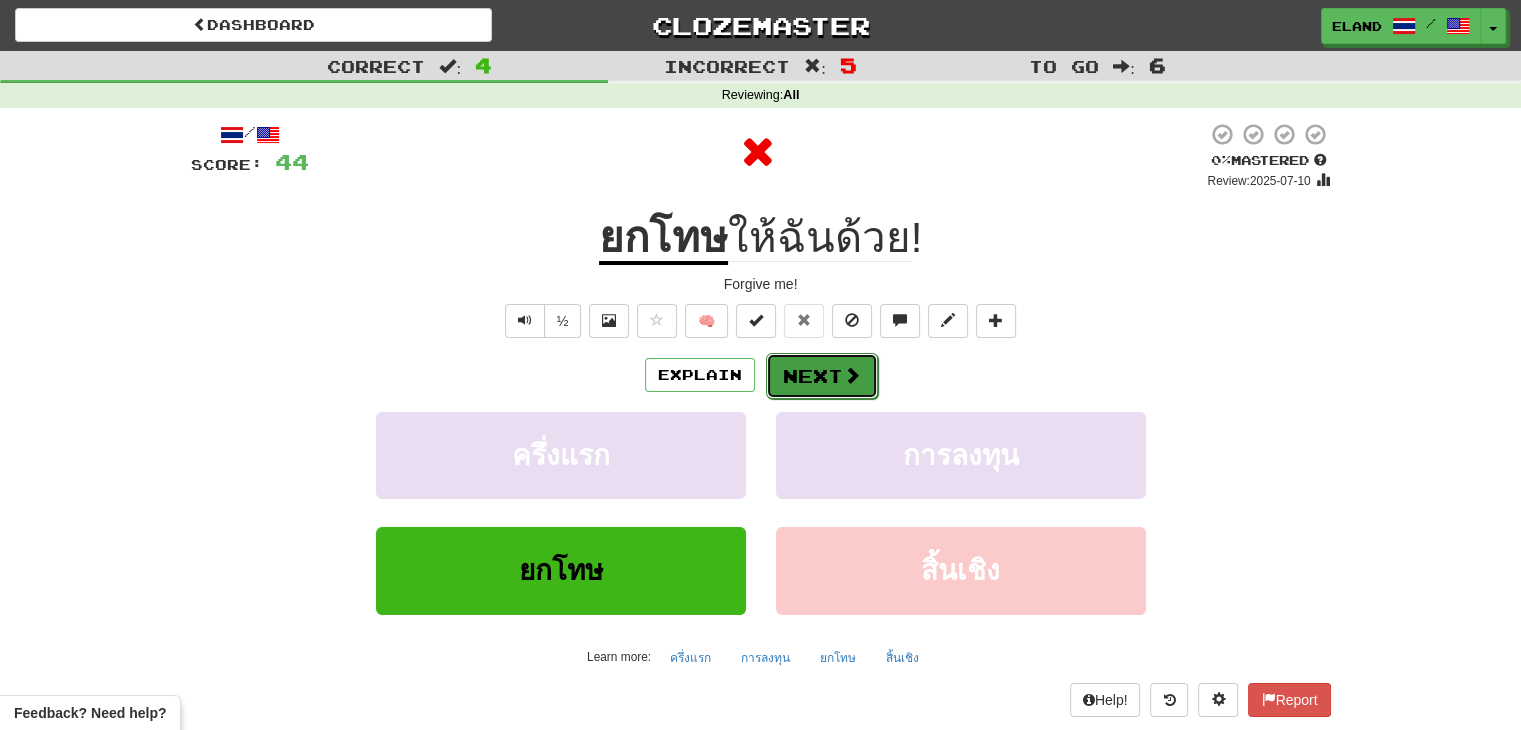 click on "Next" at bounding box center [822, 376] 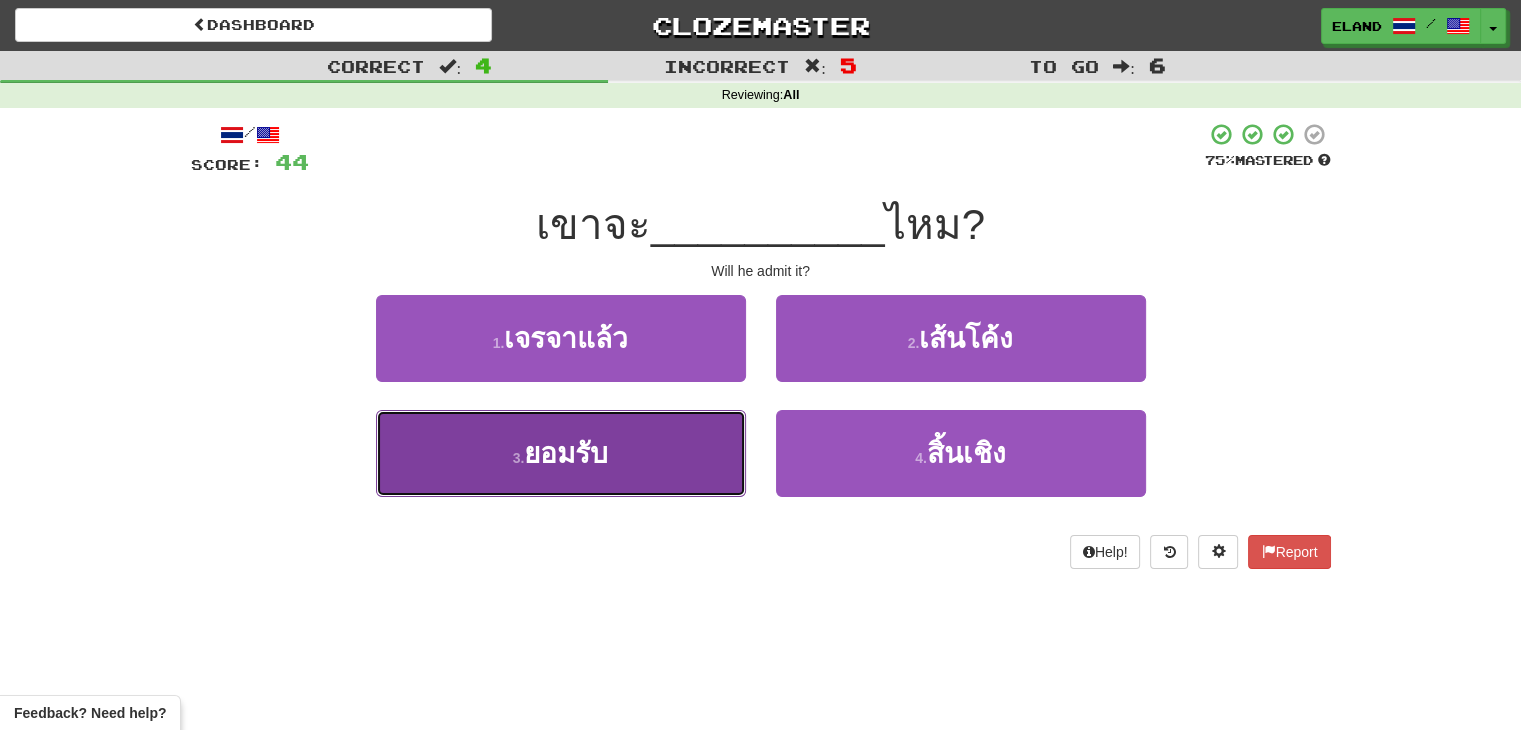 click on "3 .  ยอมรับ" at bounding box center [561, 453] 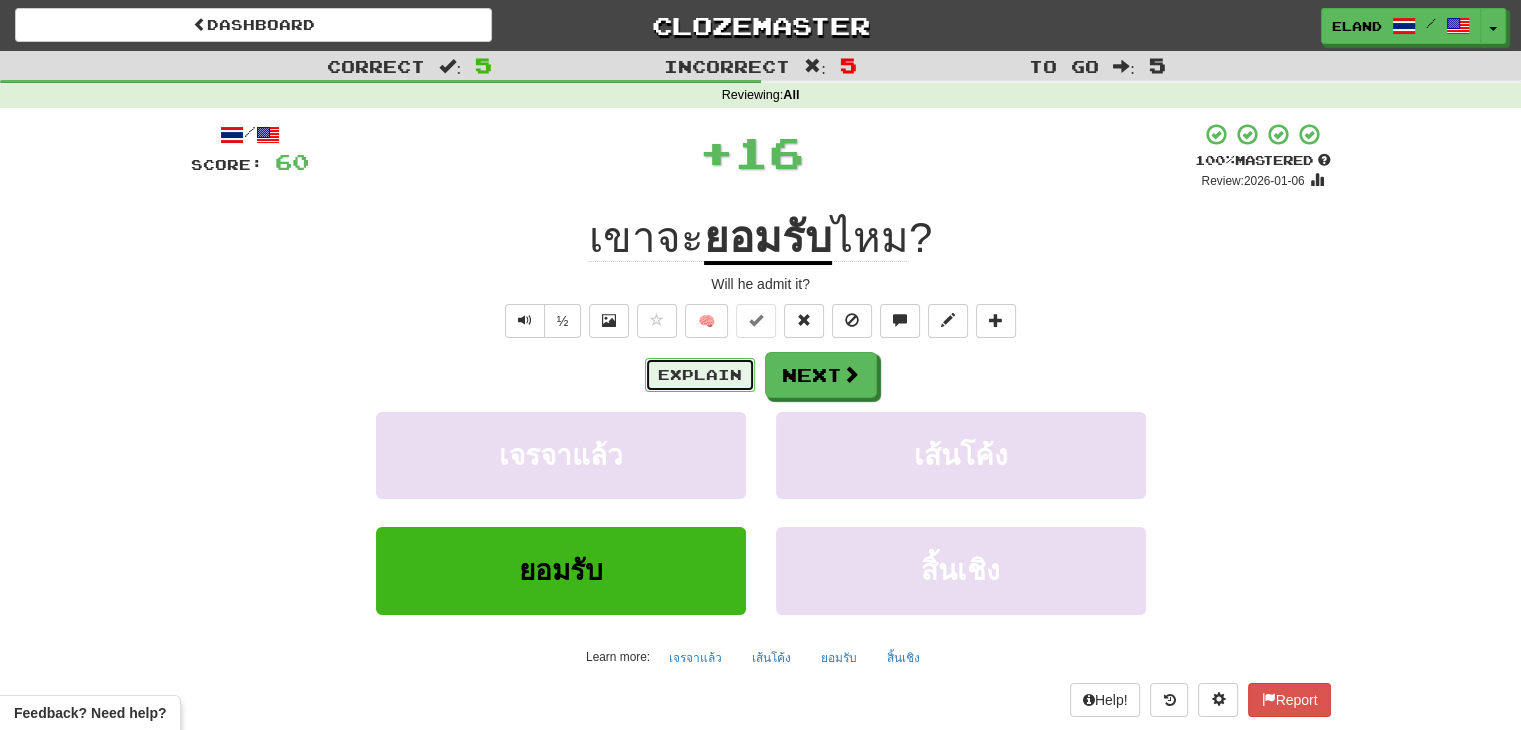 click on "Explain" at bounding box center [700, 375] 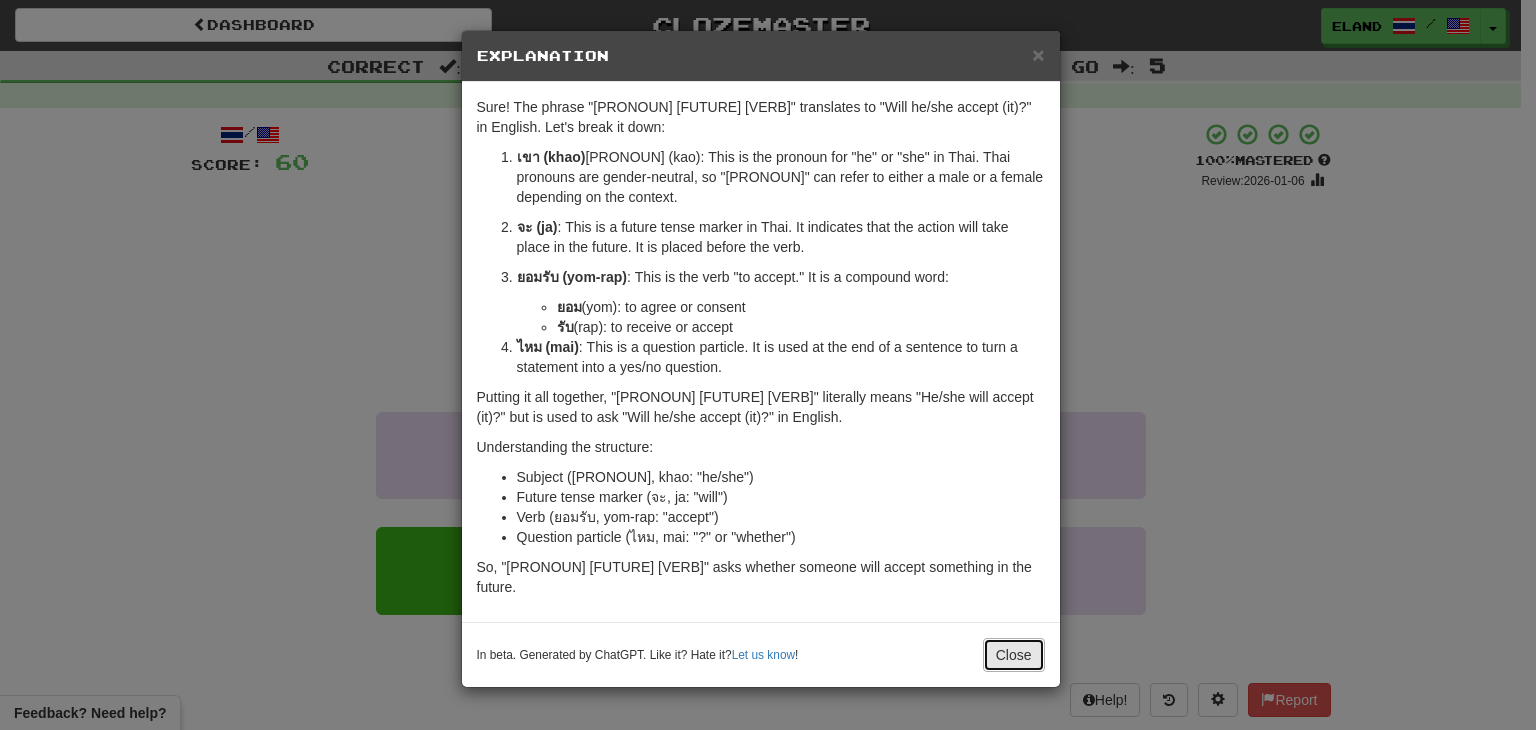 click on "Close" at bounding box center [1014, 655] 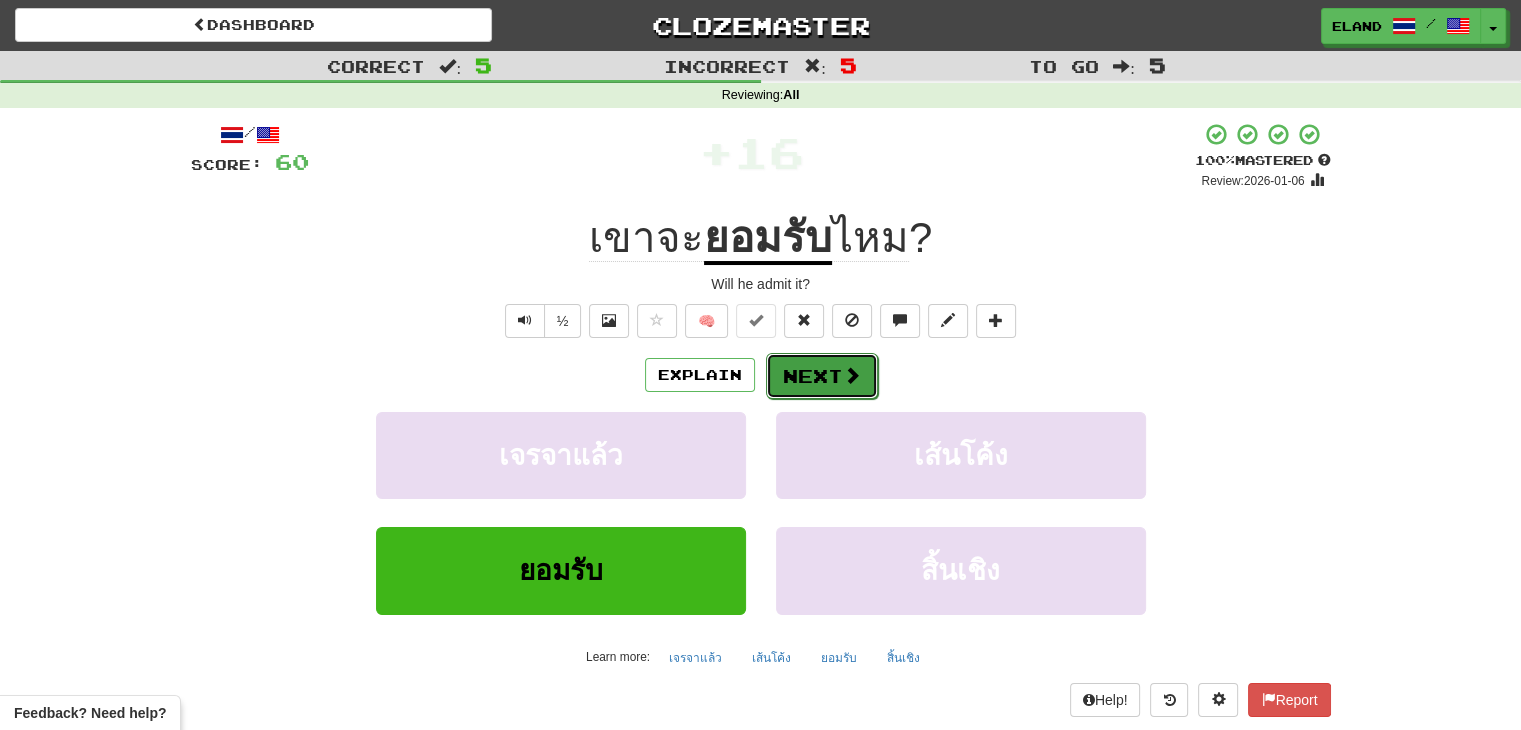 click on "Next" at bounding box center [822, 376] 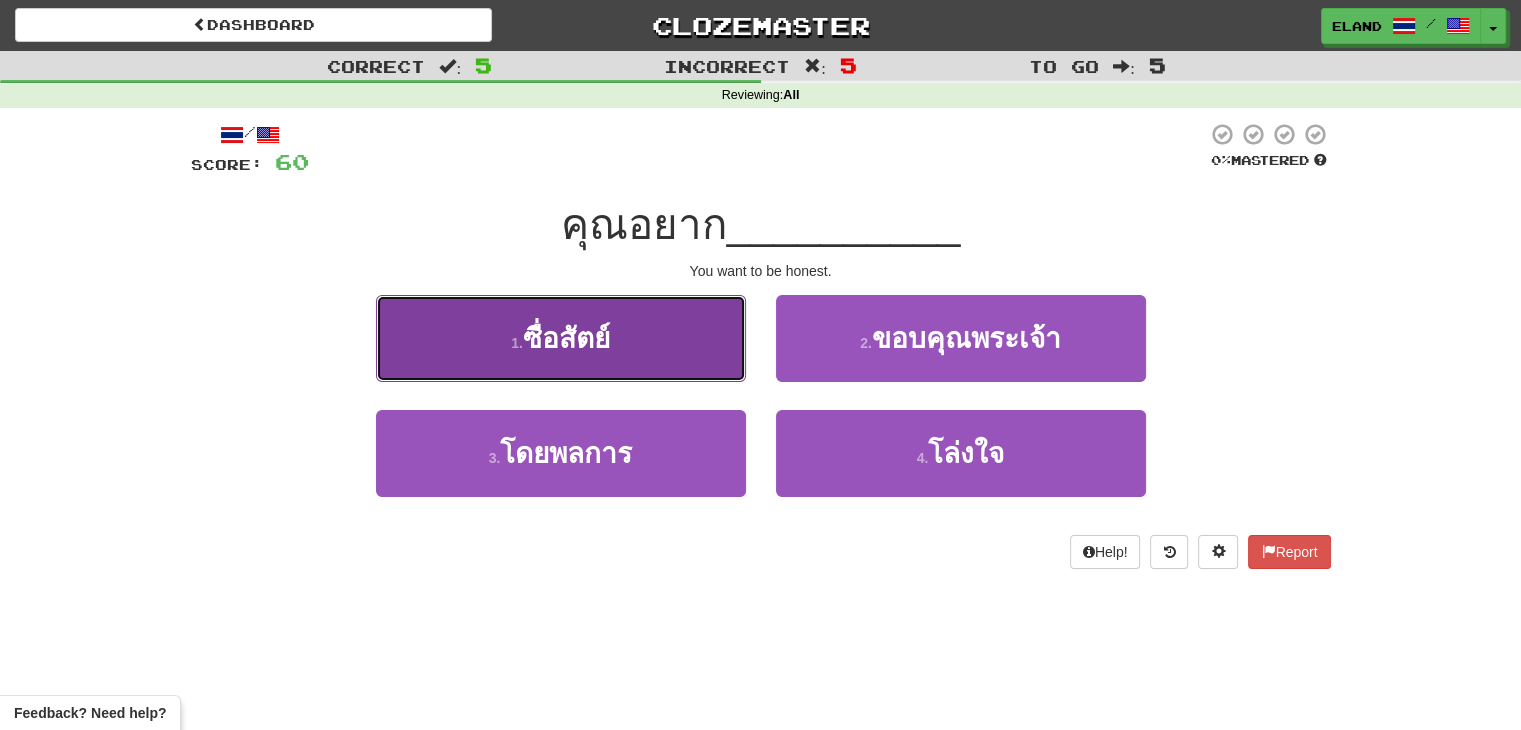 click on "1 .  ซื่อสัตย์" at bounding box center (561, 338) 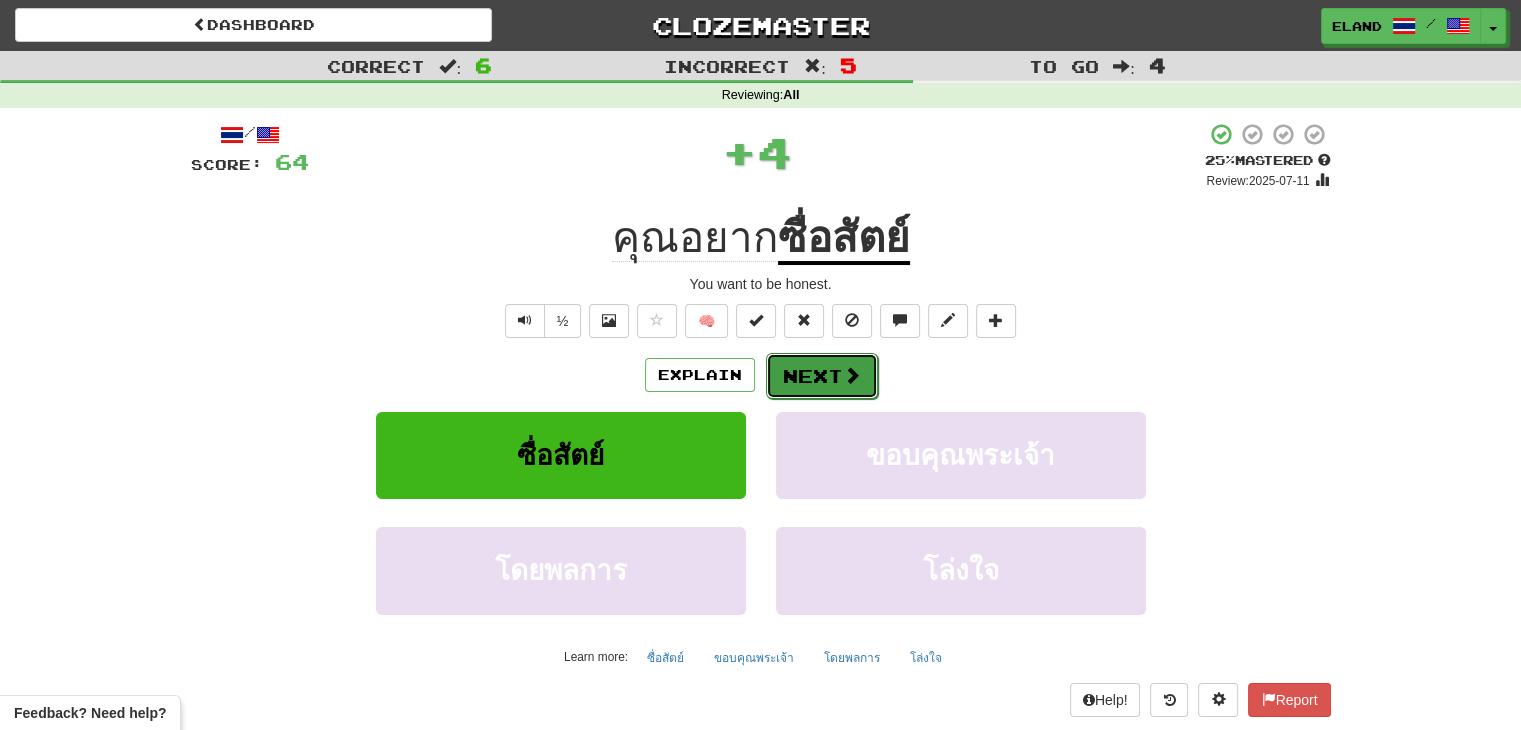 click at bounding box center [852, 375] 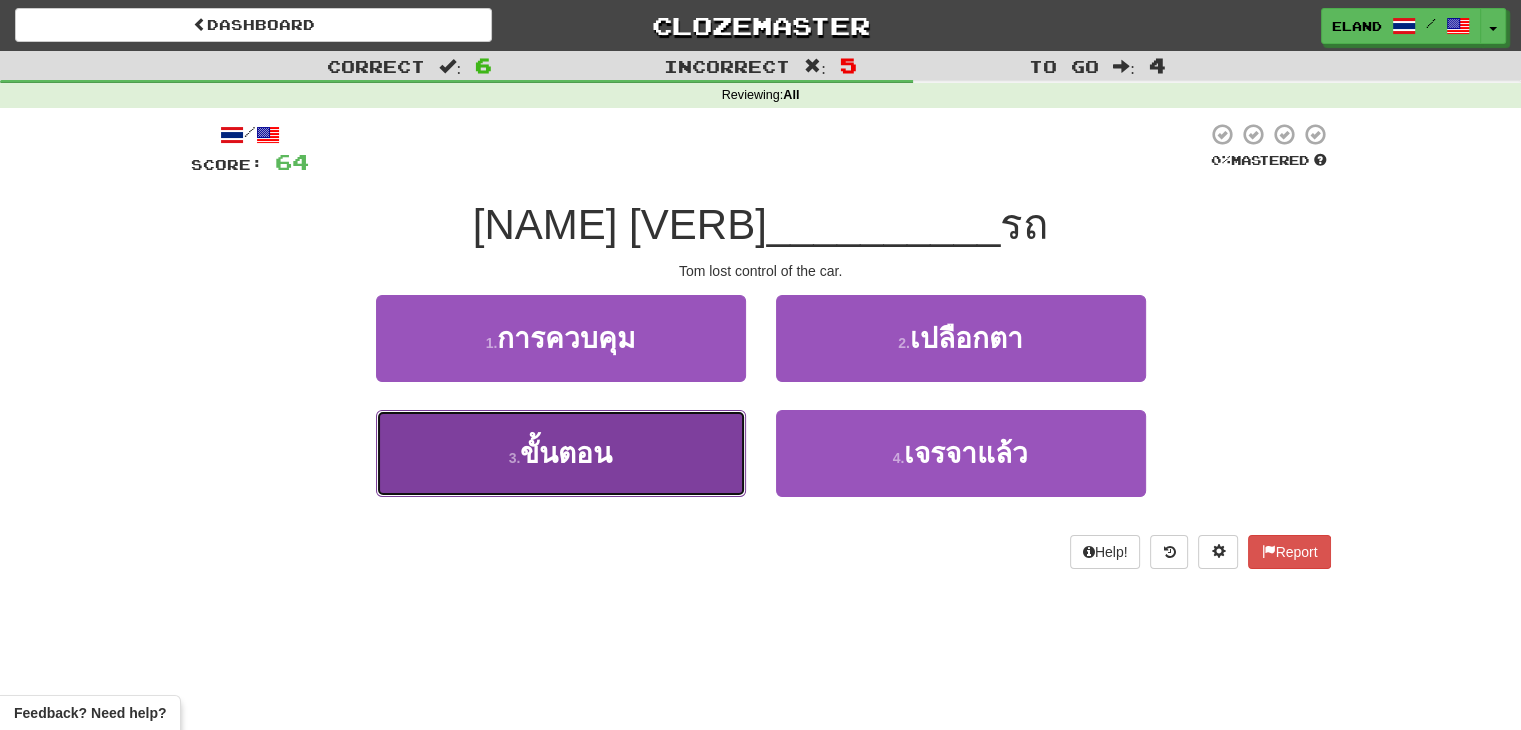 click on "3 .  ขั้นตอน" at bounding box center [561, 453] 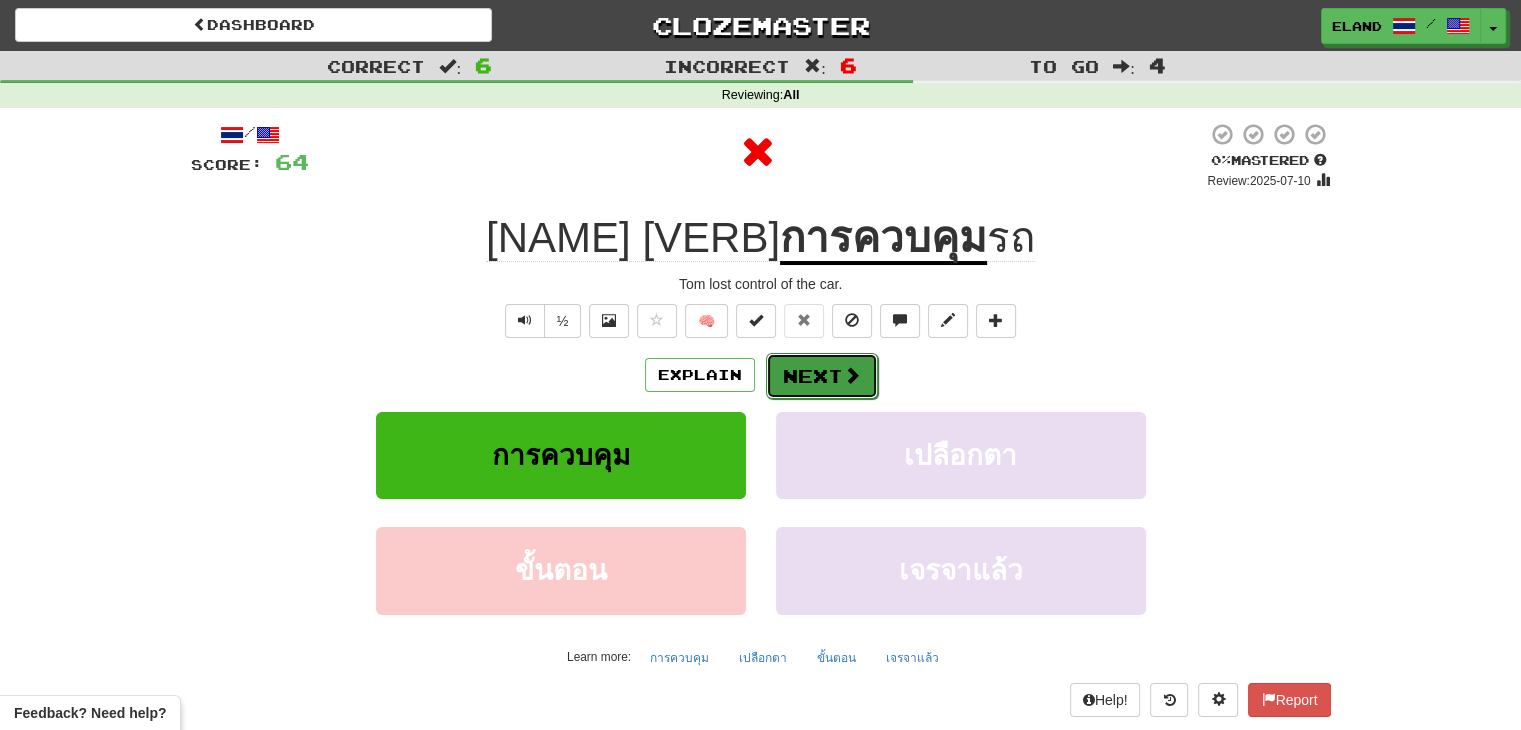 click on "Next" at bounding box center [822, 376] 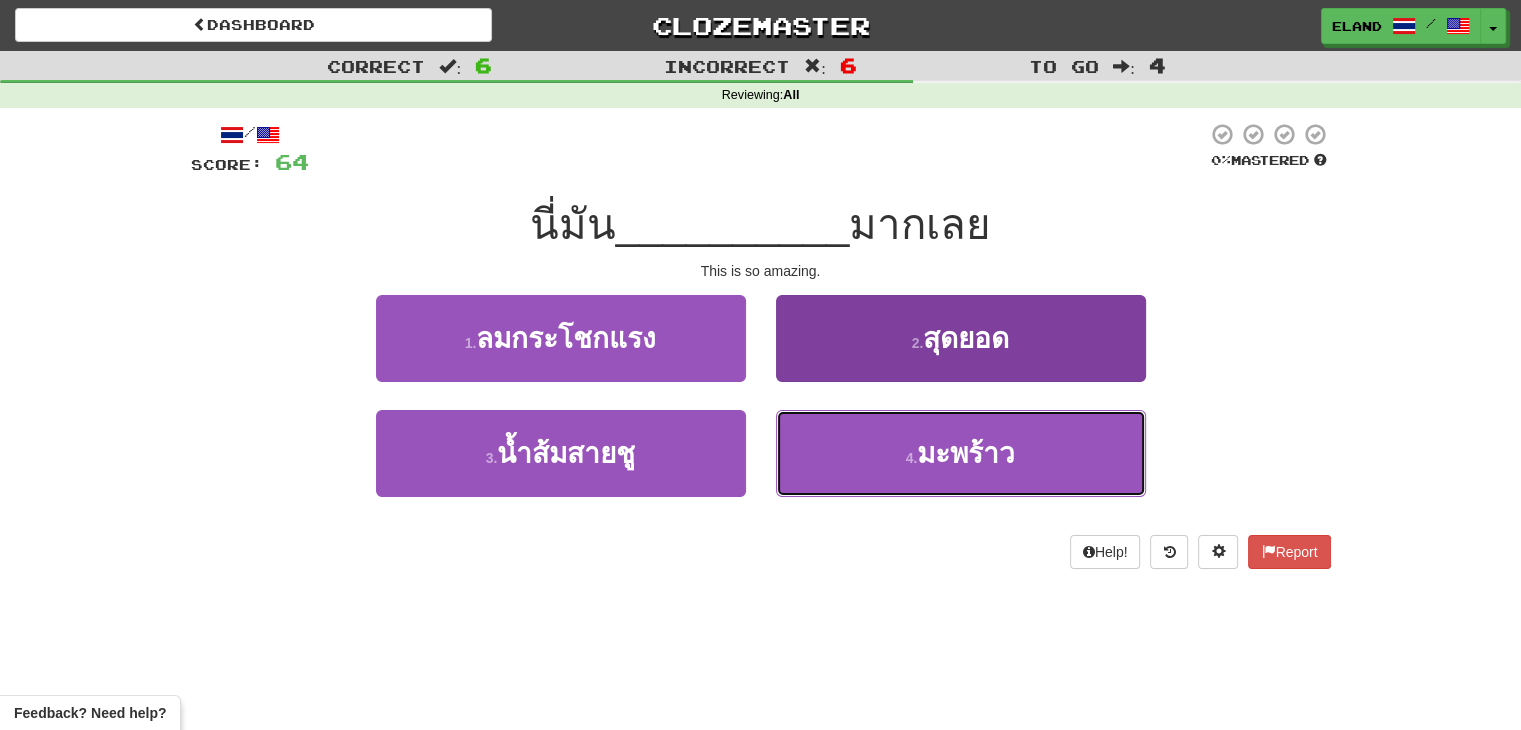 click on "มะพร้าว" at bounding box center (966, 453) 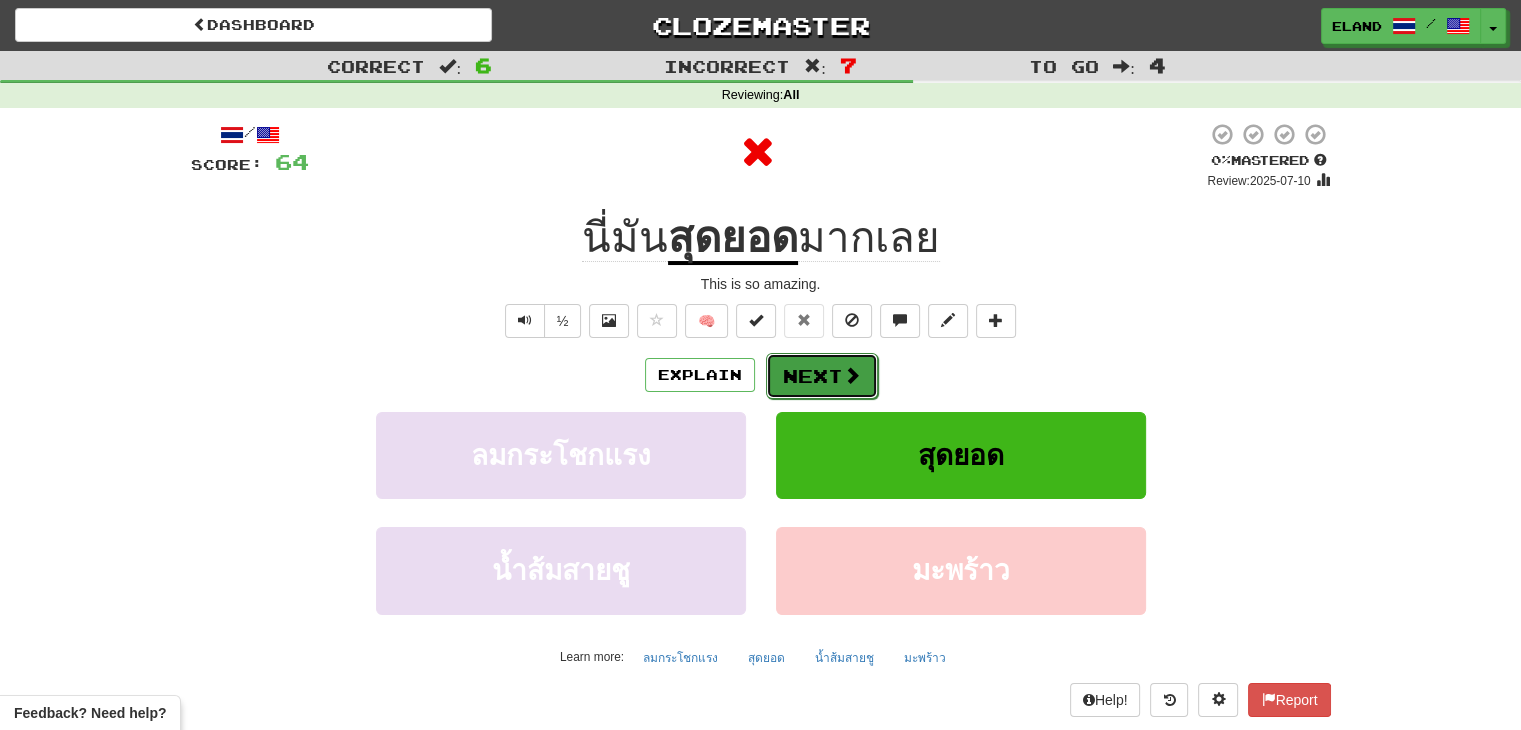 click on "Next" at bounding box center (822, 376) 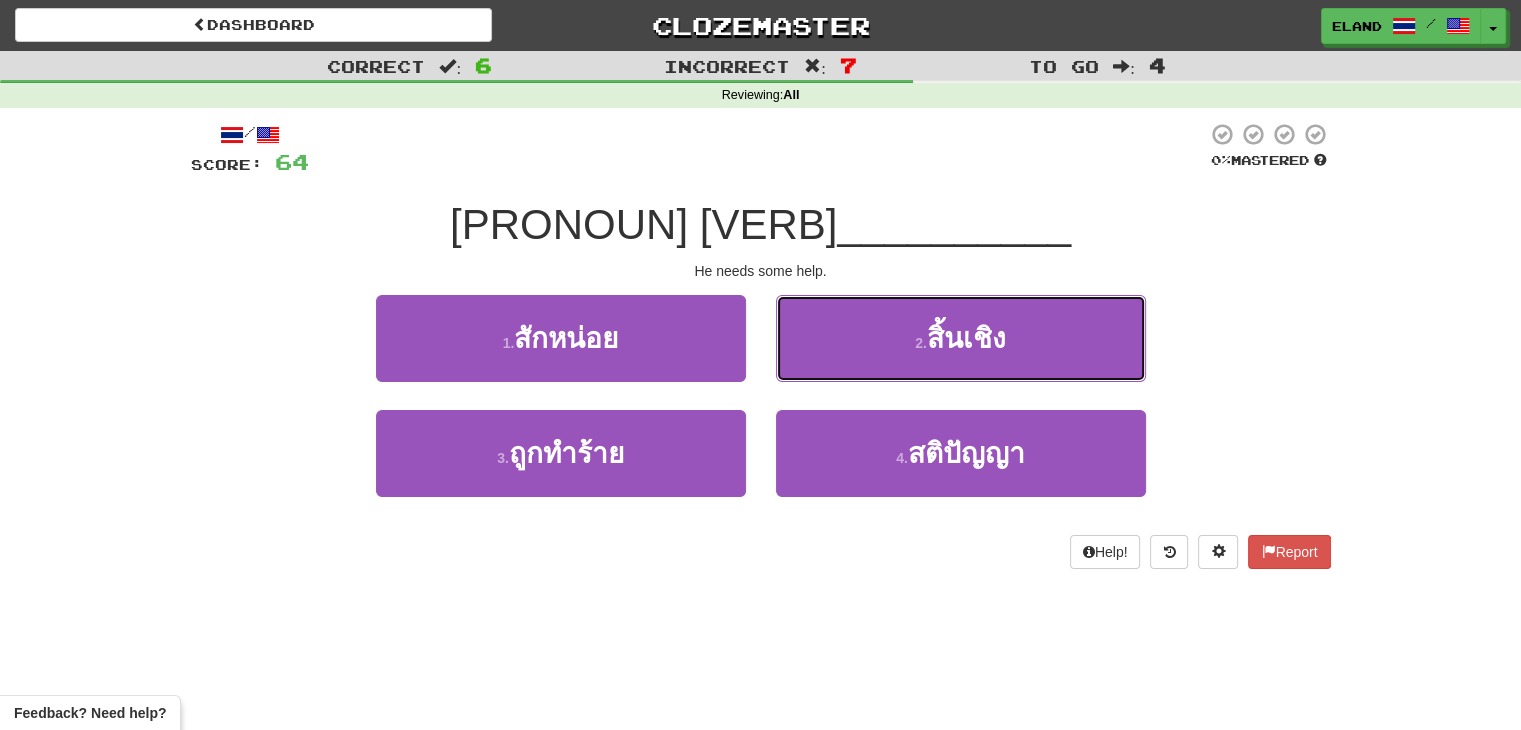 click on "2 .  สิ้นเชิง" at bounding box center (961, 338) 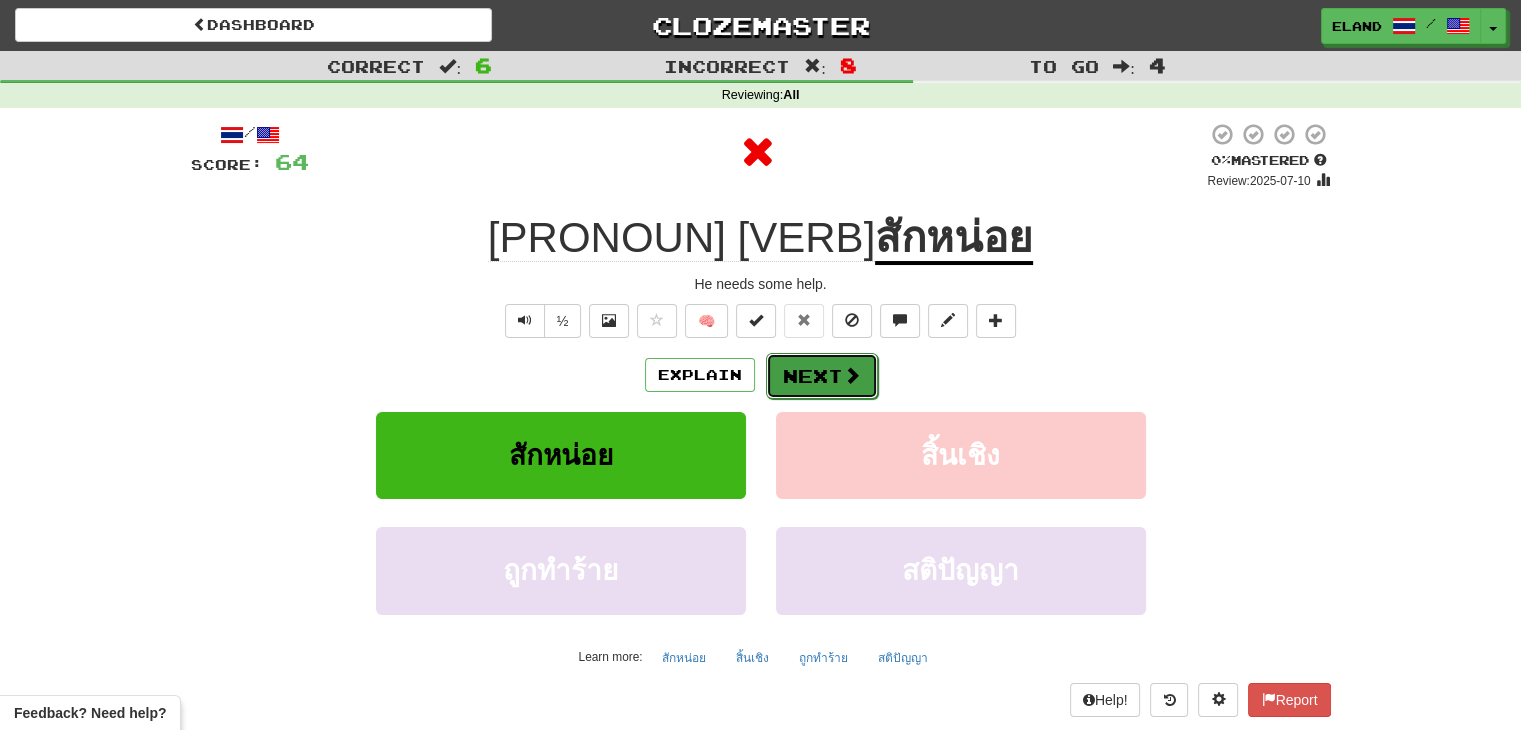 click on "Next" at bounding box center [822, 376] 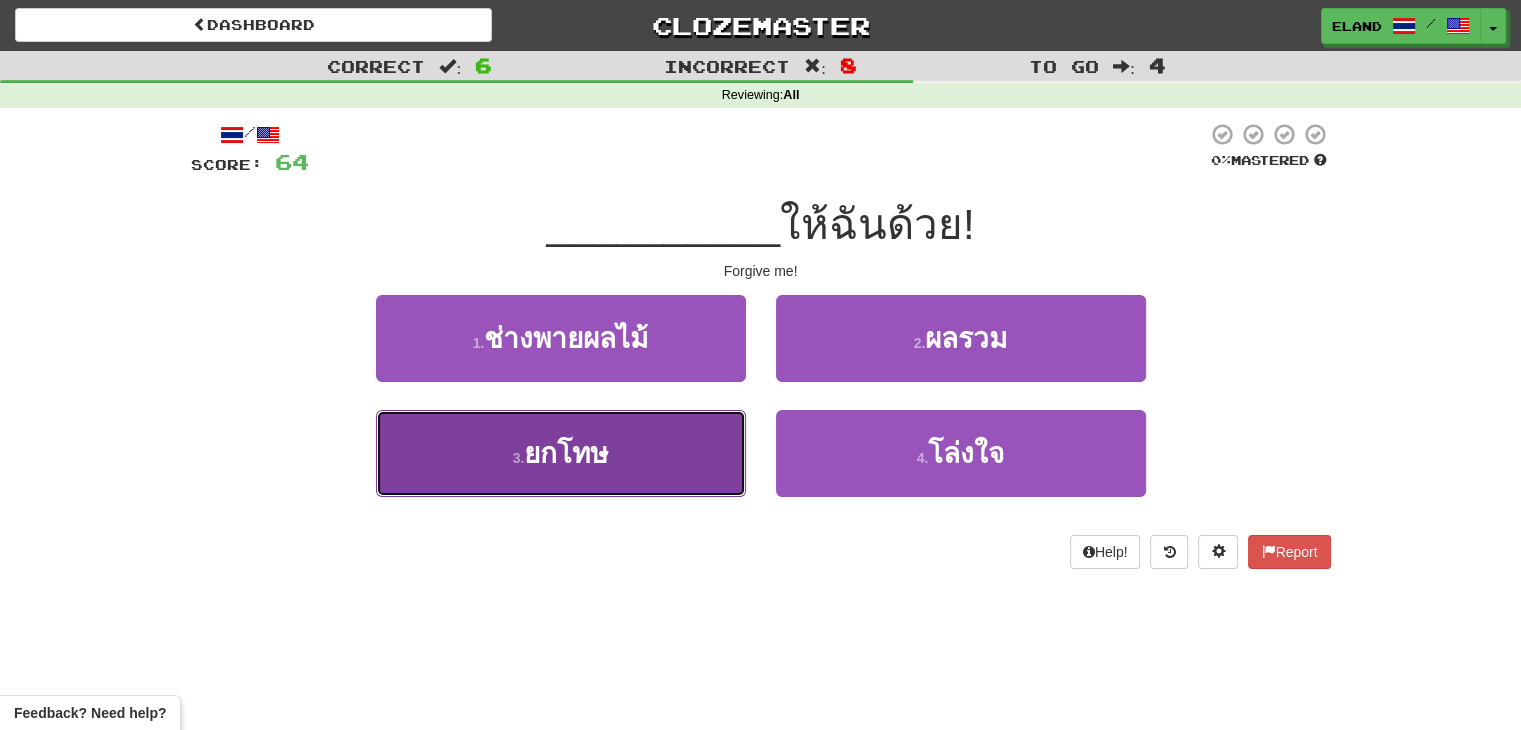 click on "3 .  ยกโทษ" at bounding box center (561, 453) 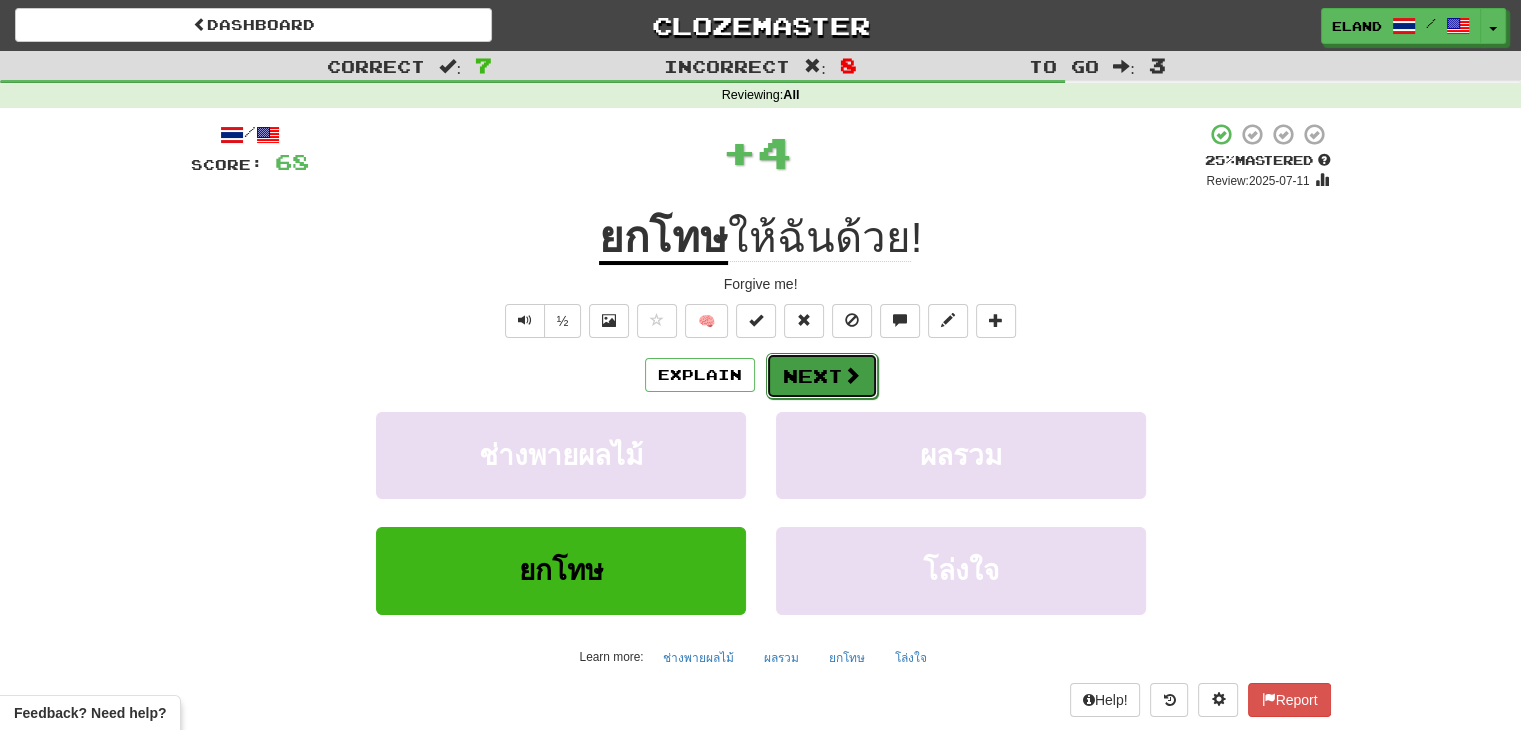 click on "Next" at bounding box center [822, 376] 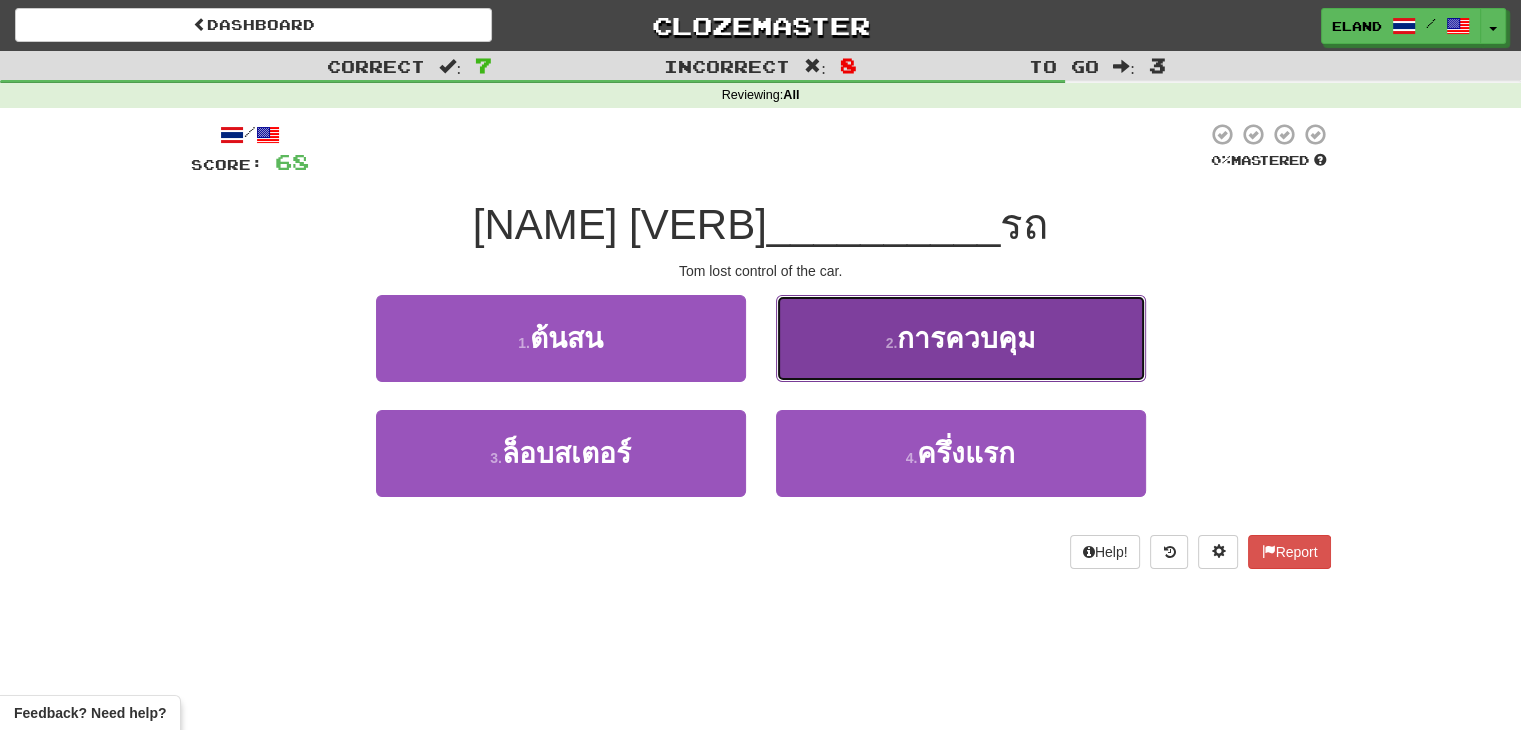 click on "2 .  การควบคุม" at bounding box center [961, 338] 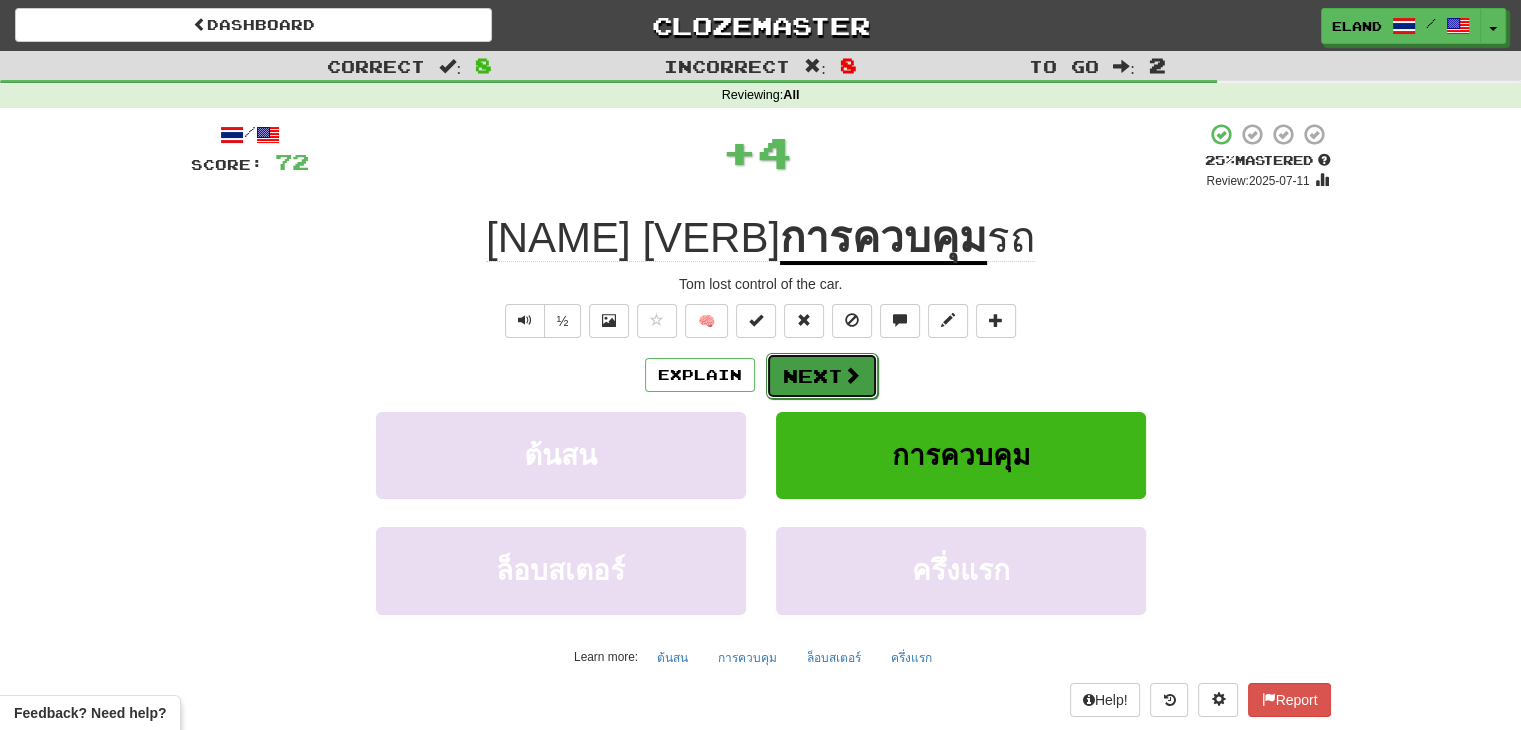 click on "Next" at bounding box center [822, 376] 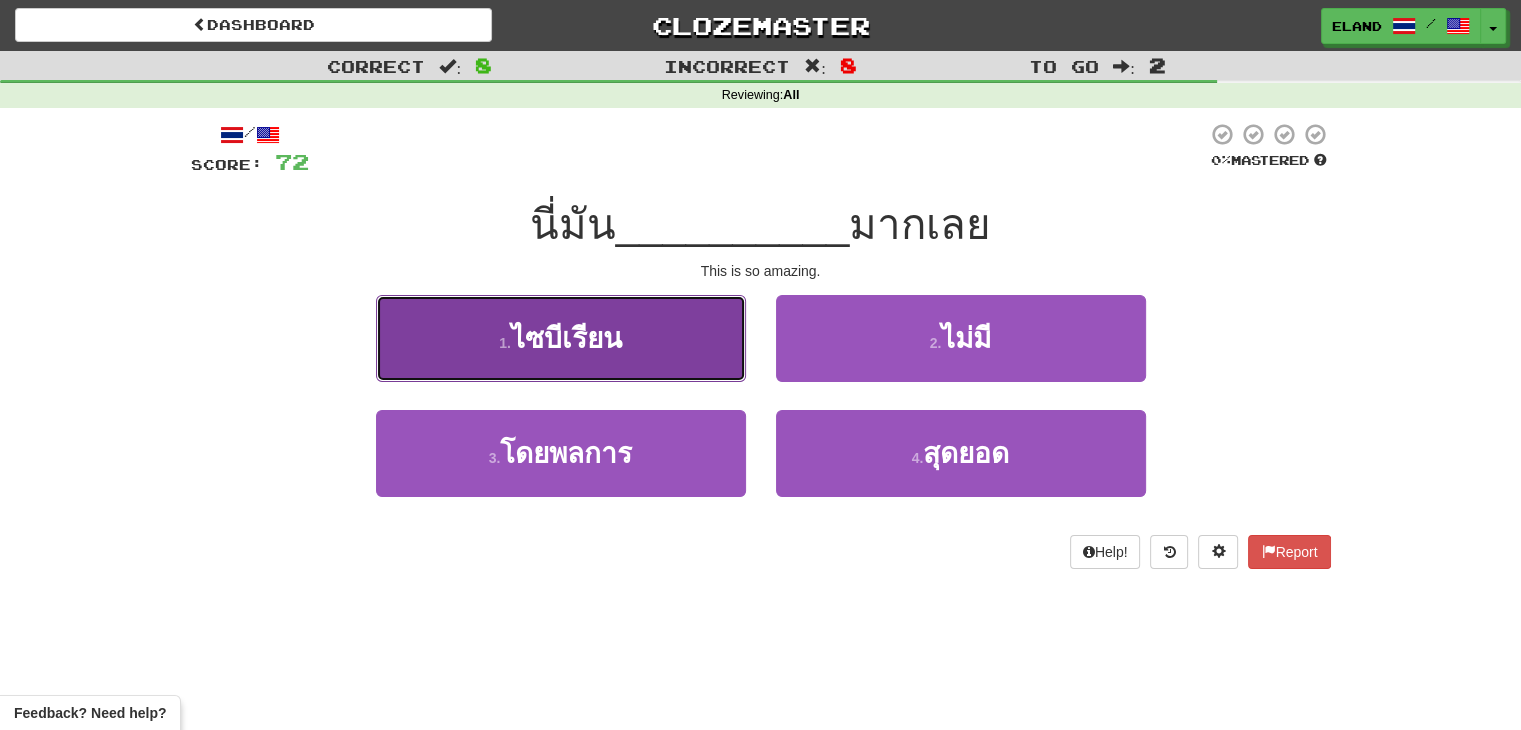 click on "1 .  ไซบีเรียน" at bounding box center [561, 338] 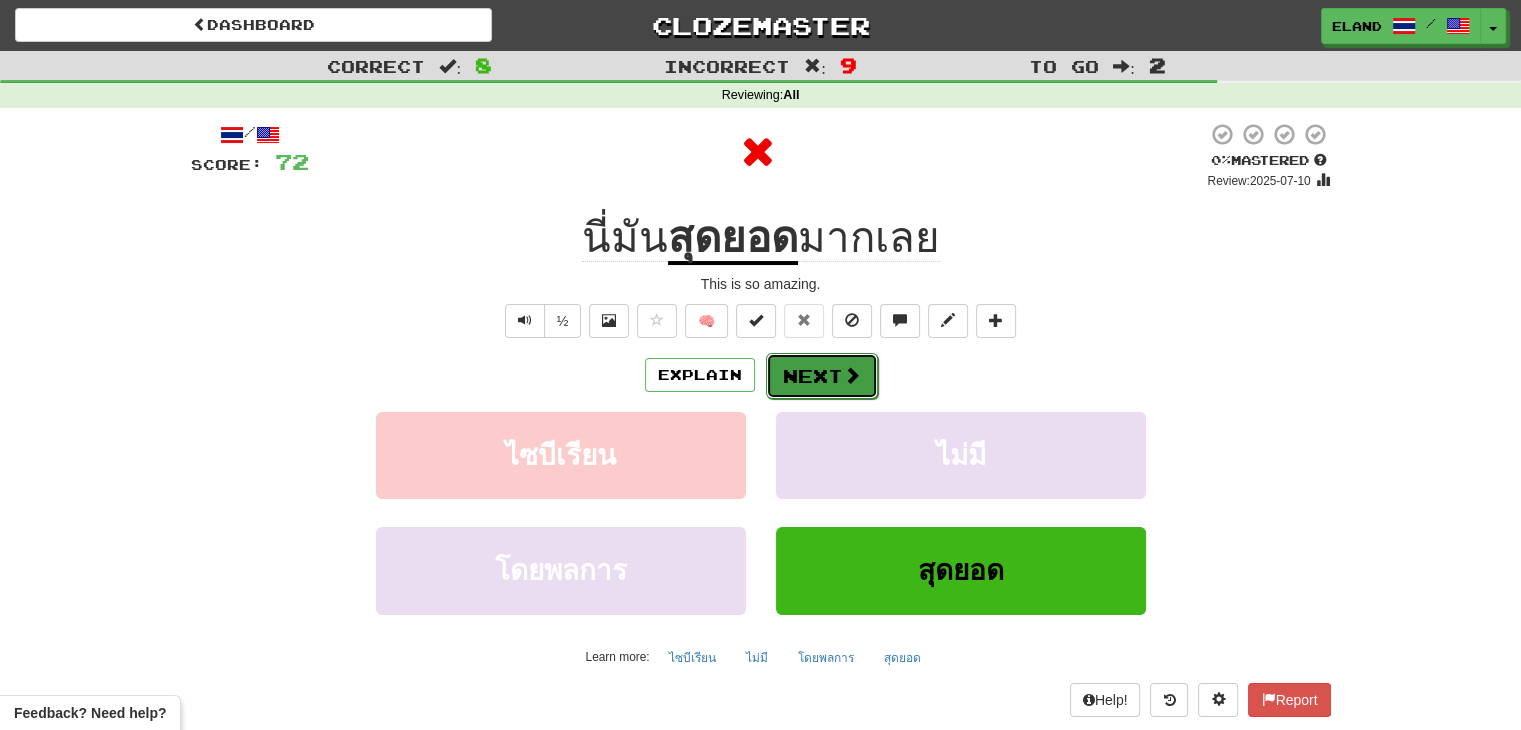 click at bounding box center (852, 375) 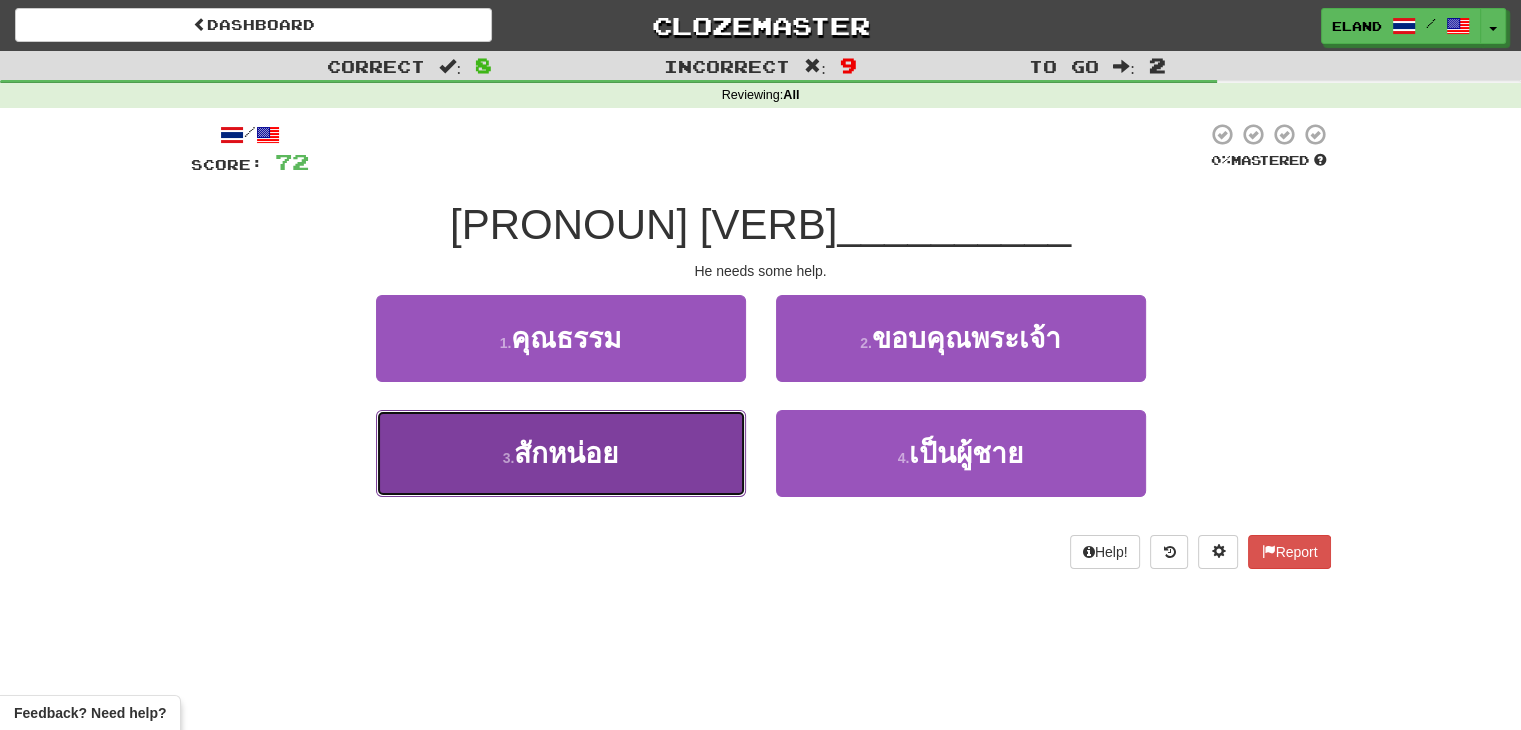 click on "3 .  สักหน่อย" at bounding box center (561, 453) 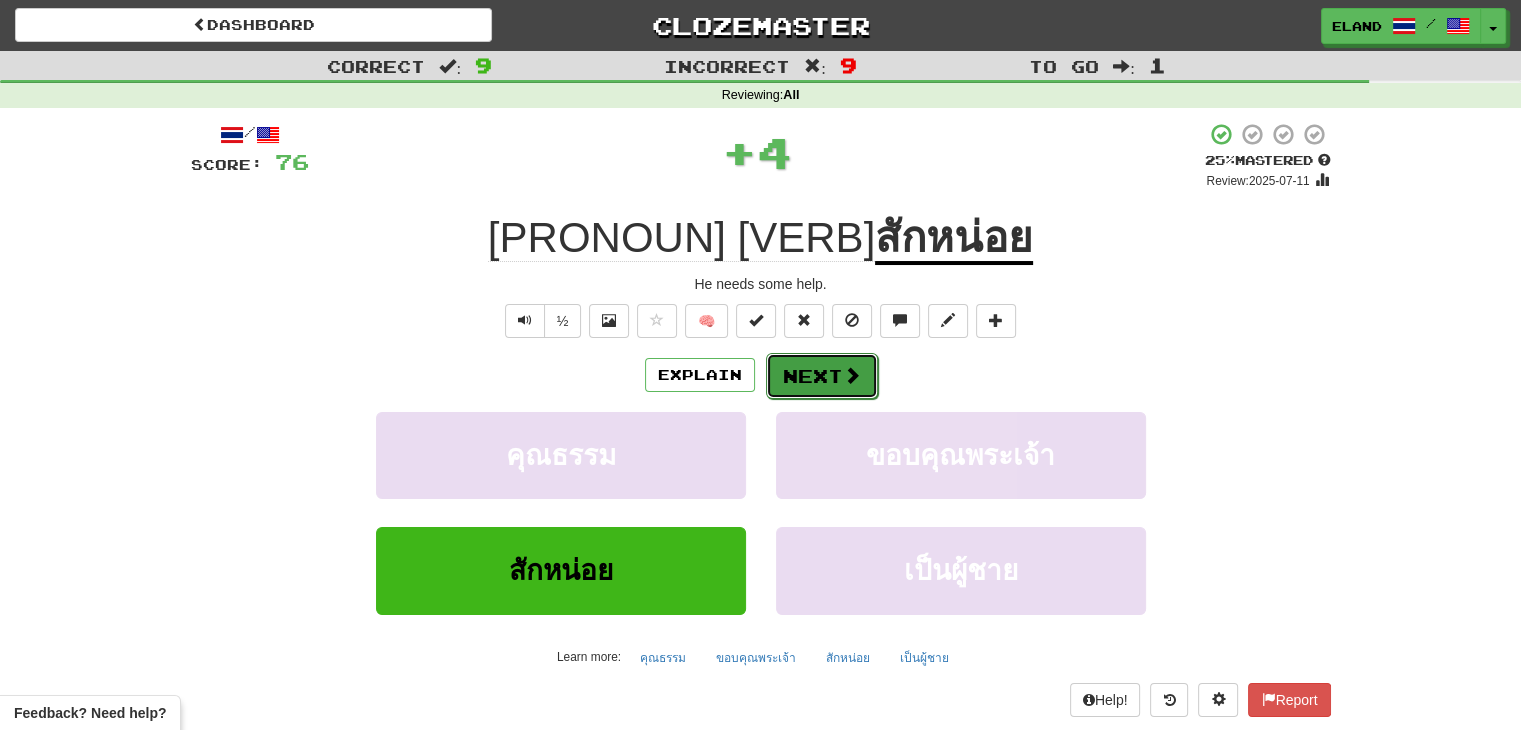 click on "Next" at bounding box center (822, 376) 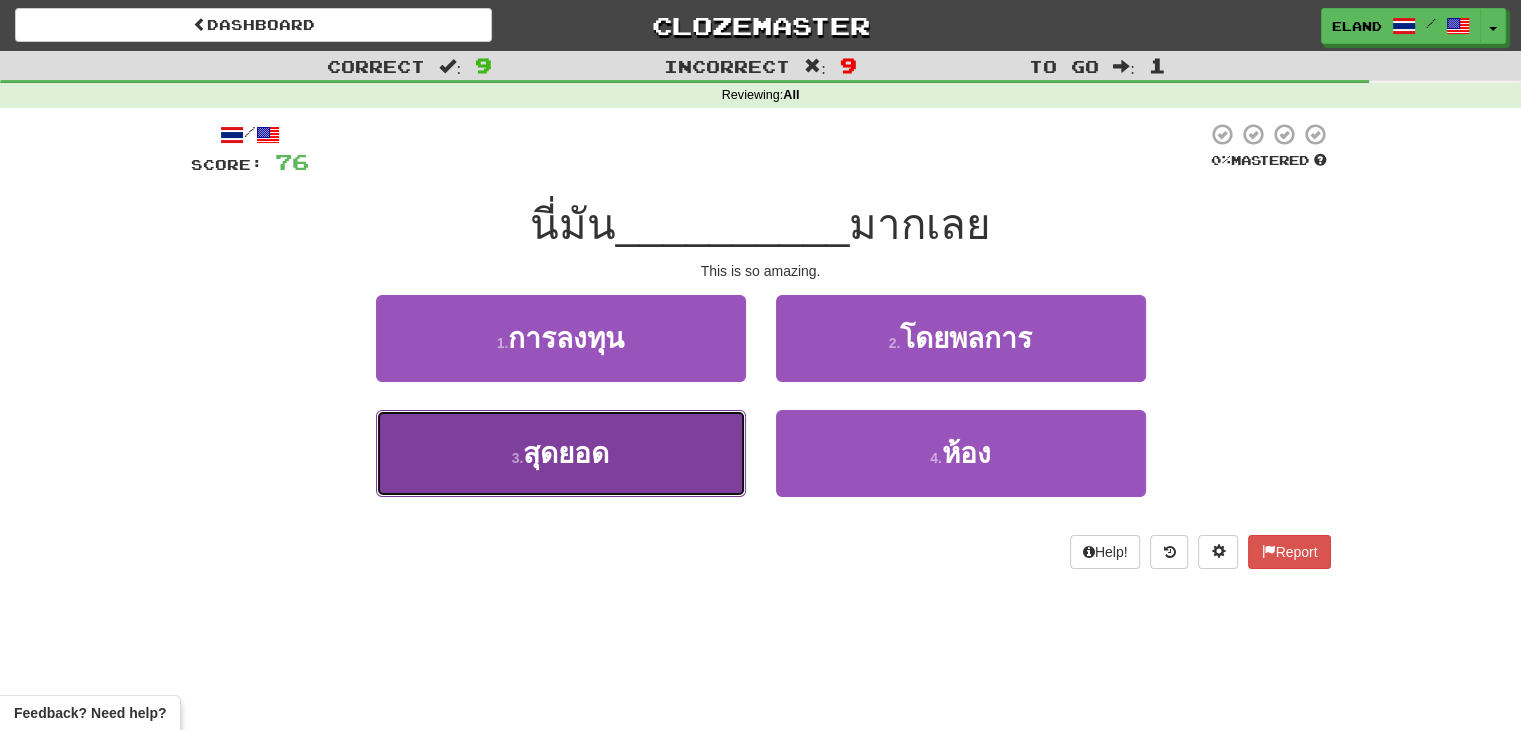 click on "3 .  สุดยอด" at bounding box center [561, 453] 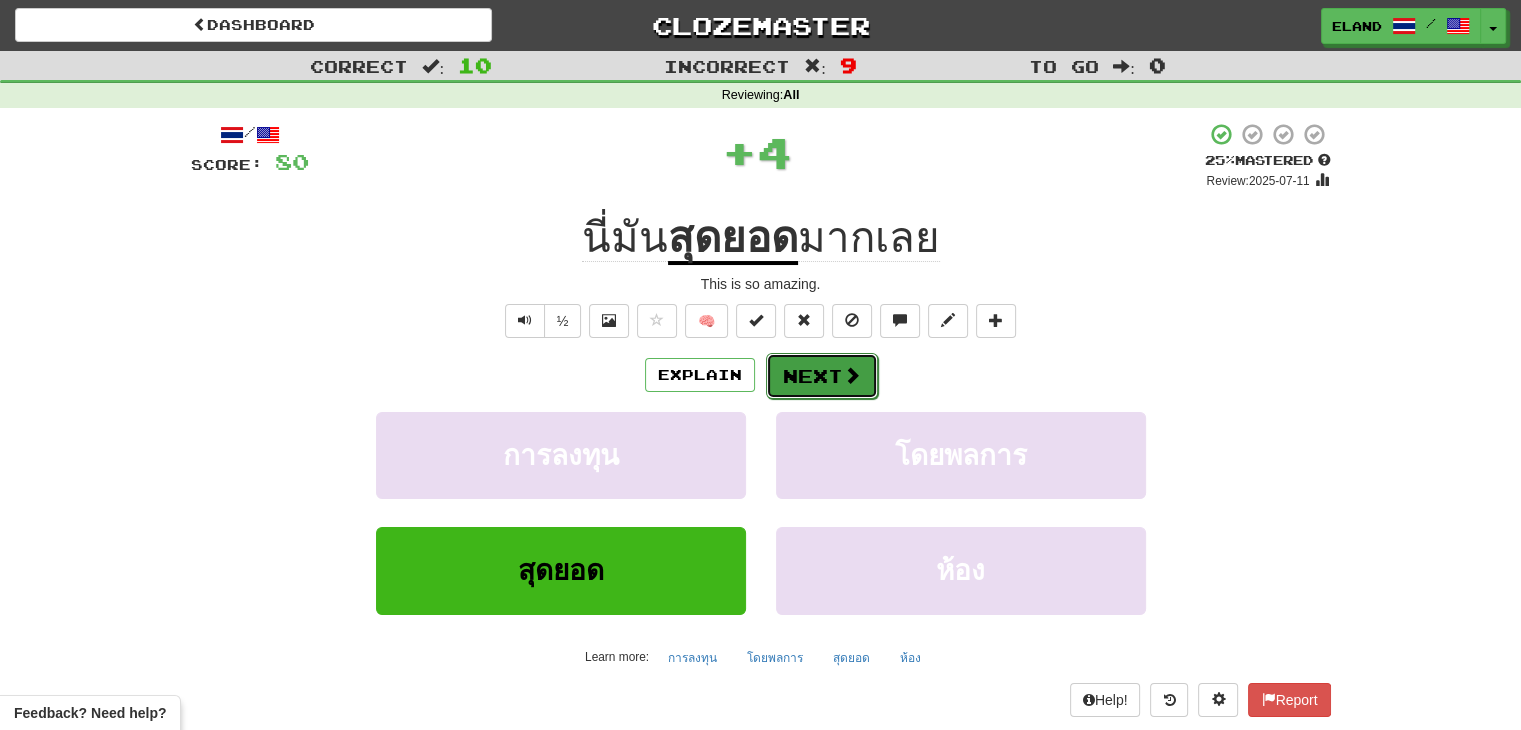 click at bounding box center [852, 375] 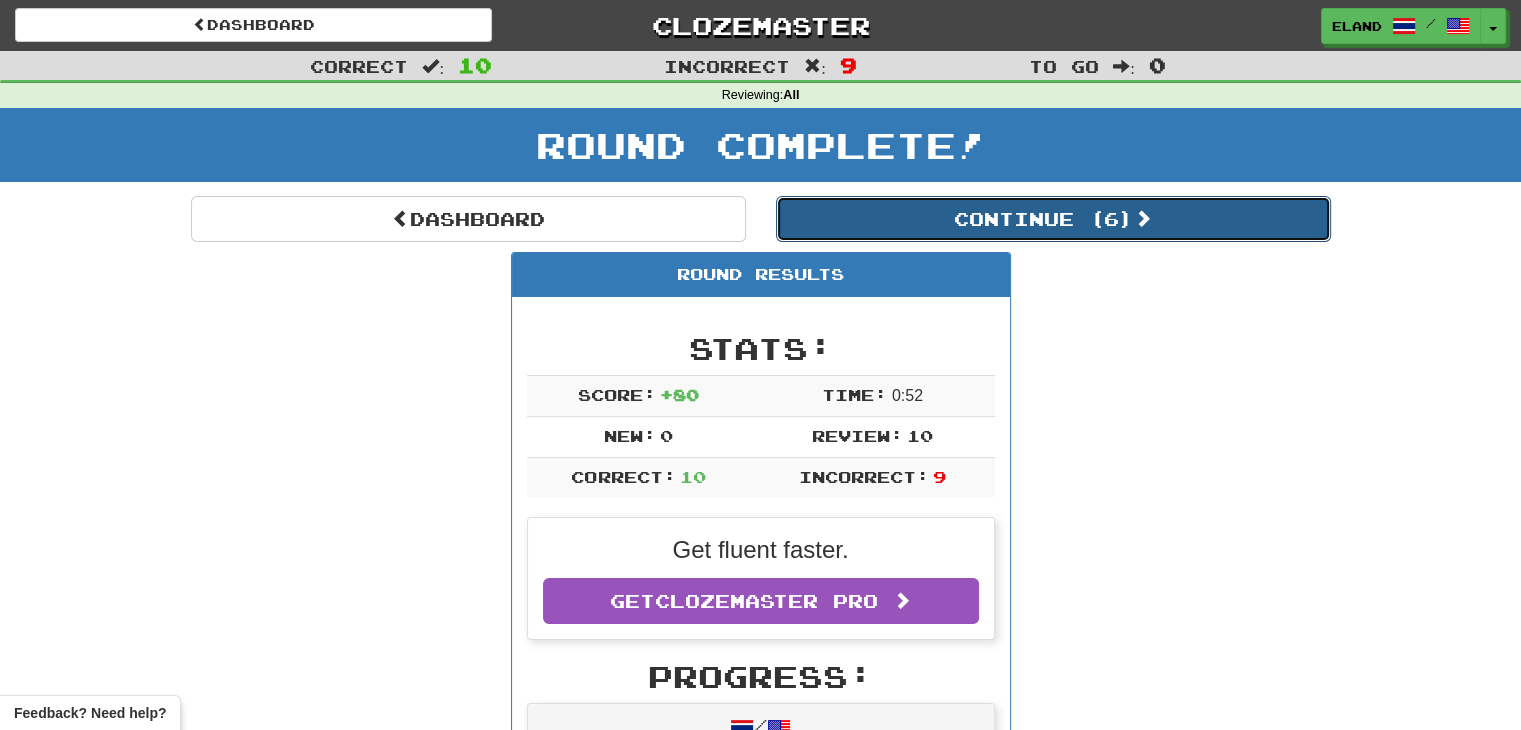 click on "Continue ( 6 )" at bounding box center (1053, 219) 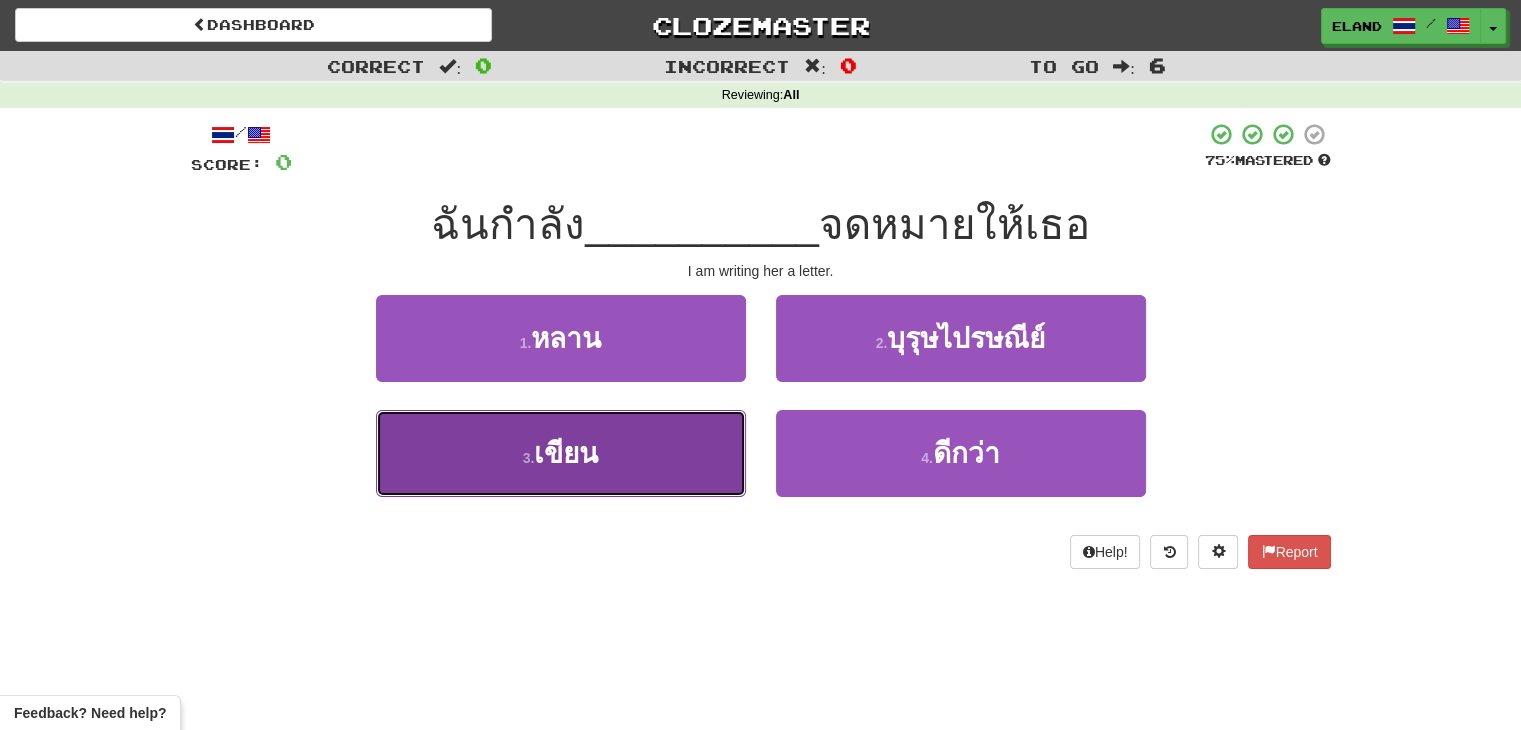 click on "3 .  เขียน" at bounding box center [561, 453] 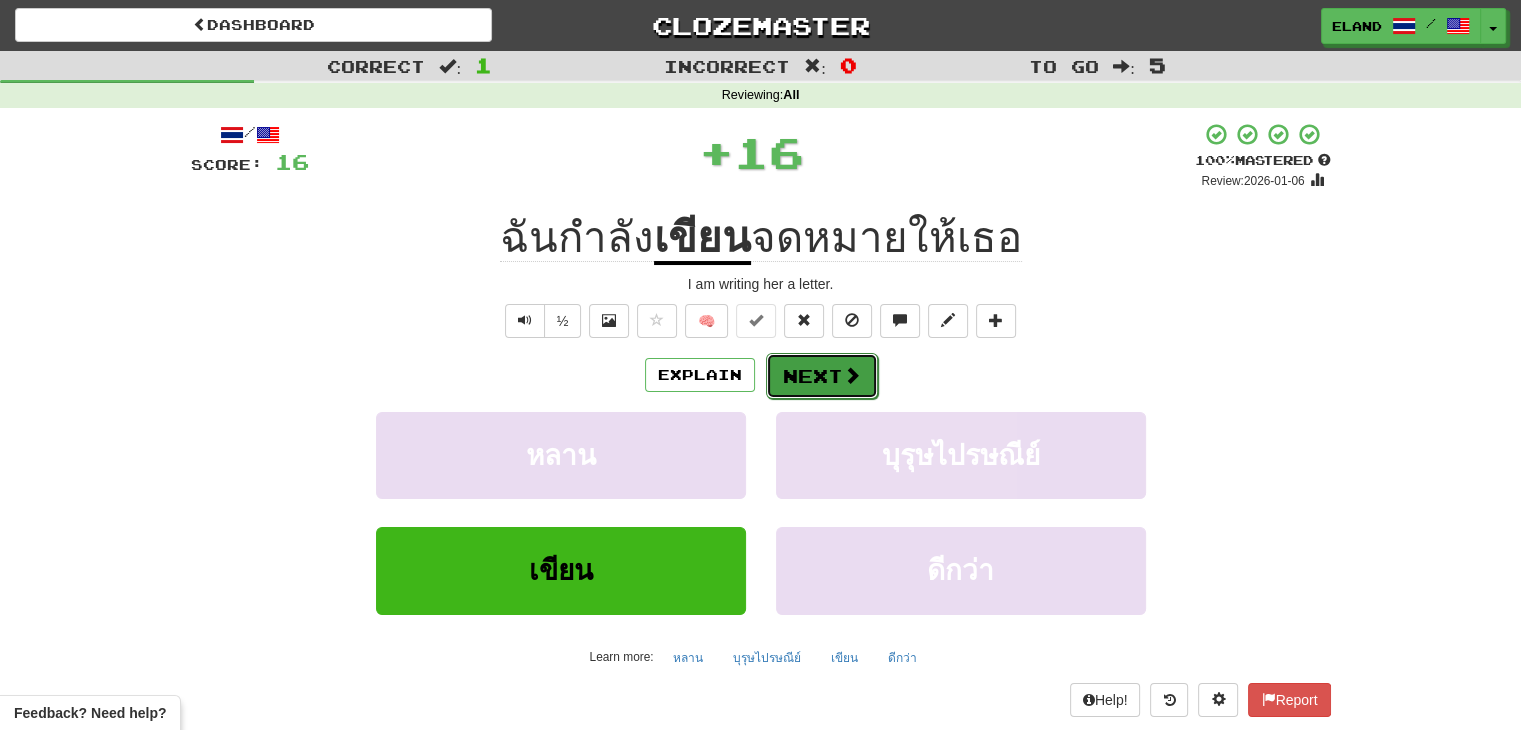 click on "Next" at bounding box center [822, 376] 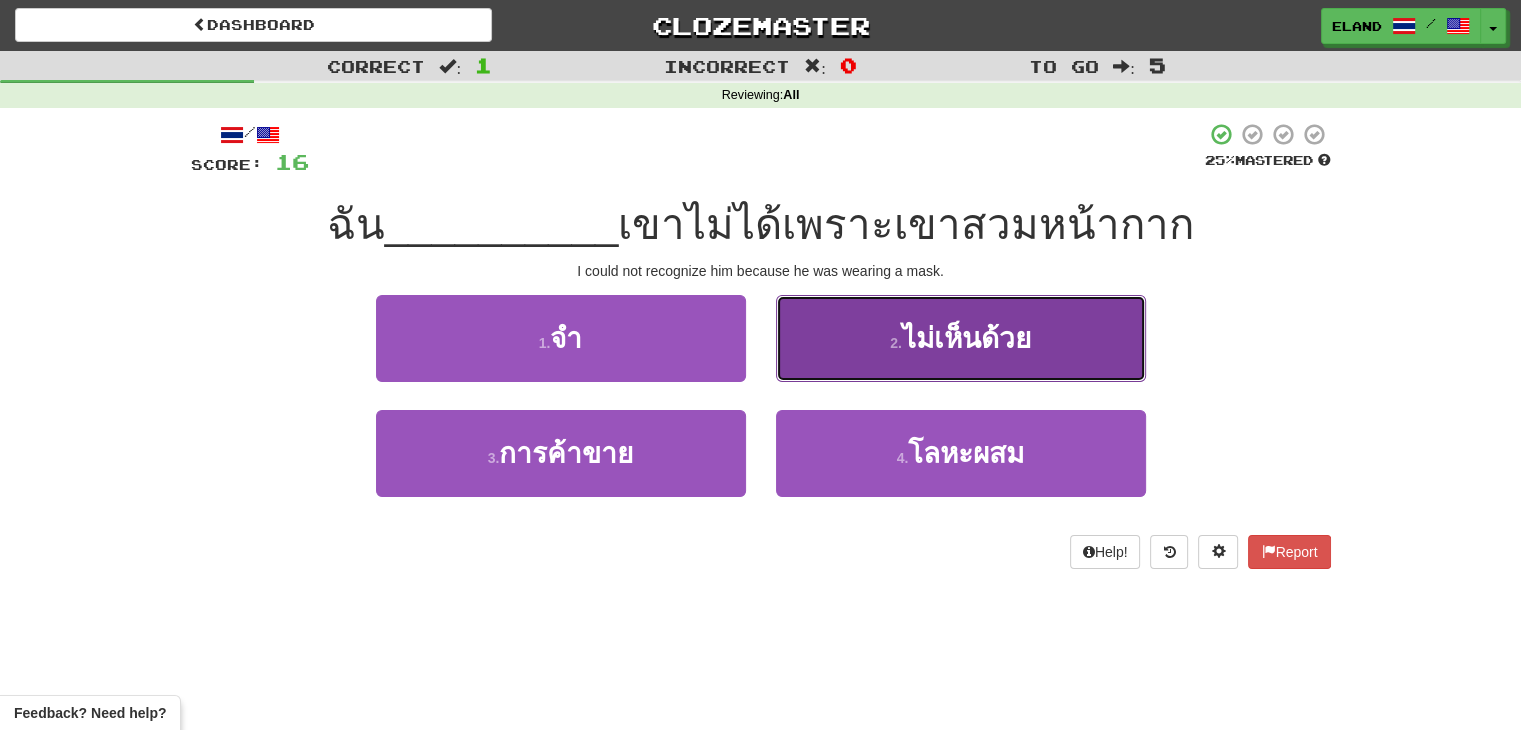 click on "ไม่เห็นด้วย" at bounding box center (966, 338) 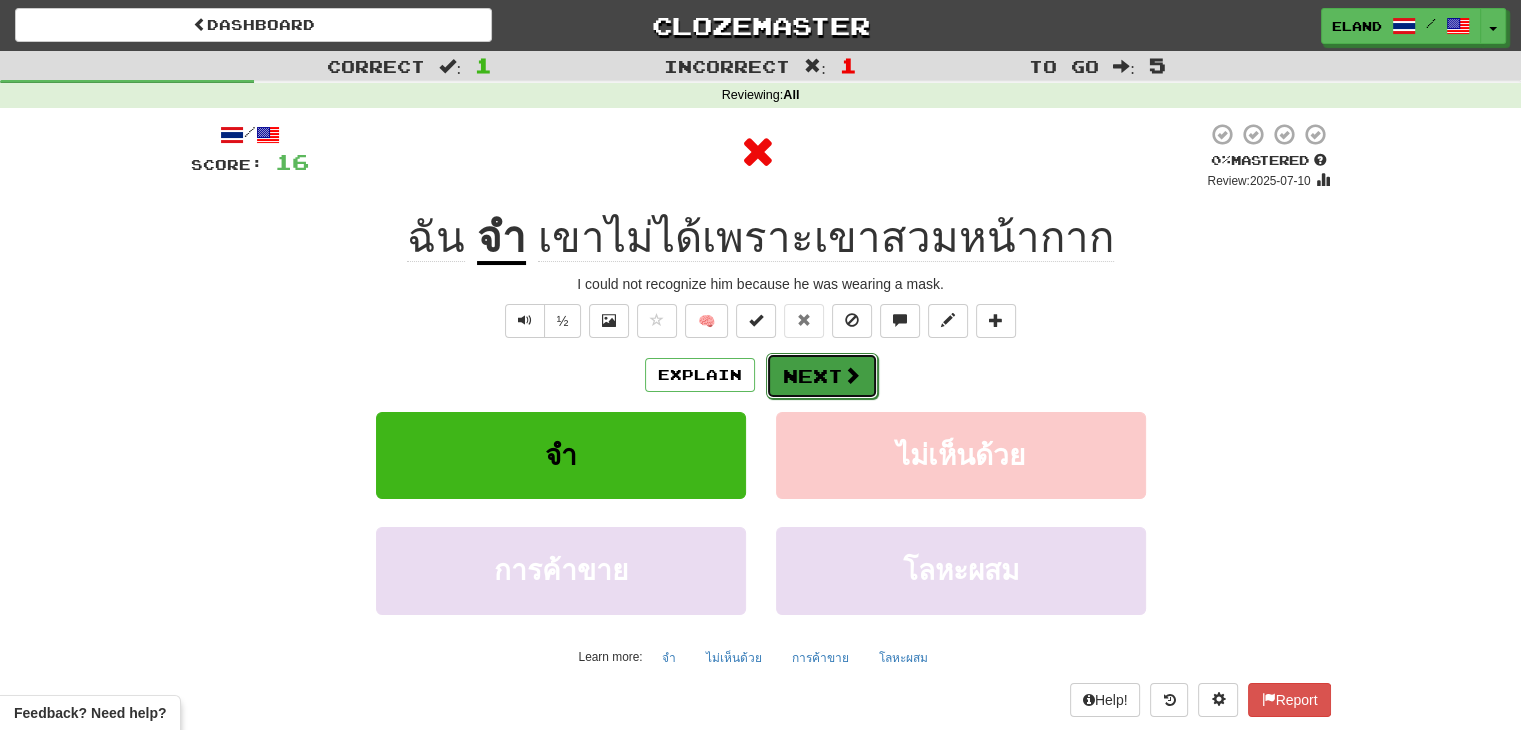 click on "Next" at bounding box center (822, 376) 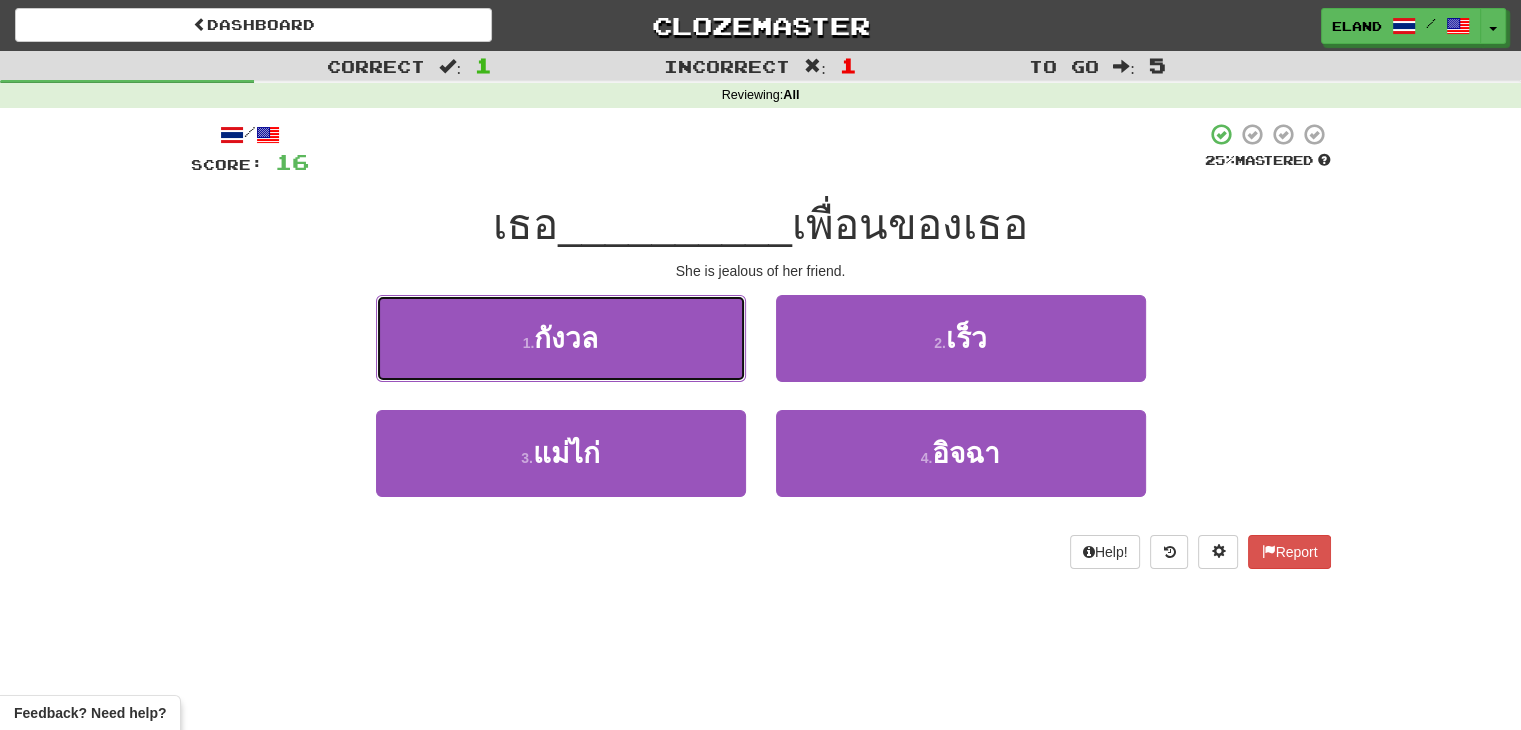 drag, startPoint x: 681, startPoint y: 351, endPoint x: 708, endPoint y: 345, distance: 27.658634 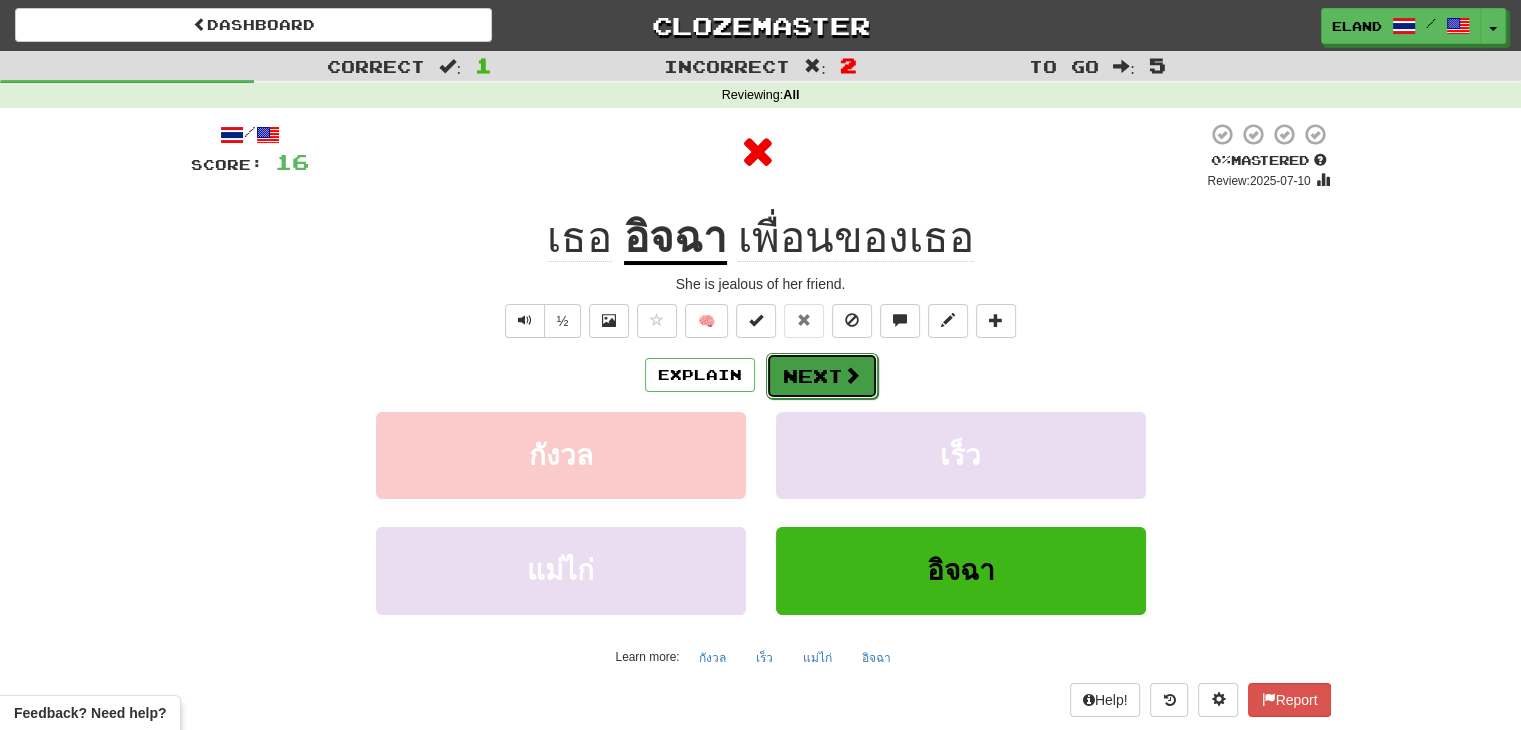 click on "Next" at bounding box center [822, 376] 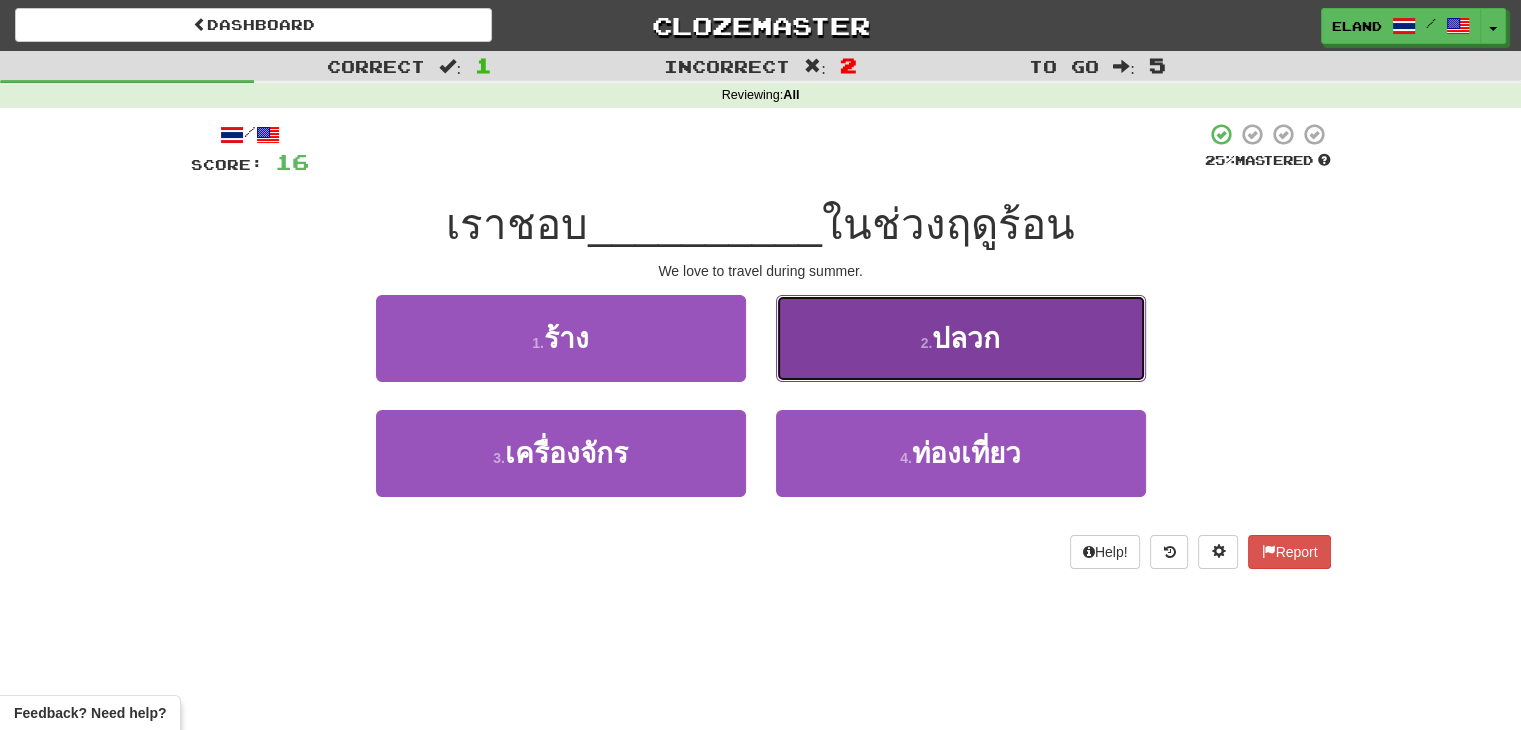 click on "2 .  ปลวก" at bounding box center (961, 338) 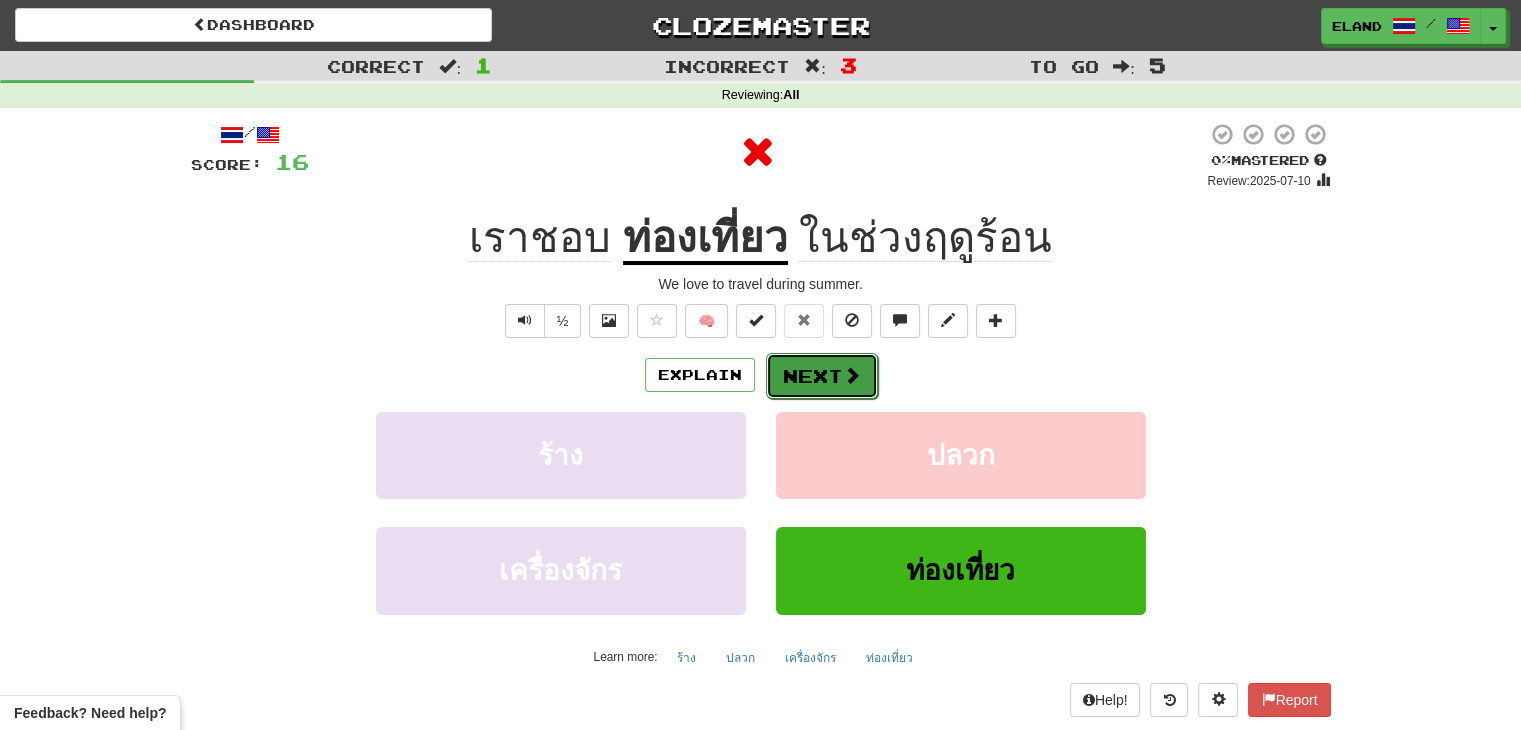 click on "Next" at bounding box center [822, 376] 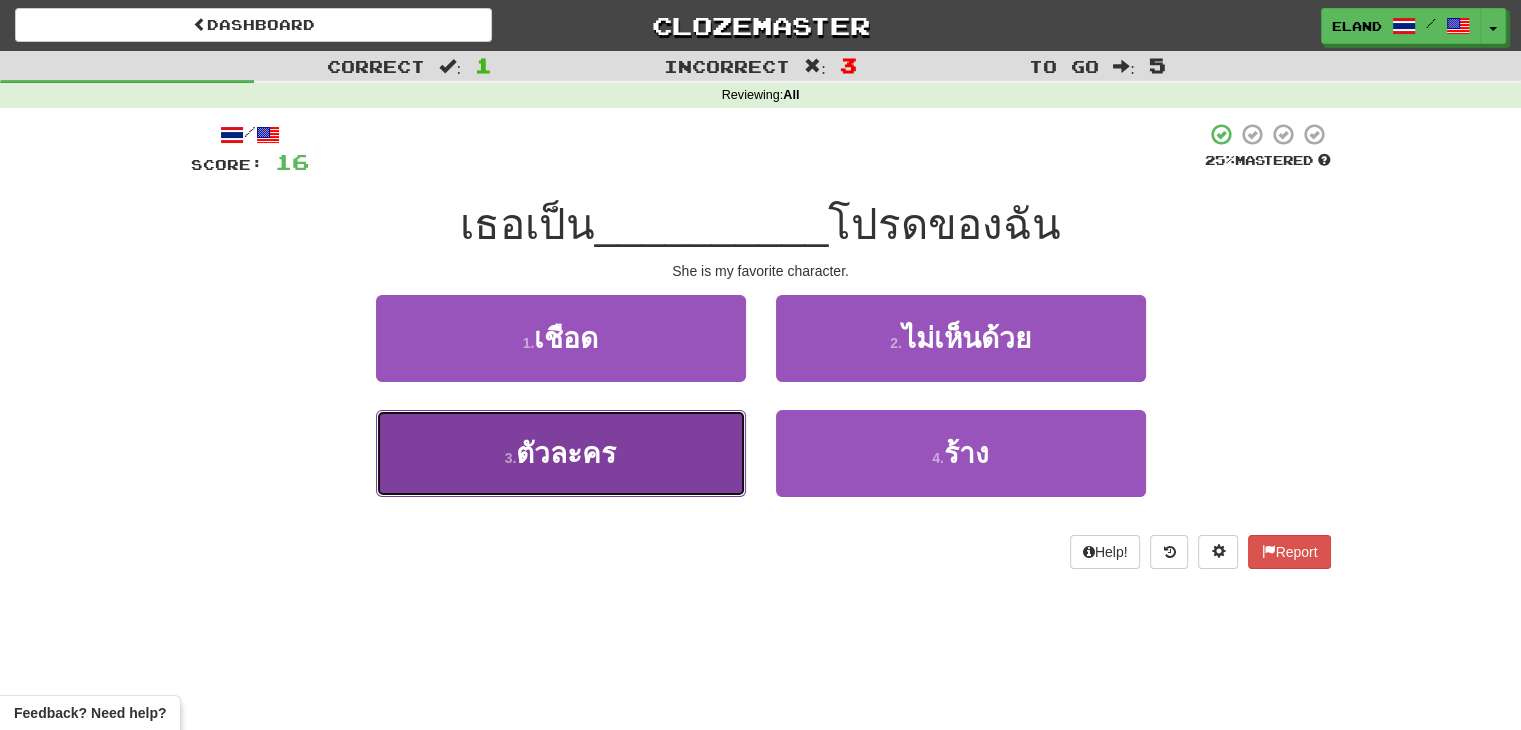 click on "3 .  ตัวละคร" at bounding box center (561, 453) 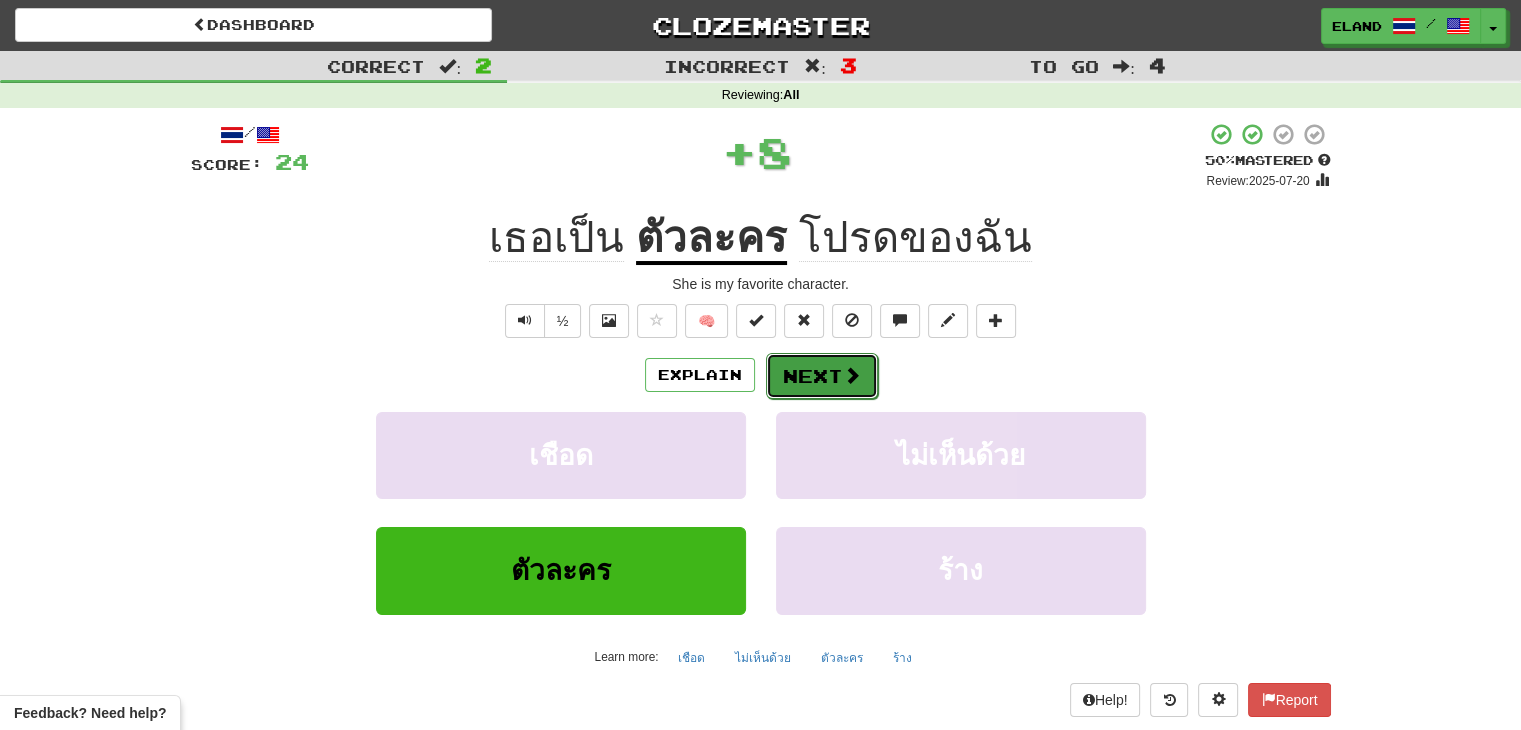 click on "Next" at bounding box center (822, 376) 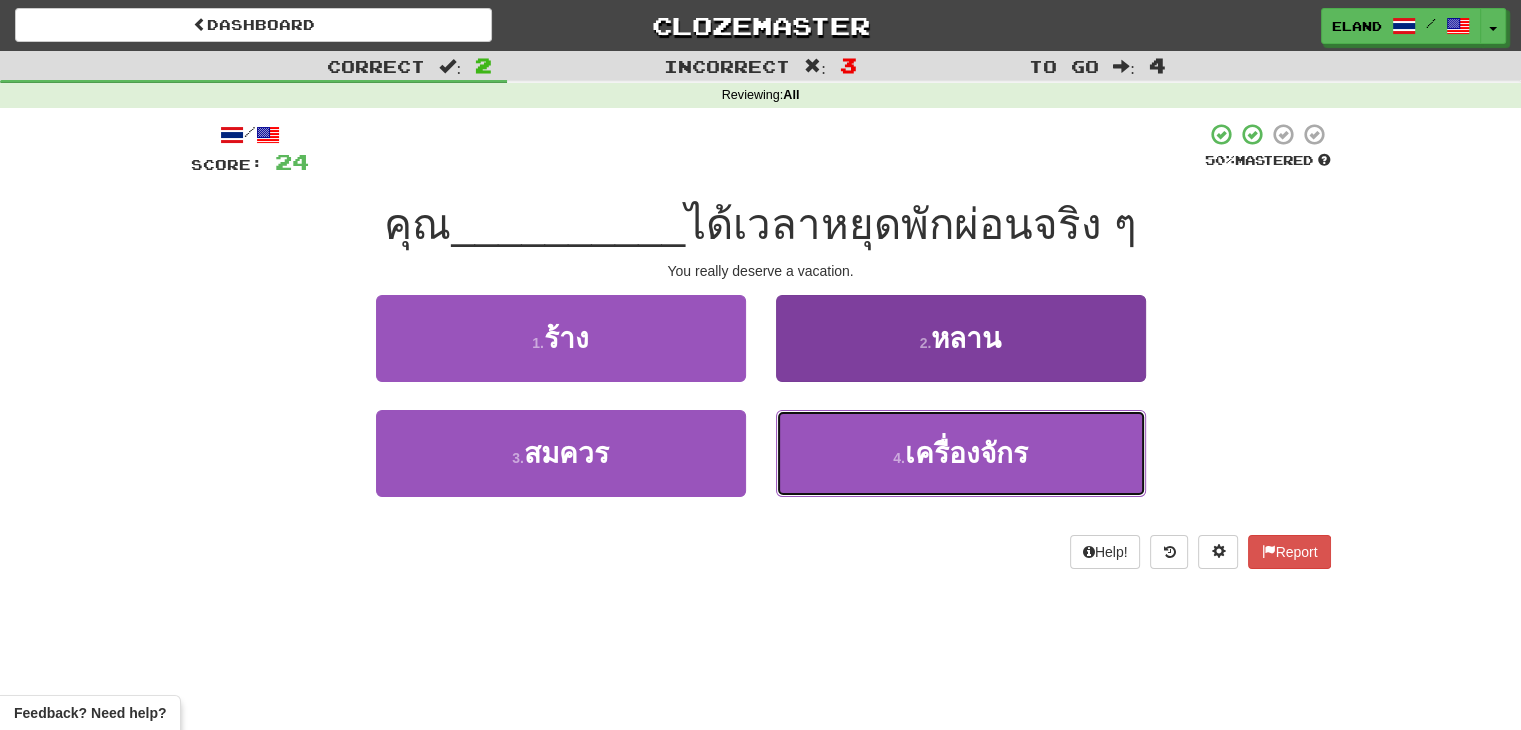 click on "4 .  เครื่องจักร" at bounding box center [961, 453] 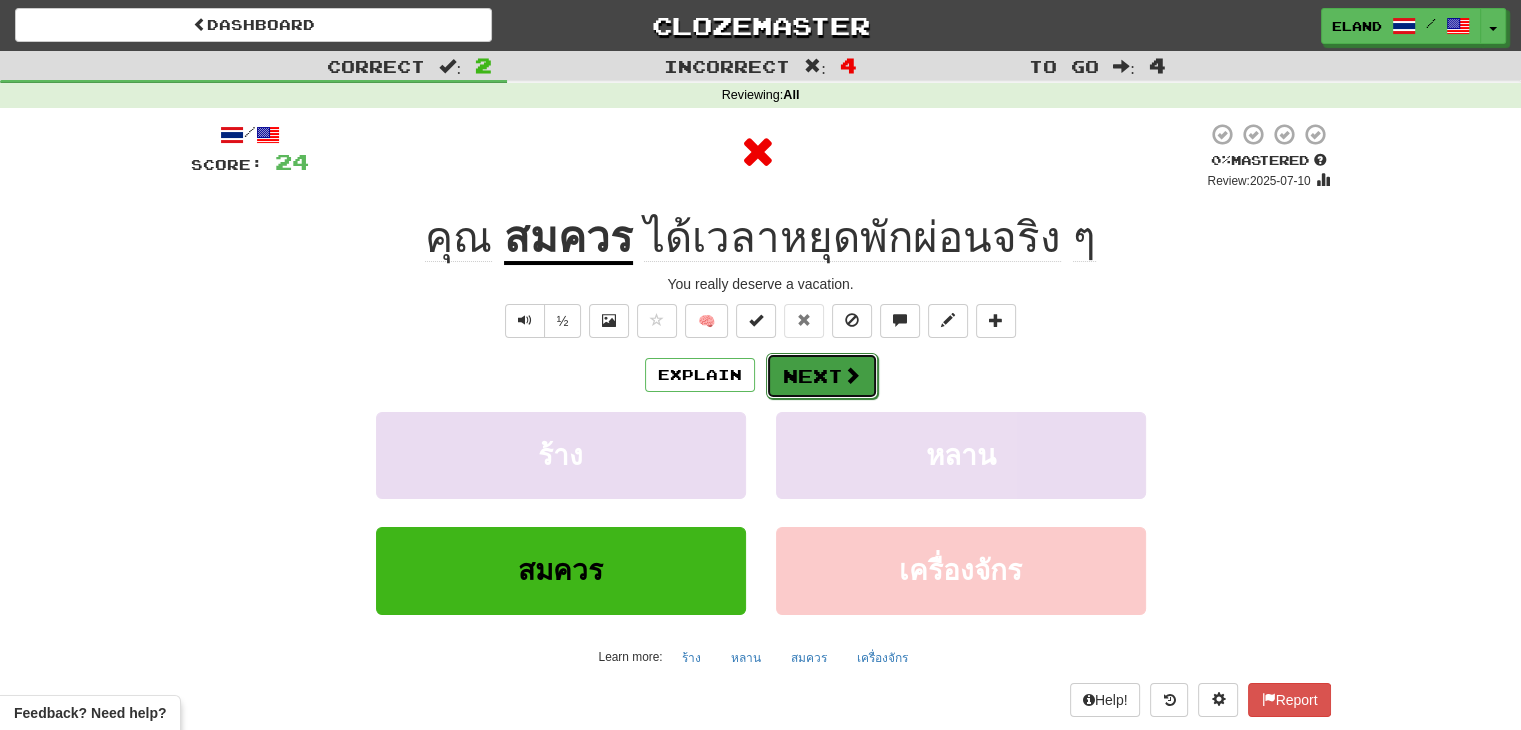 click on "Next" at bounding box center (822, 376) 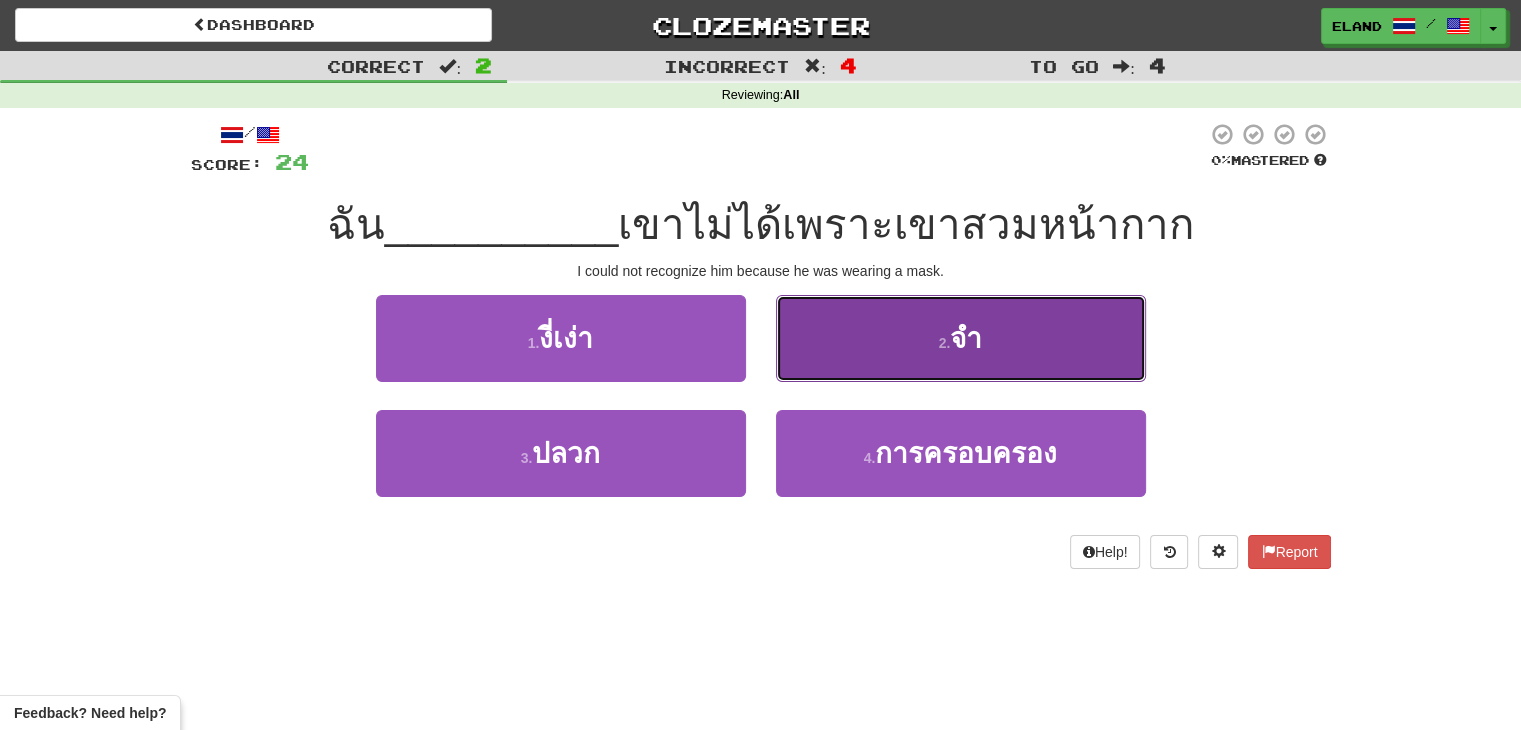 click on "2 .  จำ" at bounding box center (961, 338) 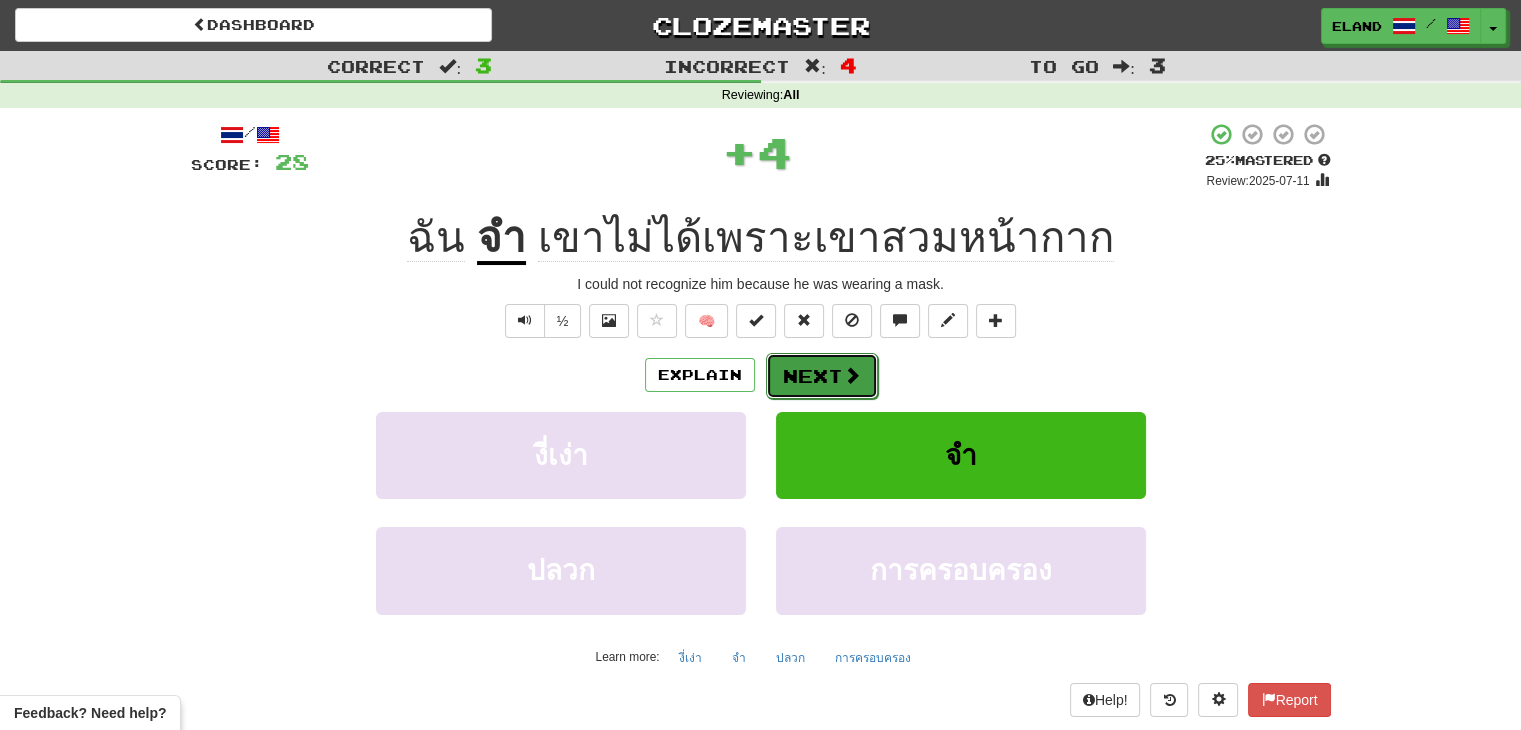 click at bounding box center [852, 375] 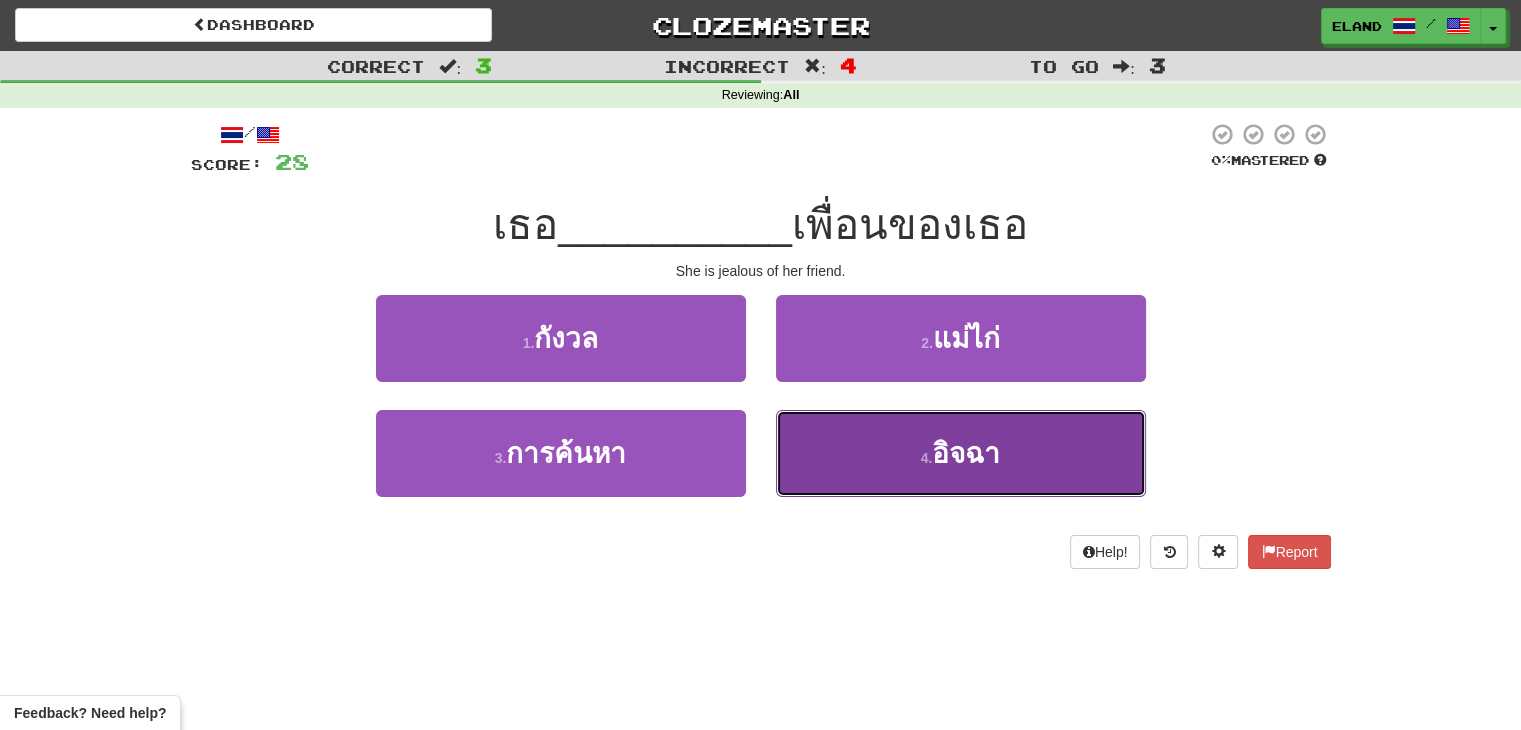 click on "4 .  อิจฉา" at bounding box center (961, 453) 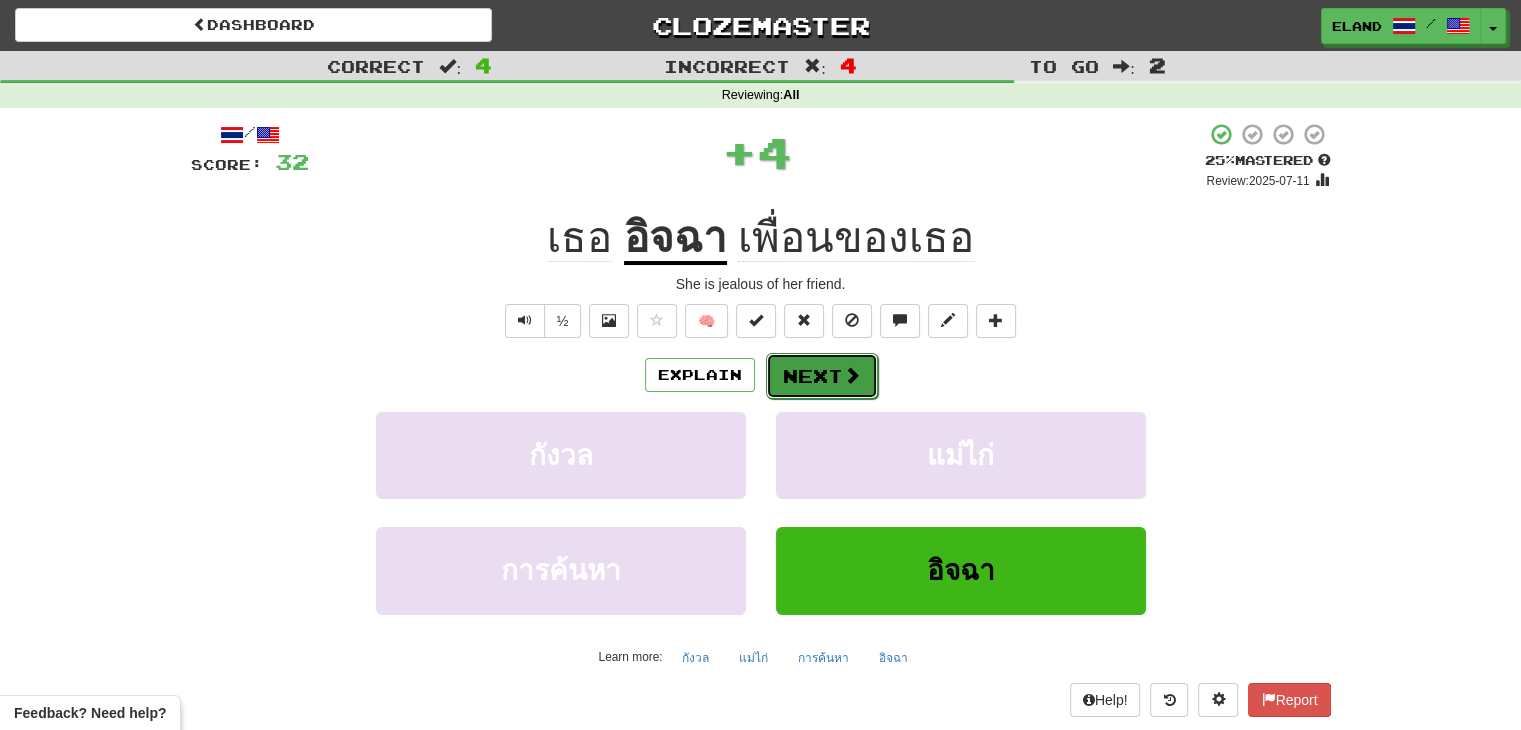 click on "Next" at bounding box center (822, 376) 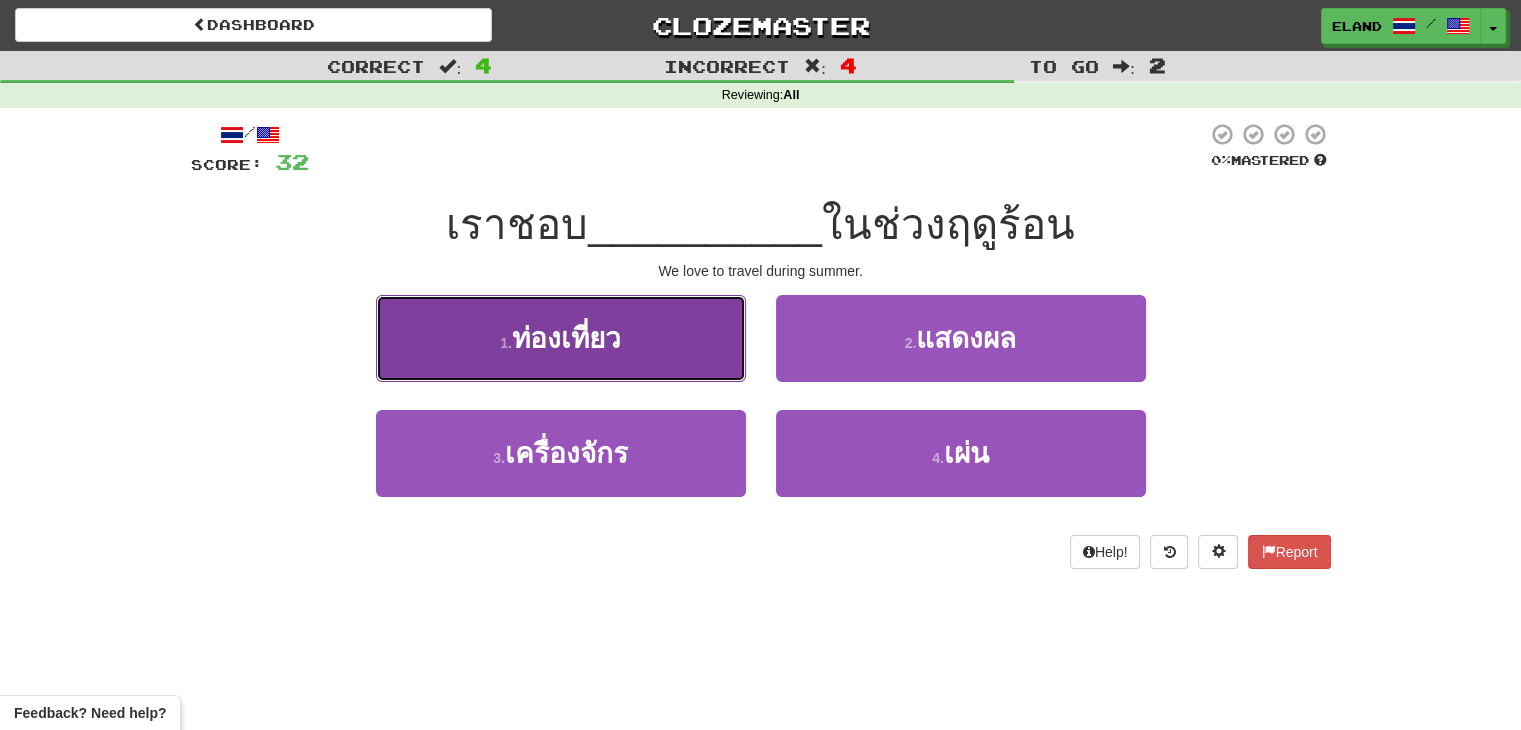 click on "1 .  ท่องเที่ยว" at bounding box center [561, 338] 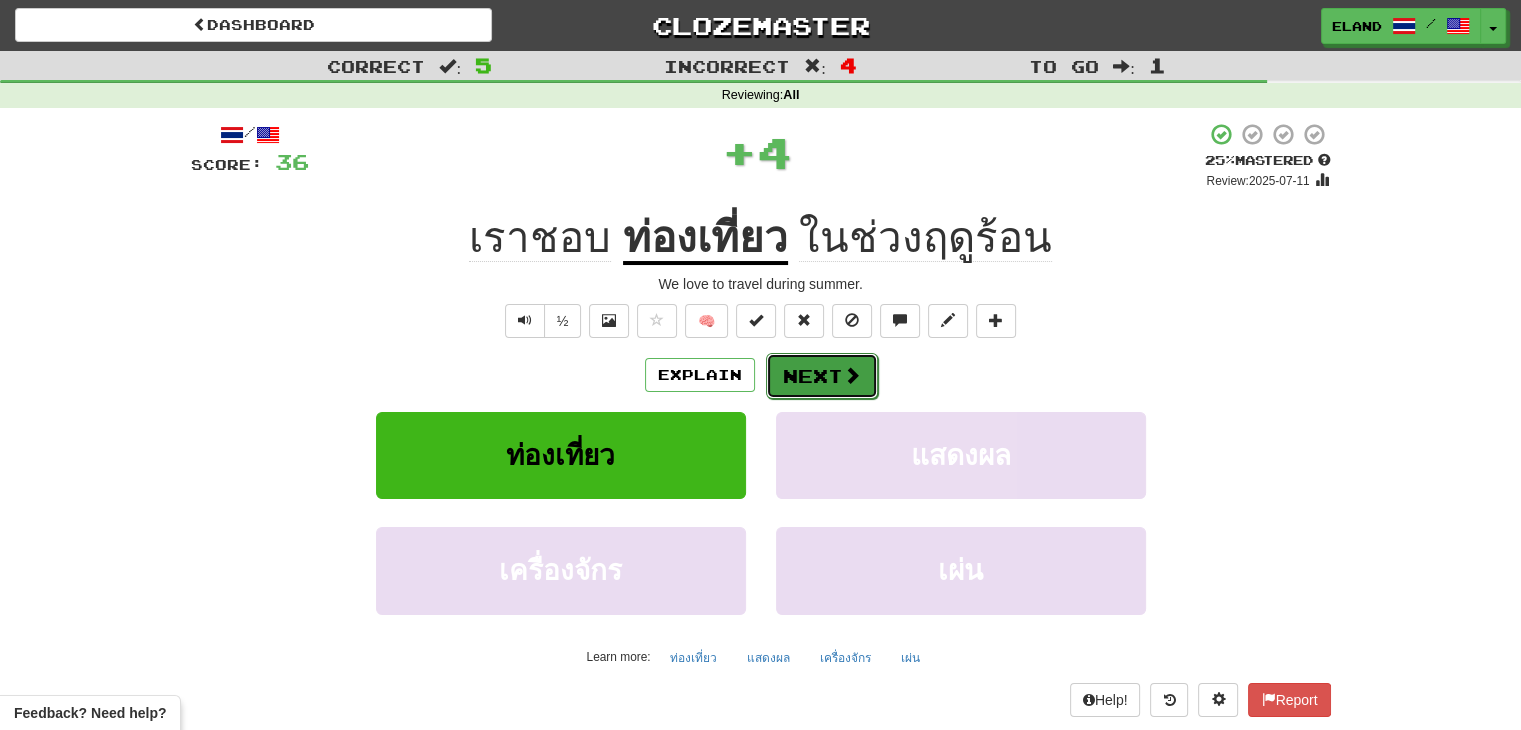 click at bounding box center [852, 375] 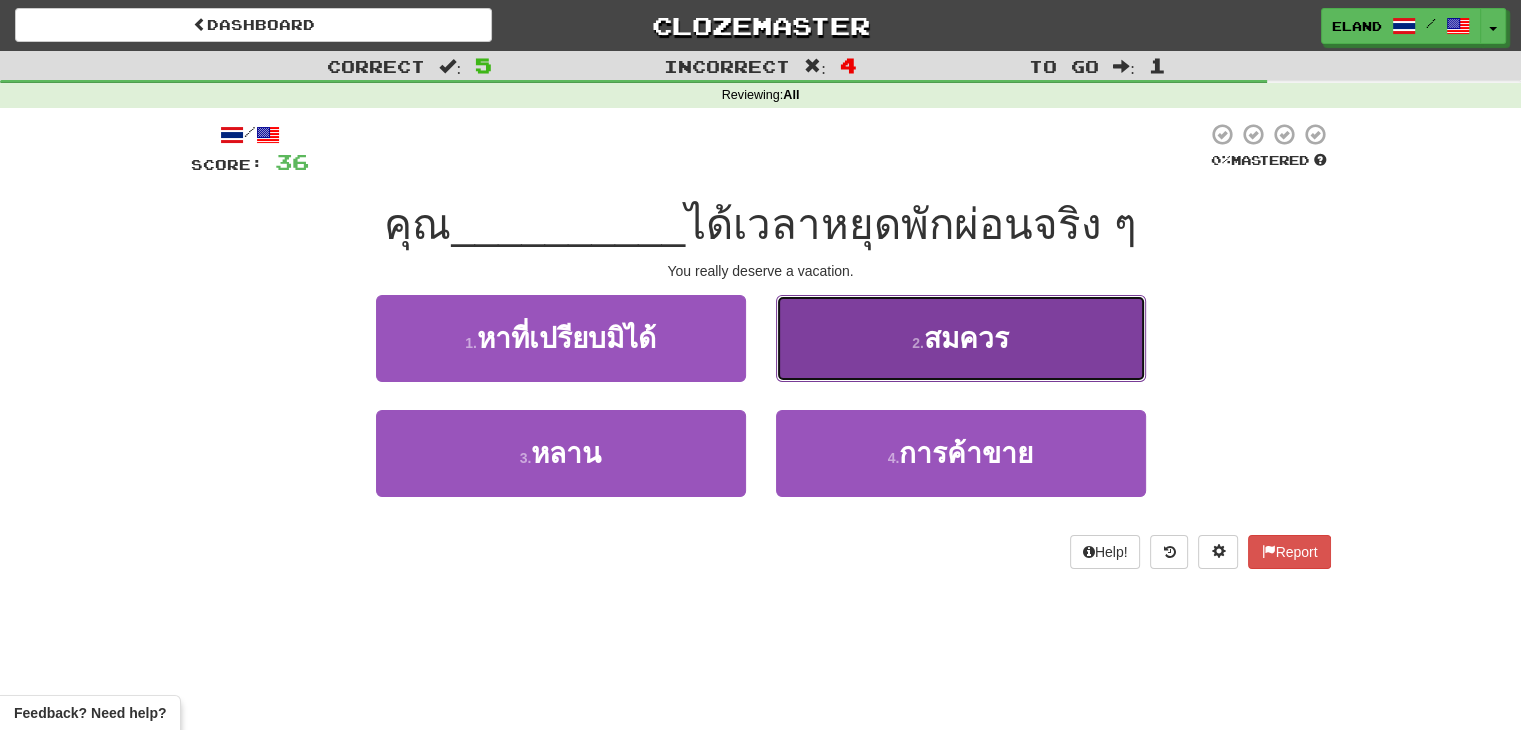 click on "2 .  สมควร" at bounding box center [961, 338] 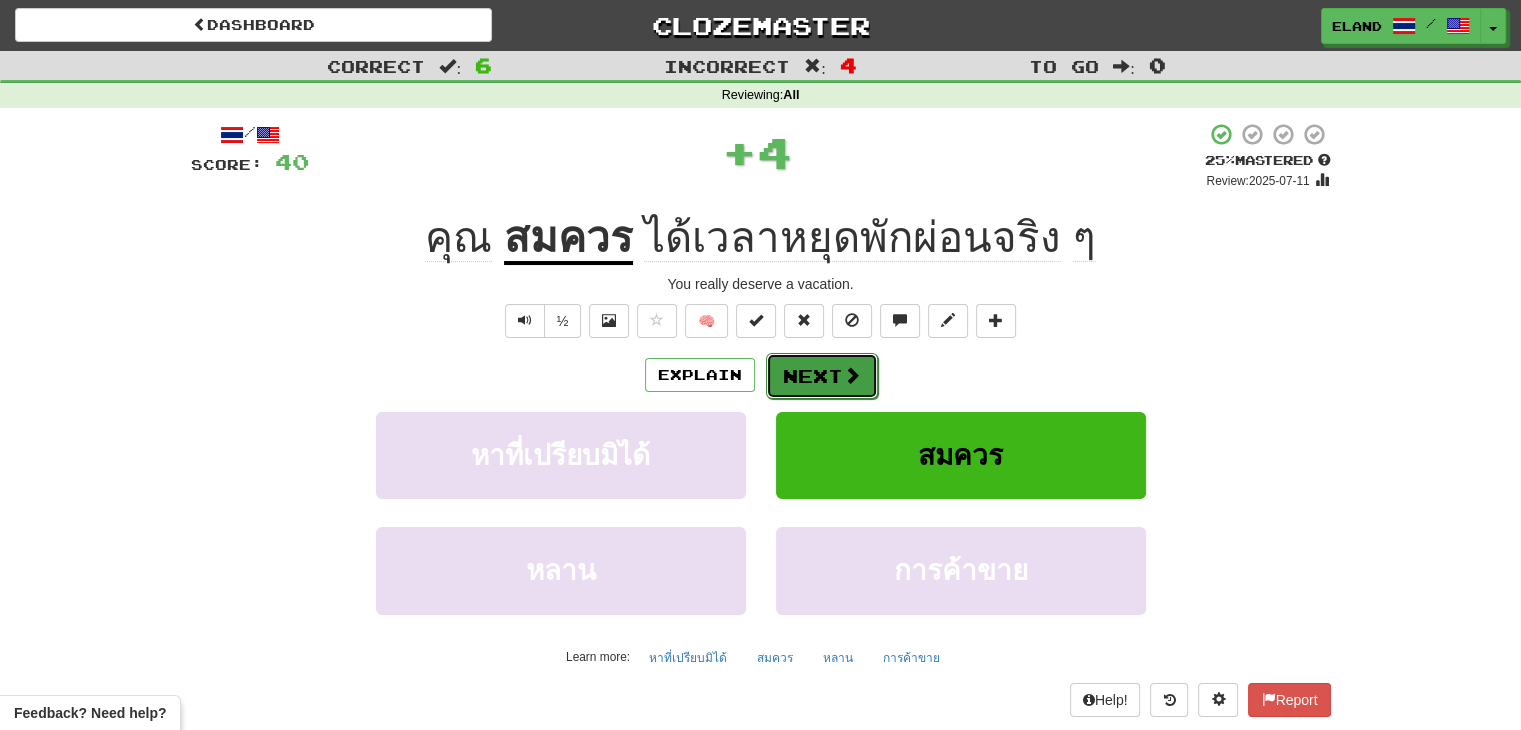 click on "Next" at bounding box center [822, 376] 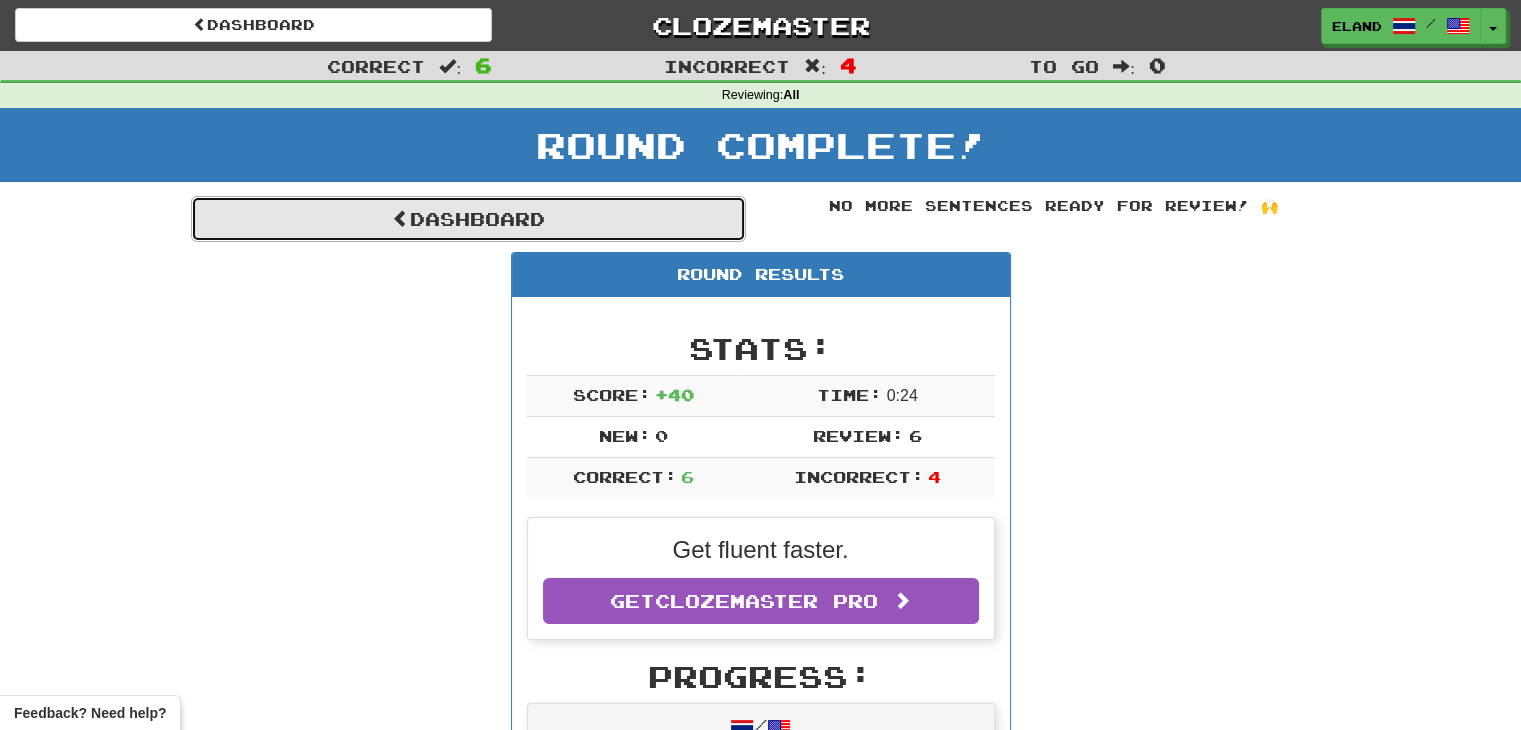 click on "Dashboard" at bounding box center (468, 219) 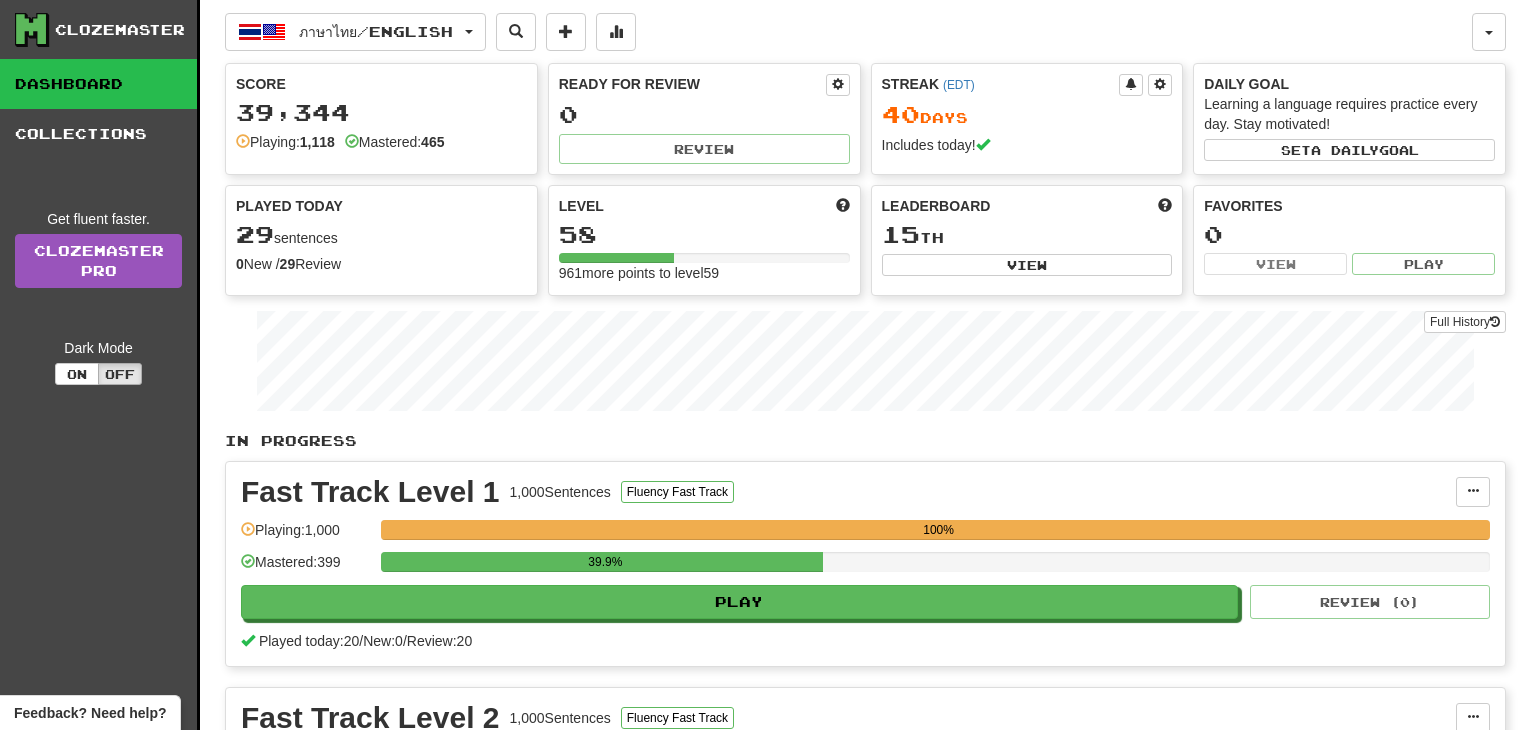 scroll, scrollTop: 0, scrollLeft: 0, axis: both 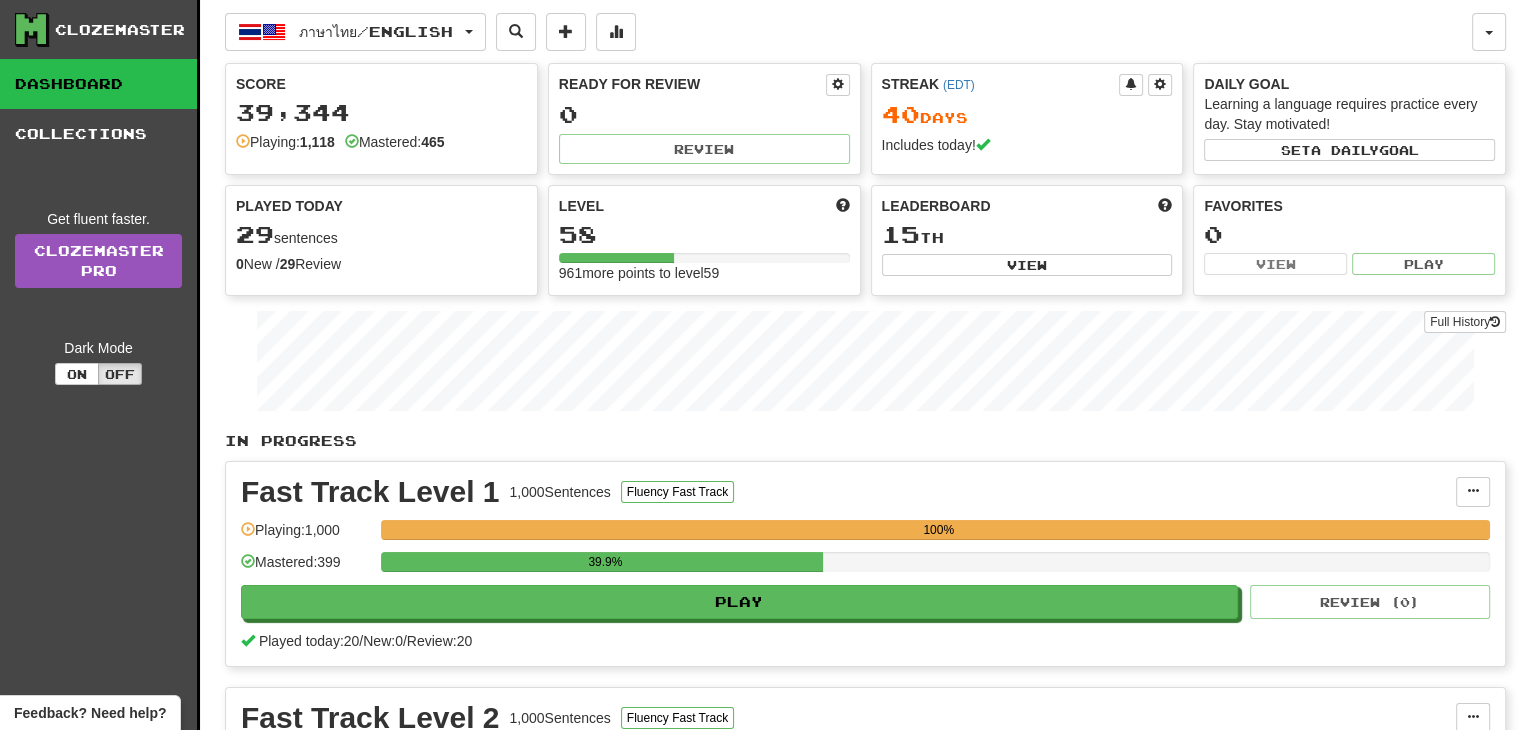 click on "ภาษาไทย  /  English 한국어  /  English Streak:  1   Review:  20 Points today:  0 አማርኛ  /  English Streak:  13   Review:  3 Points today:  0 ภาษาไทย  /  English Streak:  40   Review:  0 Points today:  120 Bahasa Indonesia  /  English Streak:  0   Review:  20 Points today:  0 Bahasa Indonesia  /  日本語 Streak:  0   Review:  20 Points today:  0 Deutsch  /  日本語 Streak:  0   Review:  20 Points today:  0 Español  /  Русский Streak:  0   Review:  20 Points today:  0 Español  /  English Streak:  0   Review:  0 Points today:  0 Français  /  English Streak:  0   Review:  20 Points today:  0 Français  /  Русский Streak:  0   Review:  20 Points today:  0 Hrvatski  /  English Streak:  0   Review:  20 Points today:  0 Íslenska  /  English Streak:  0   Review:  20 Points today:  0 Italiano  /  Русский Streak:  0   Review:  20 Points today:  0 Polski  /  Русский Streak:  0   Review:  20 Points today:  0 Polski  /  English Streak:  0   Review:" at bounding box center [865, 504] 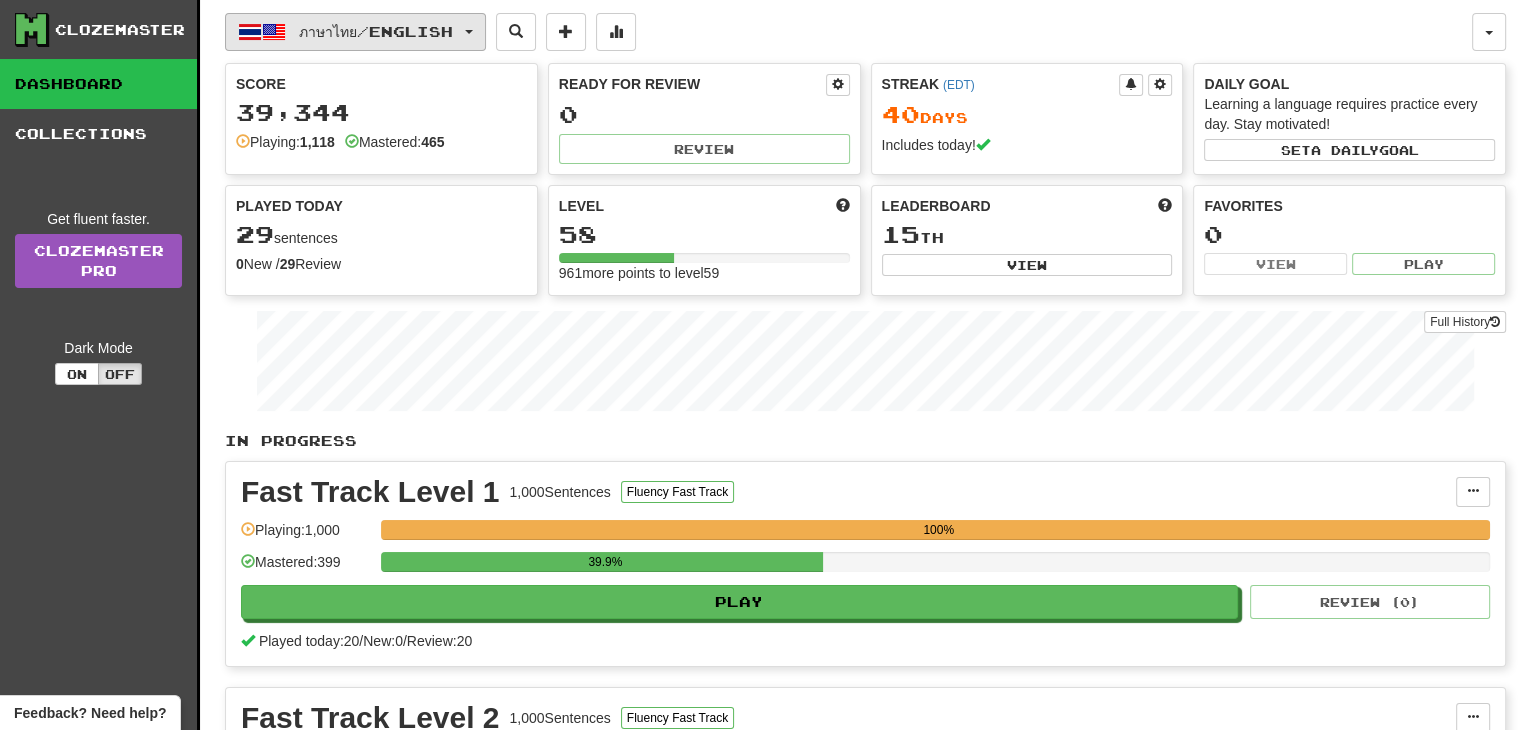 click on "ภาษาไทย  /  English" at bounding box center (376, 31) 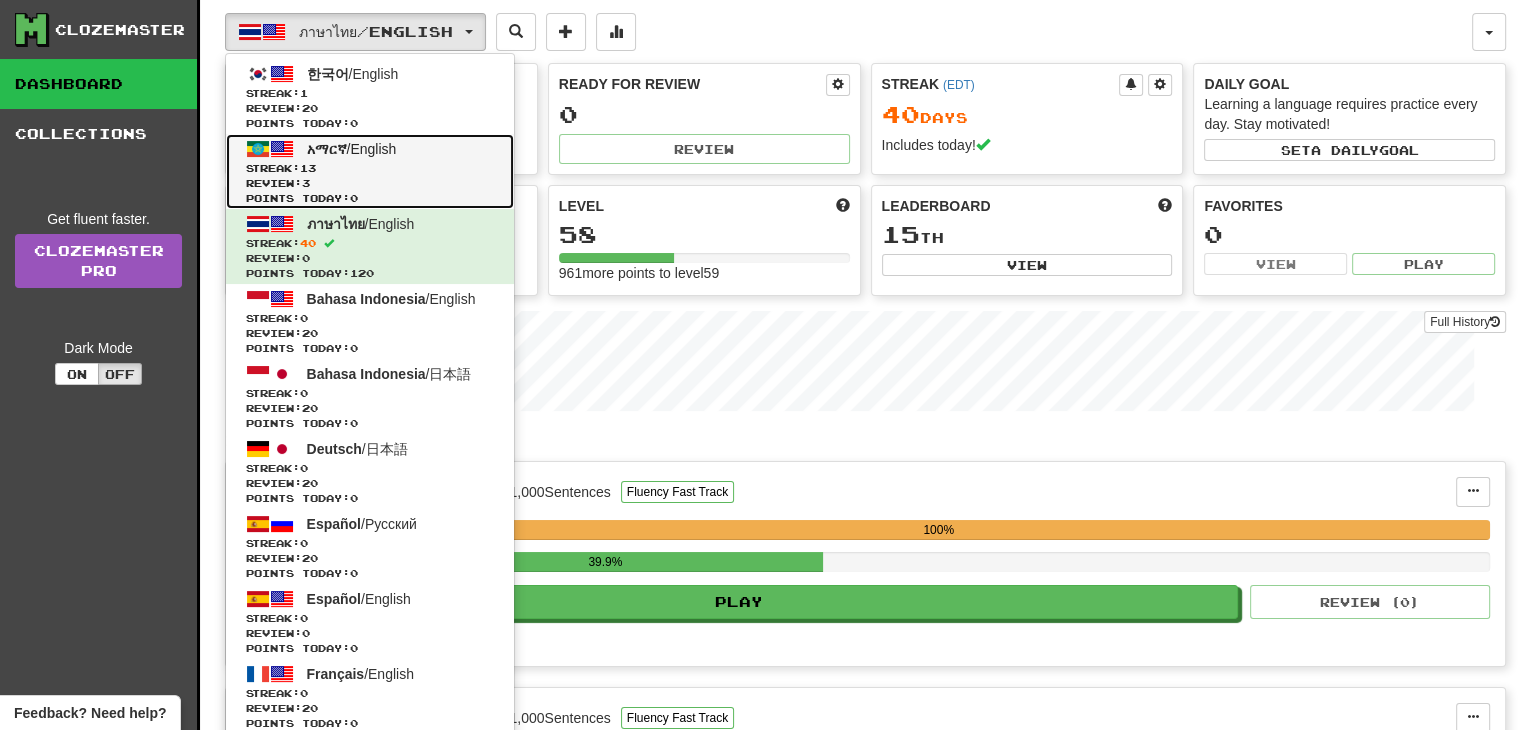 click on "አማርኛ  /  English" at bounding box center [352, 149] 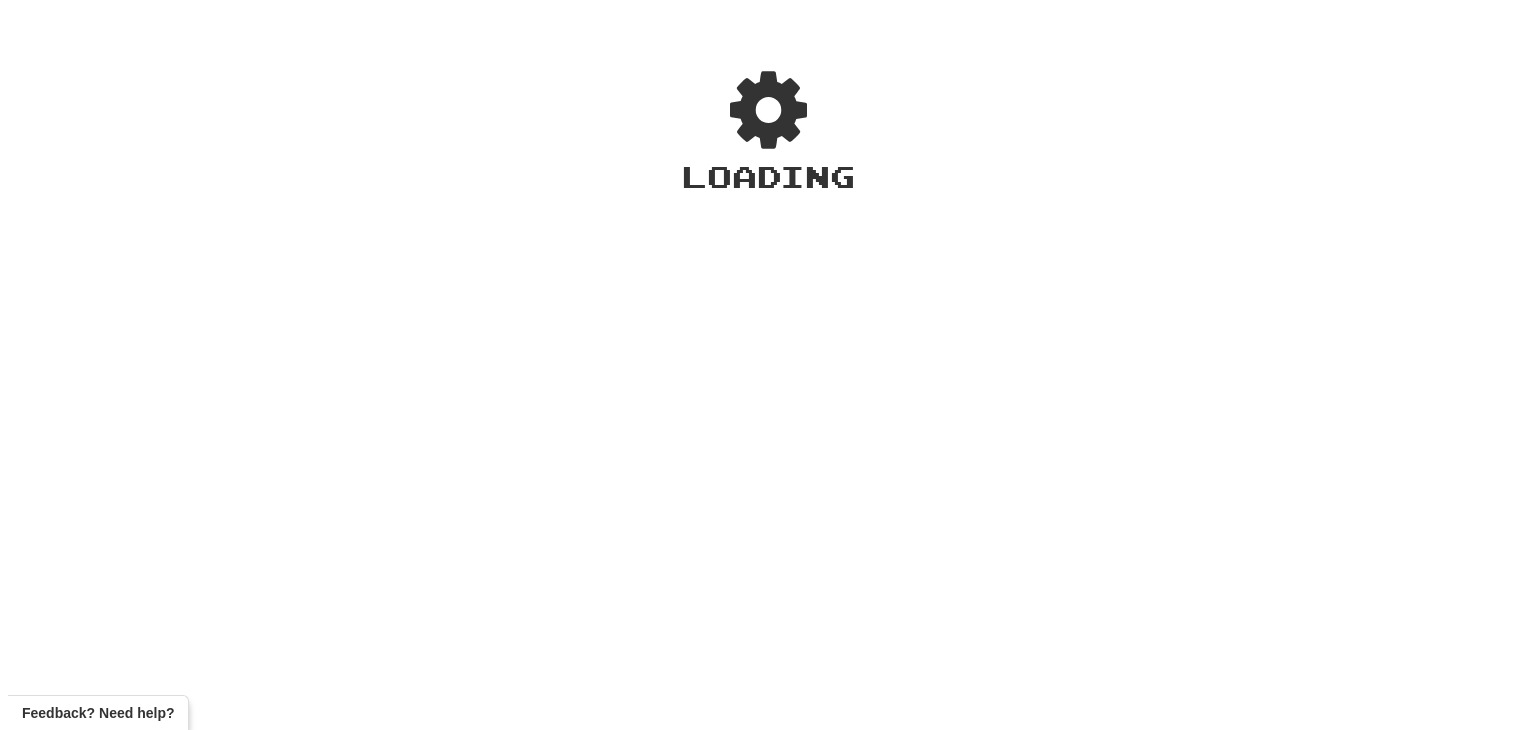 scroll, scrollTop: 0, scrollLeft: 0, axis: both 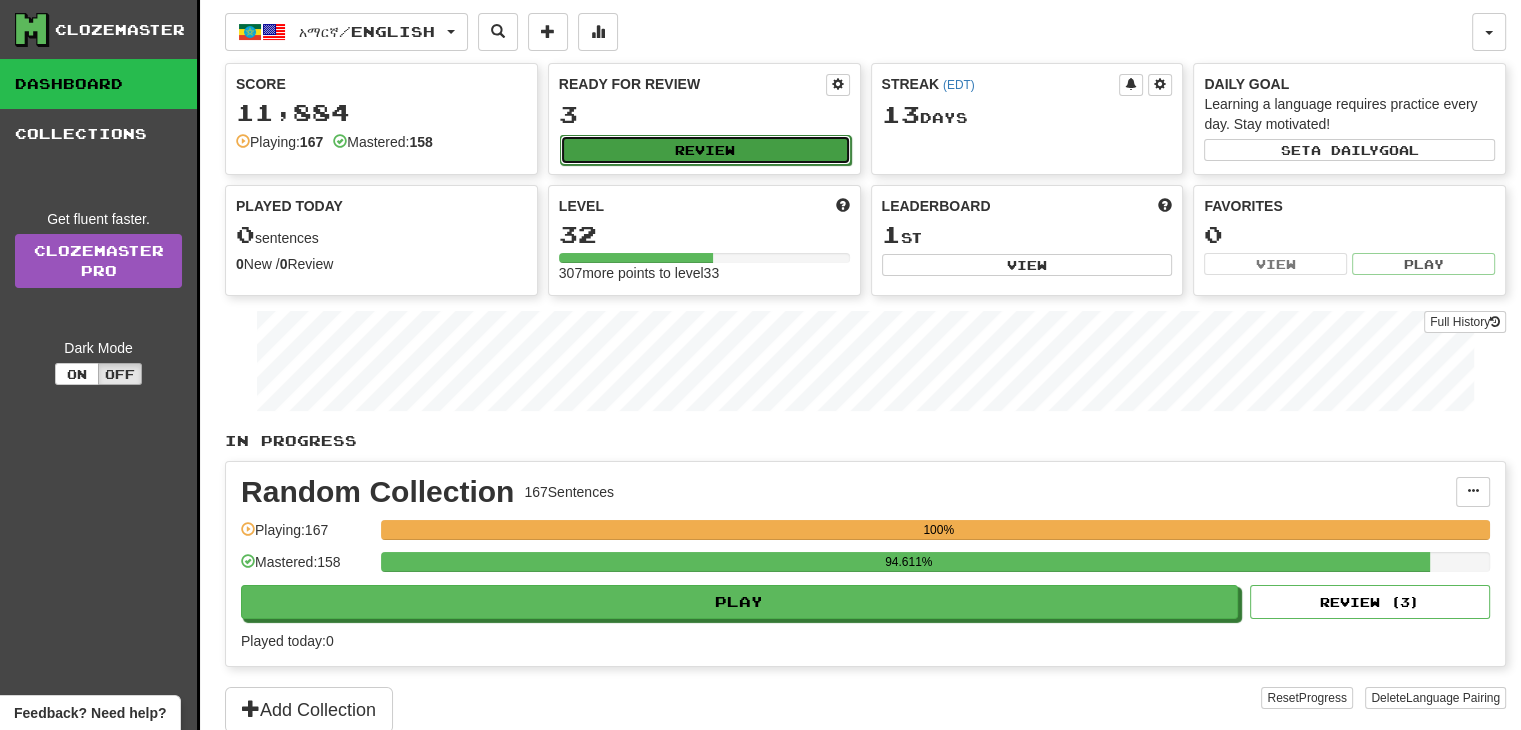 click on "Review" at bounding box center (705, 150) 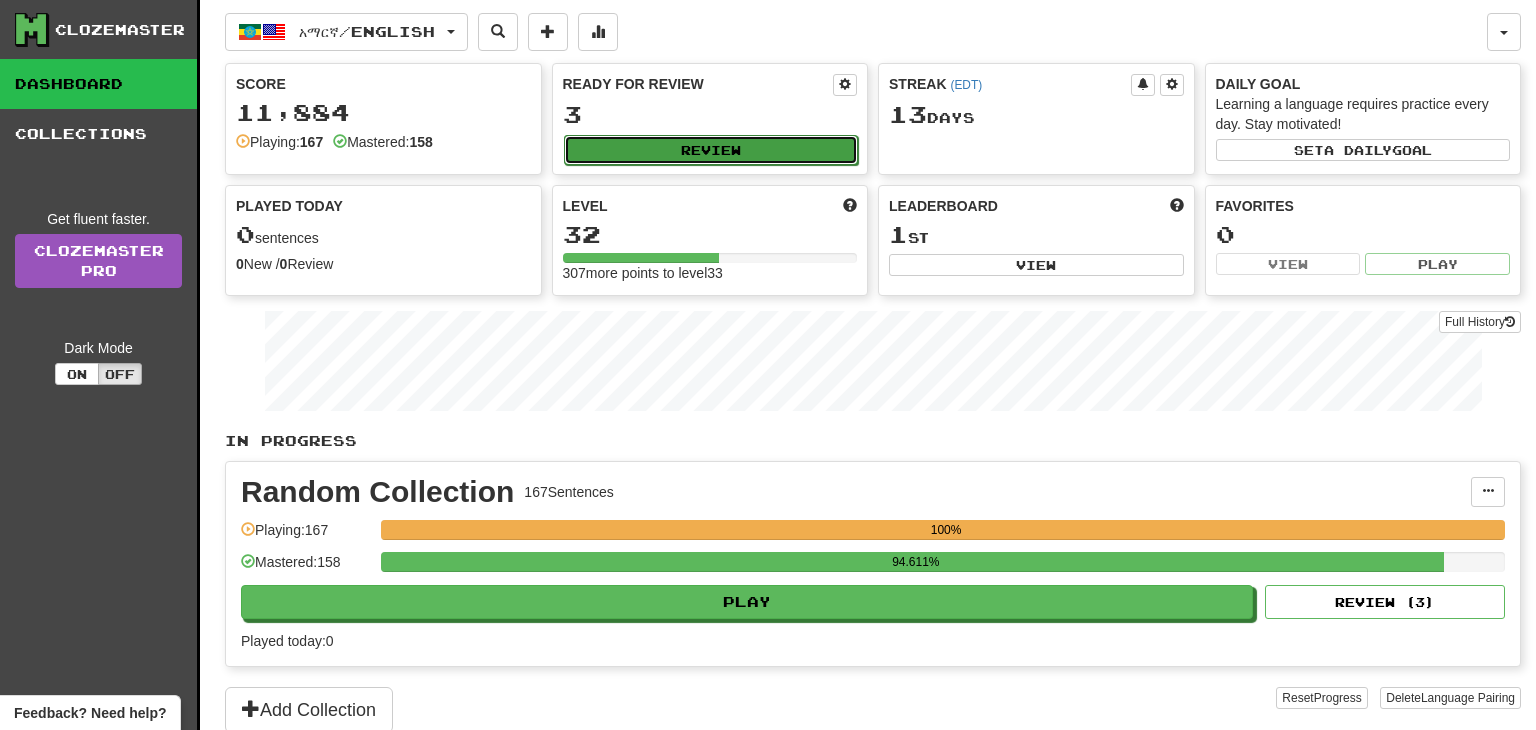 select on "**" 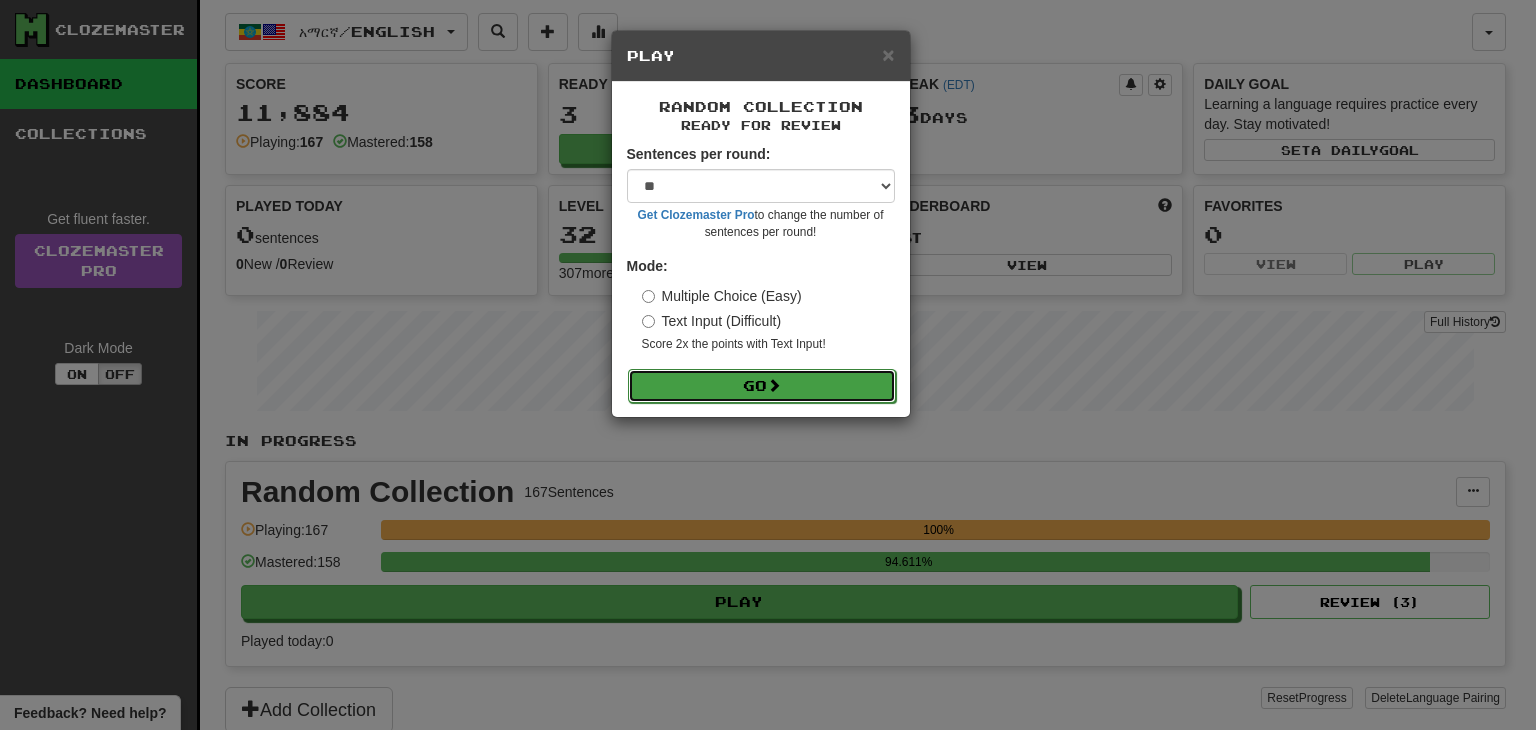 click on "Go" at bounding box center [762, 386] 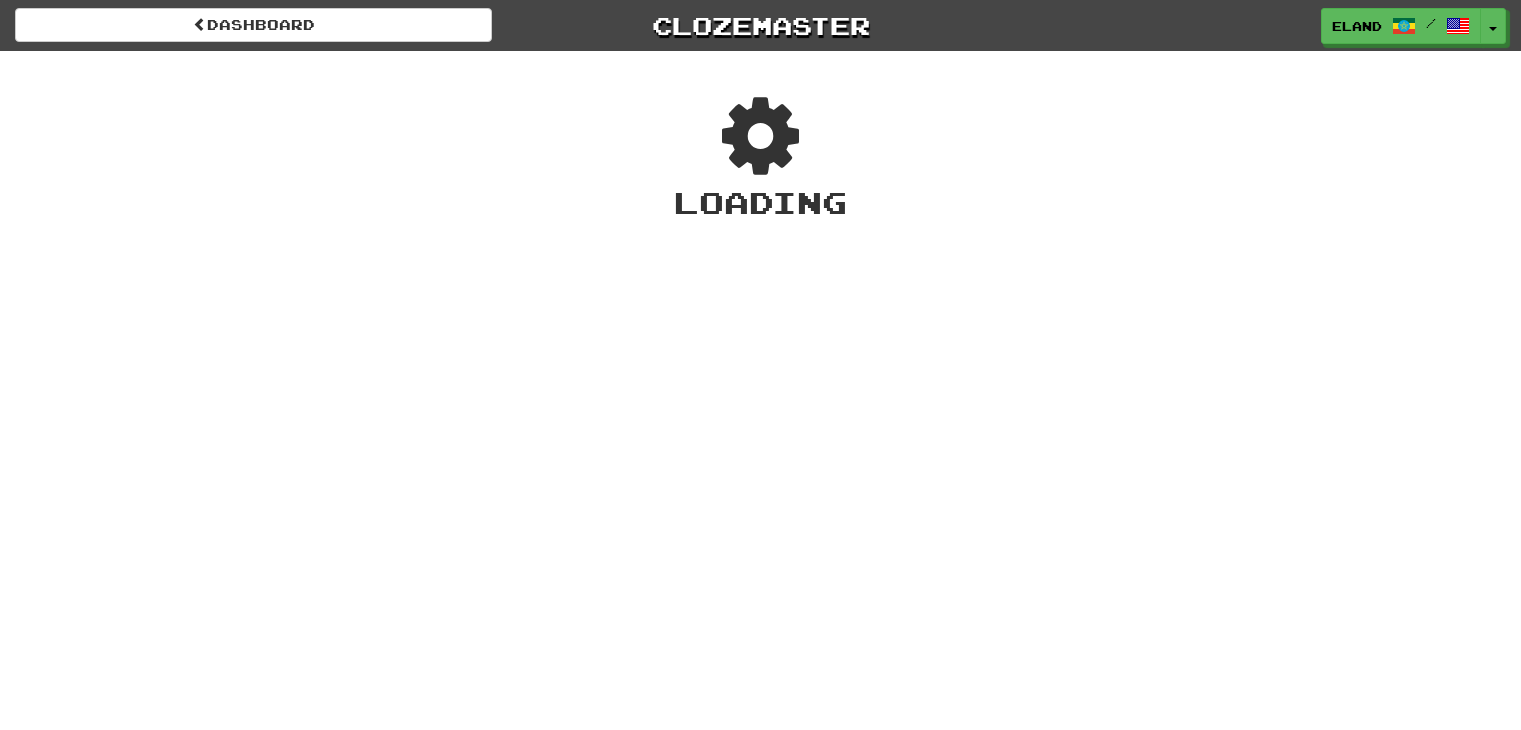 scroll, scrollTop: 0, scrollLeft: 0, axis: both 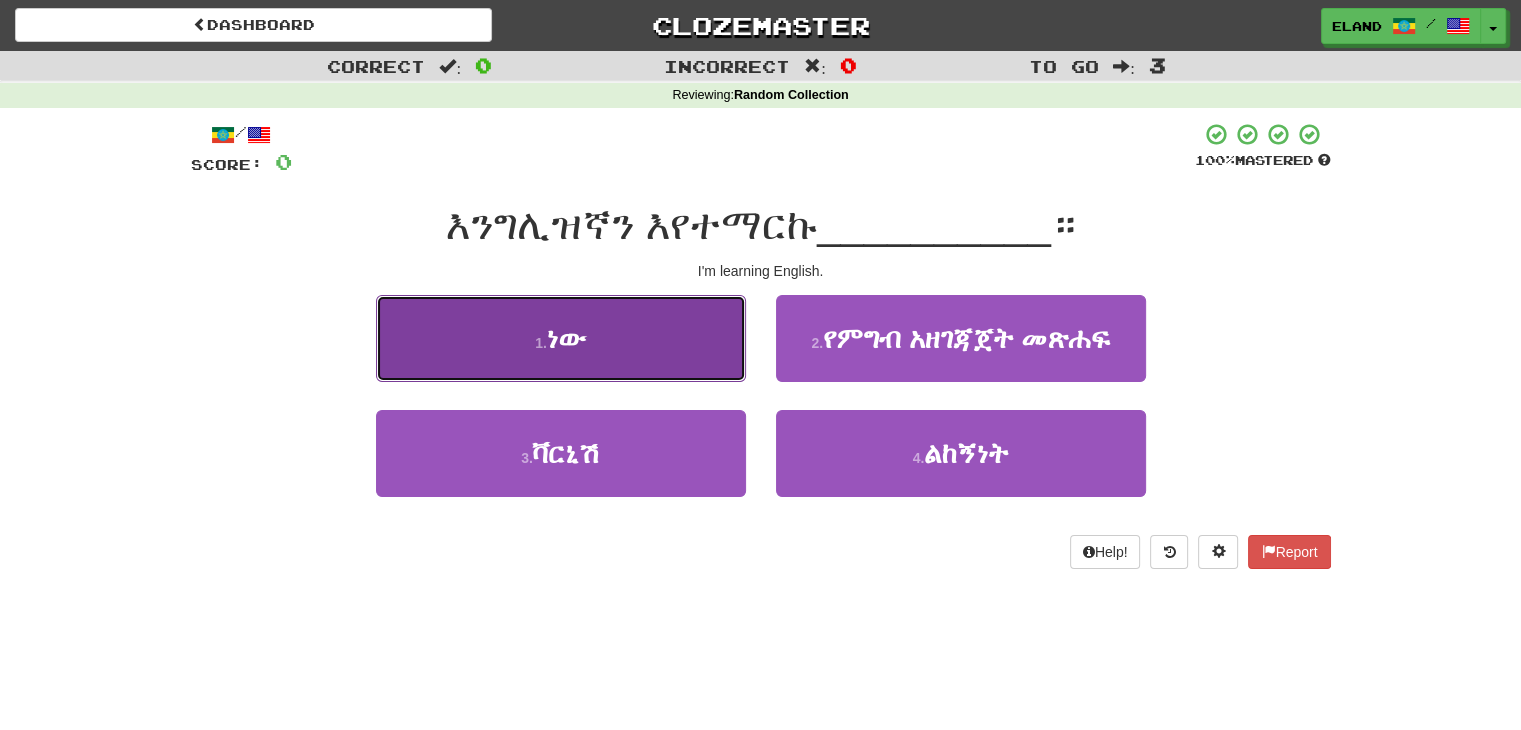 click on "1 .  ነው" at bounding box center (561, 338) 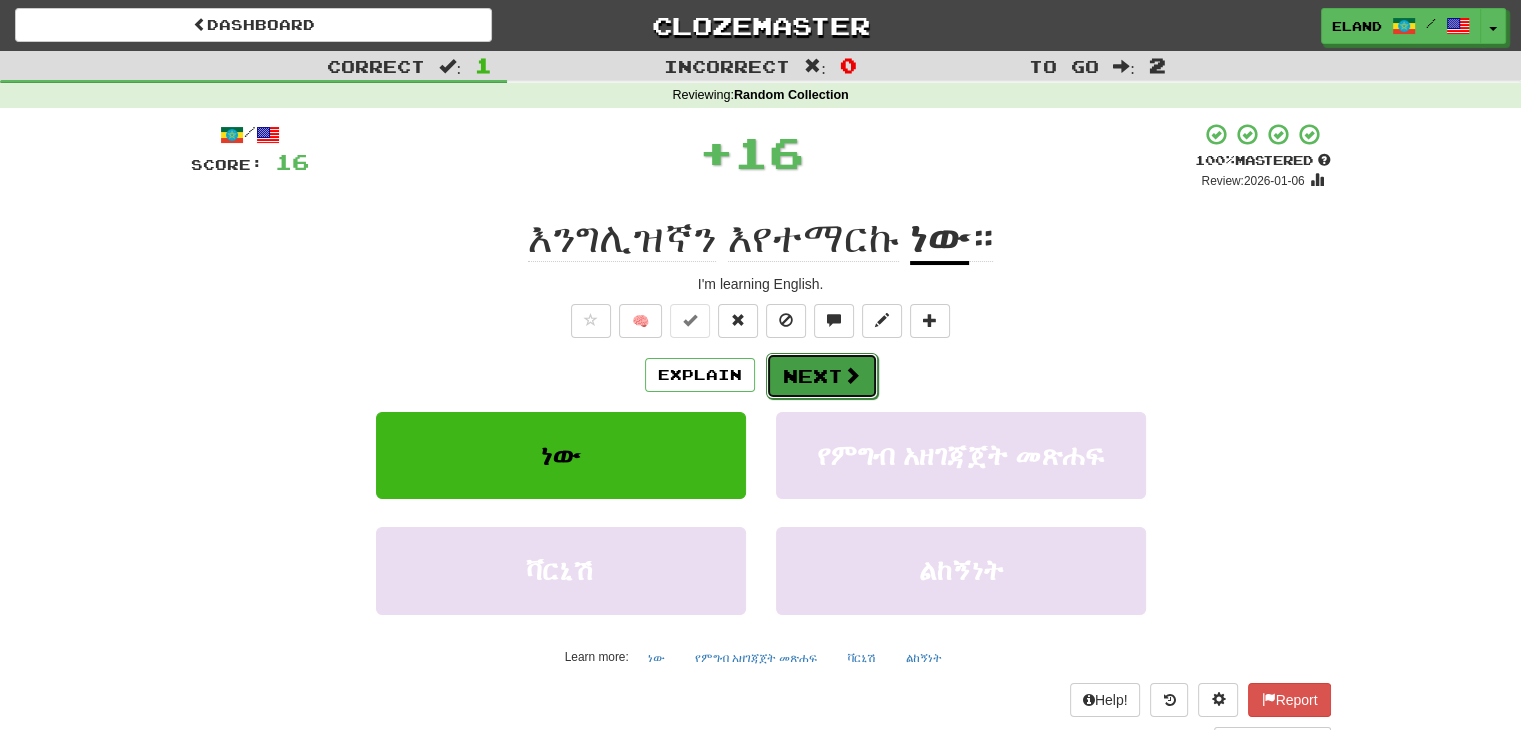 click on "Next" at bounding box center [822, 376] 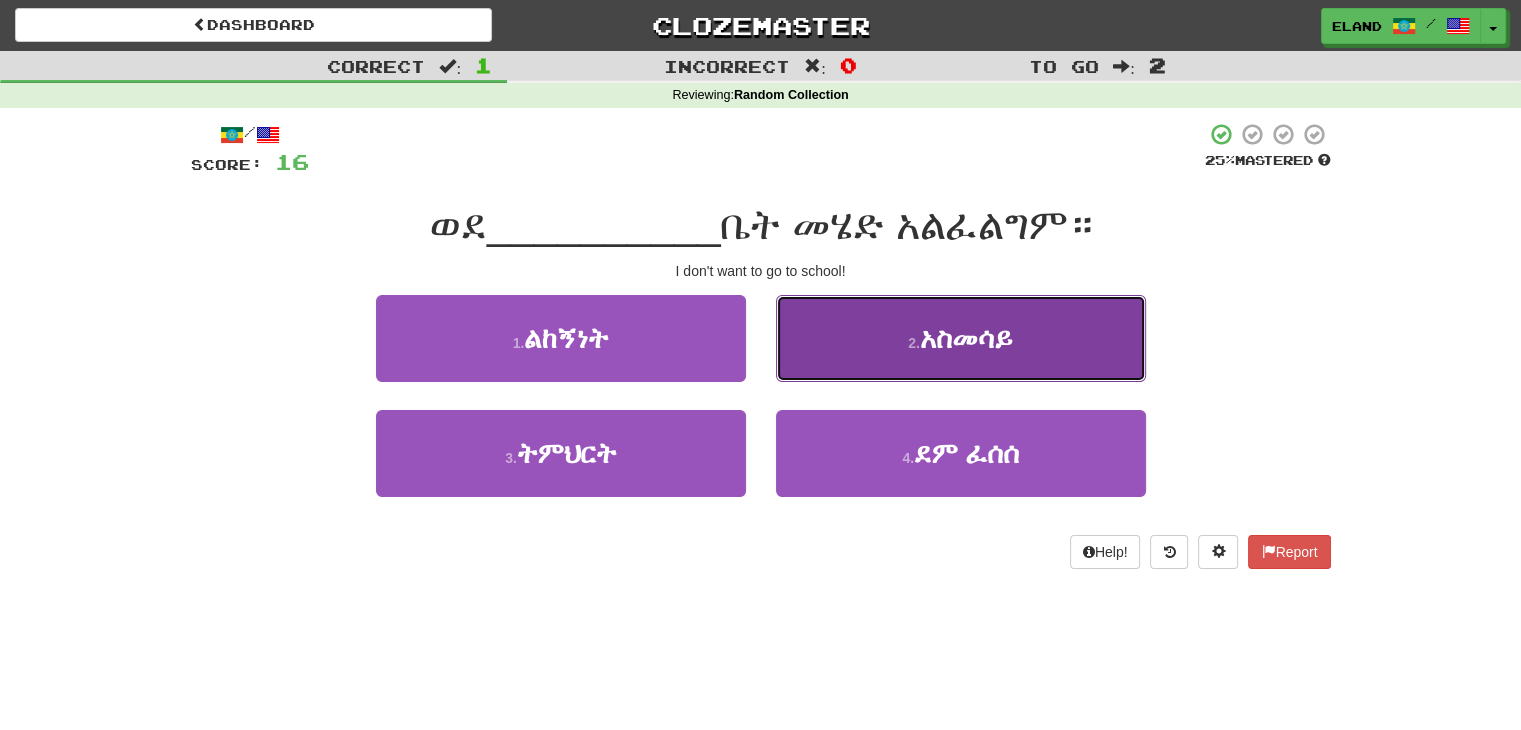 click on "2 .  አስመሳይ" at bounding box center (961, 338) 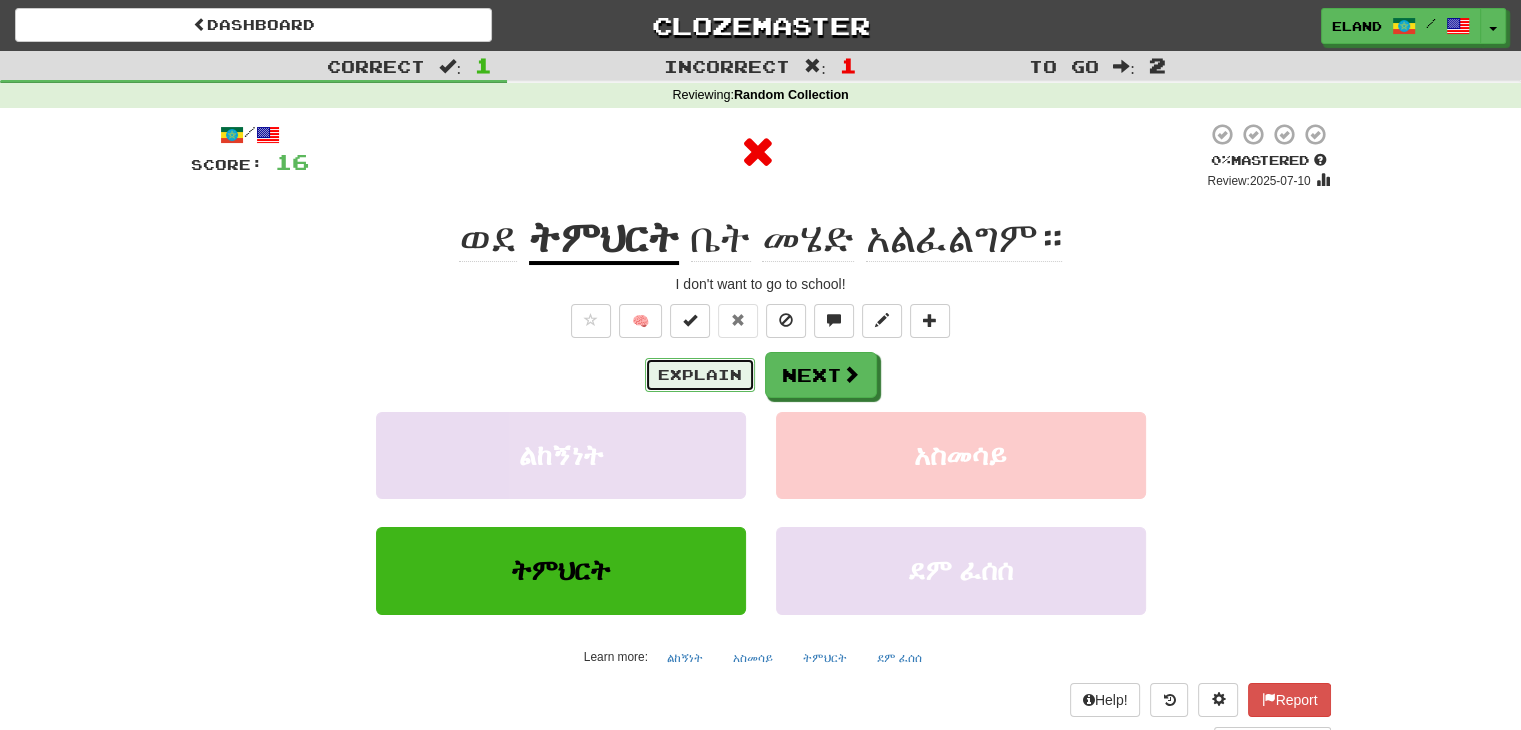 click on "Explain" at bounding box center [700, 375] 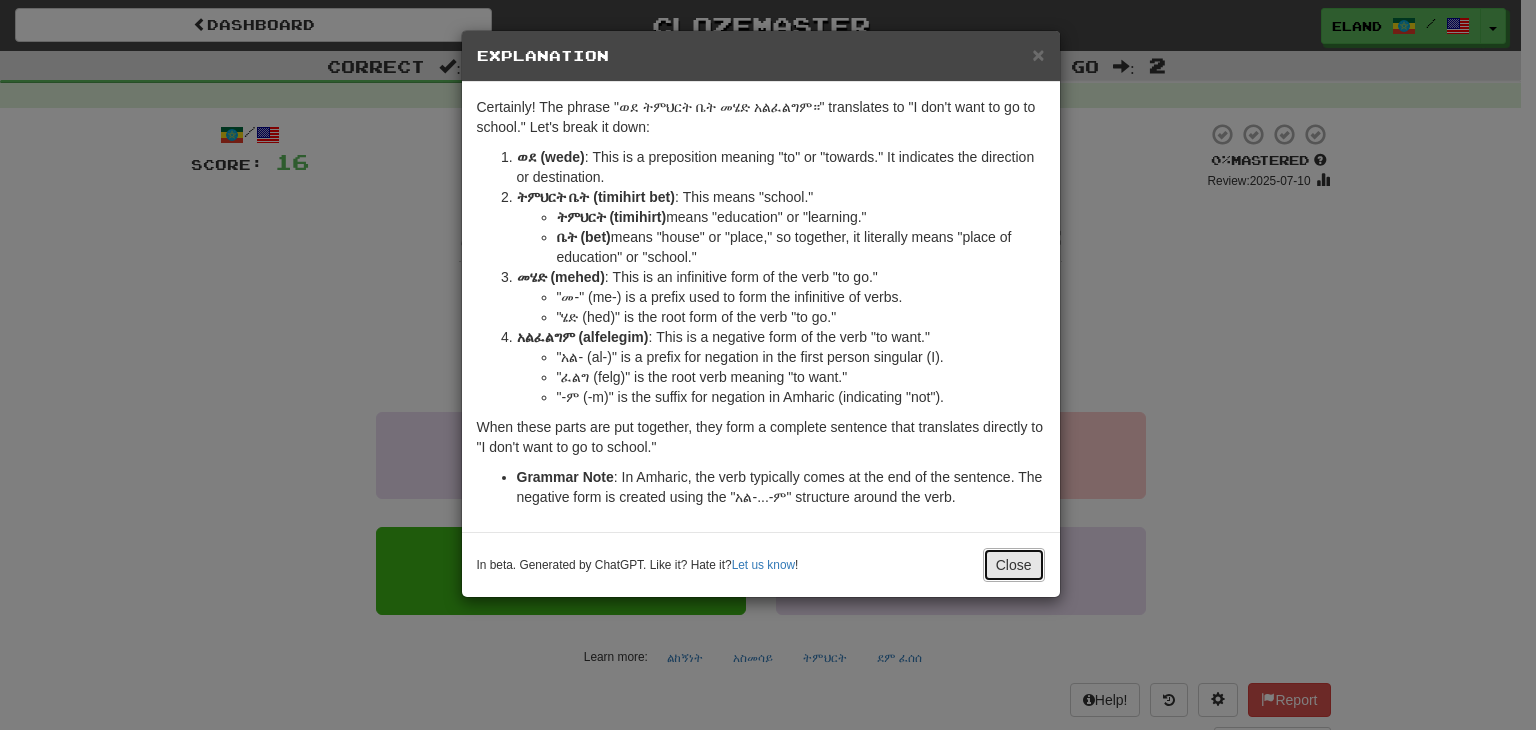 click on "Close" at bounding box center (1014, 565) 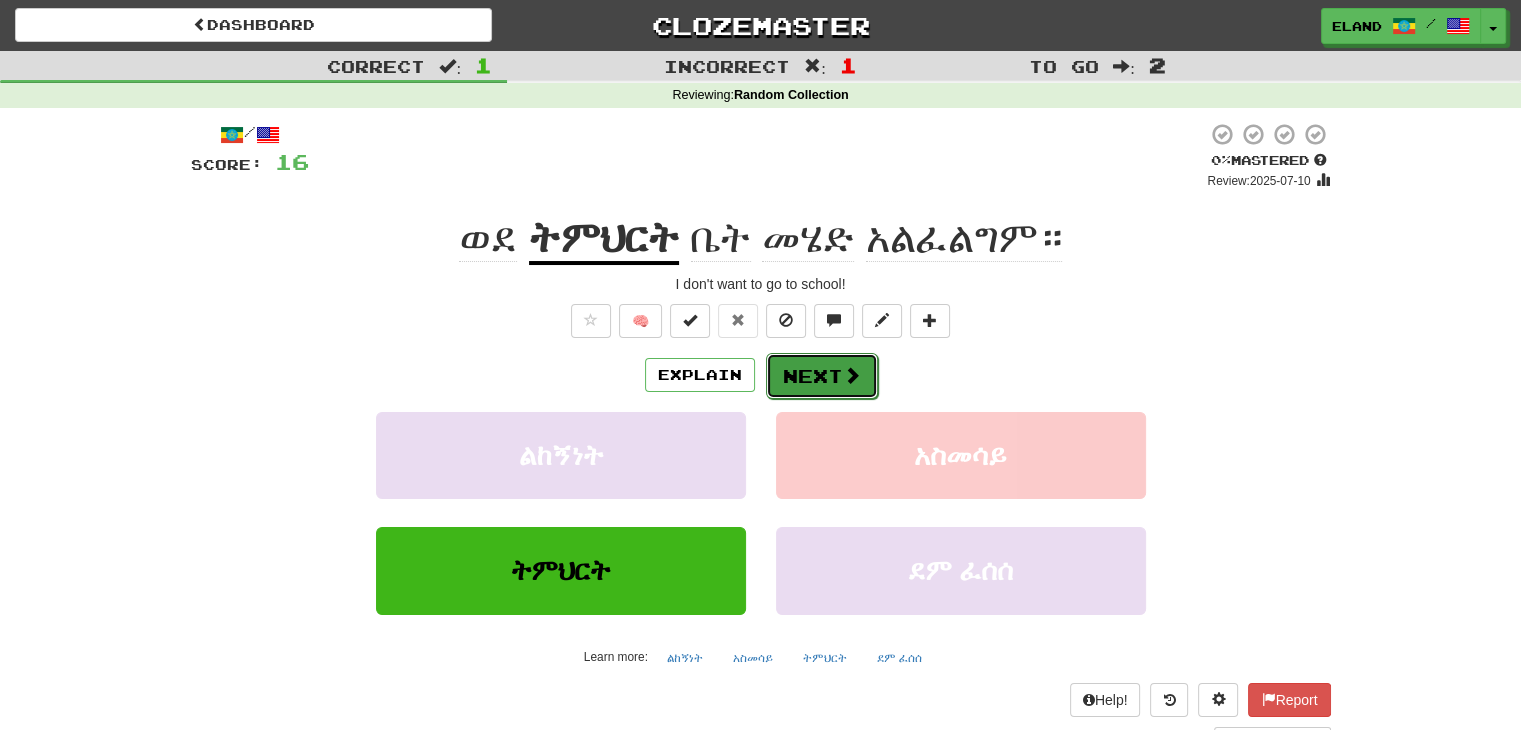 click on "Next" at bounding box center [822, 376] 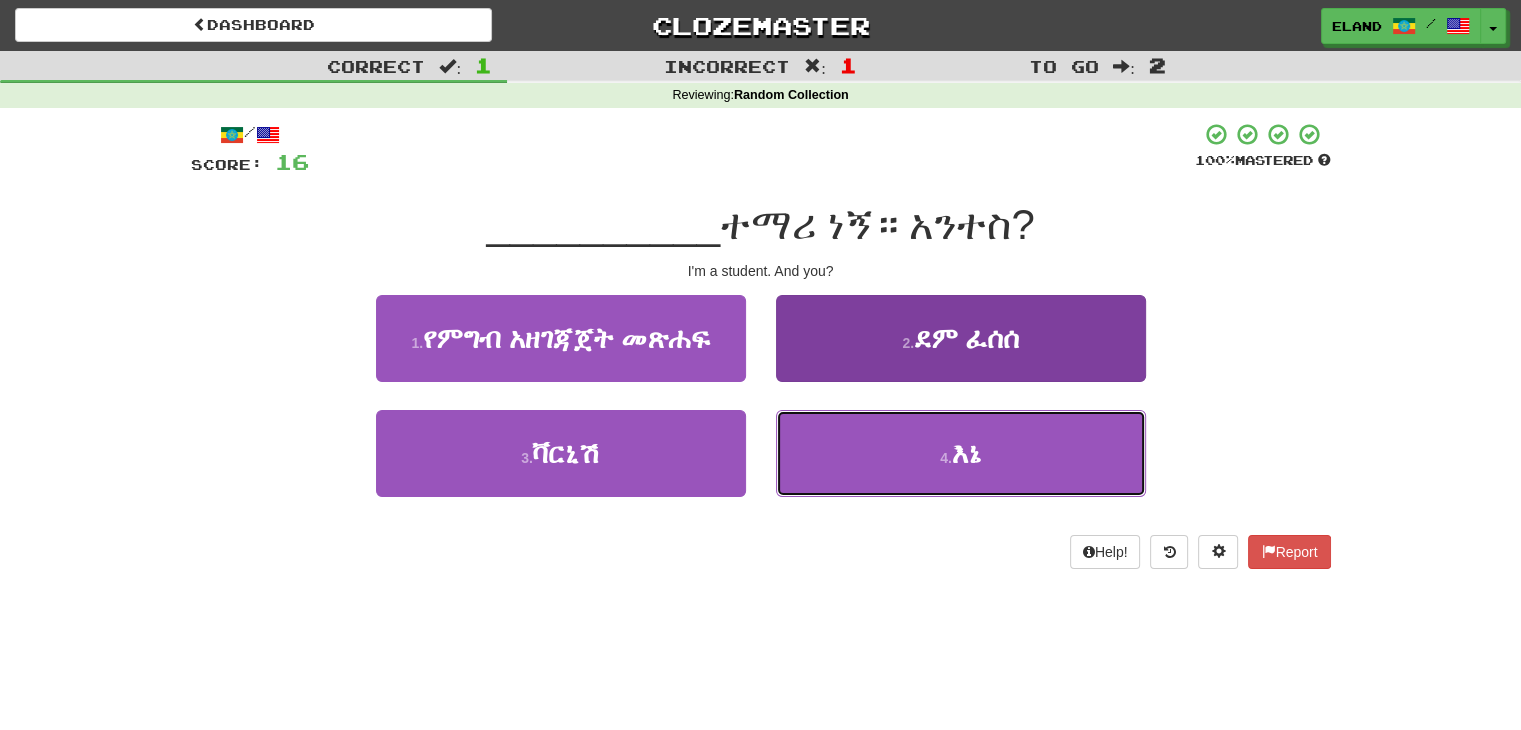 drag, startPoint x: 895, startPoint y: 451, endPoint x: 870, endPoint y: 421, distance: 39.051247 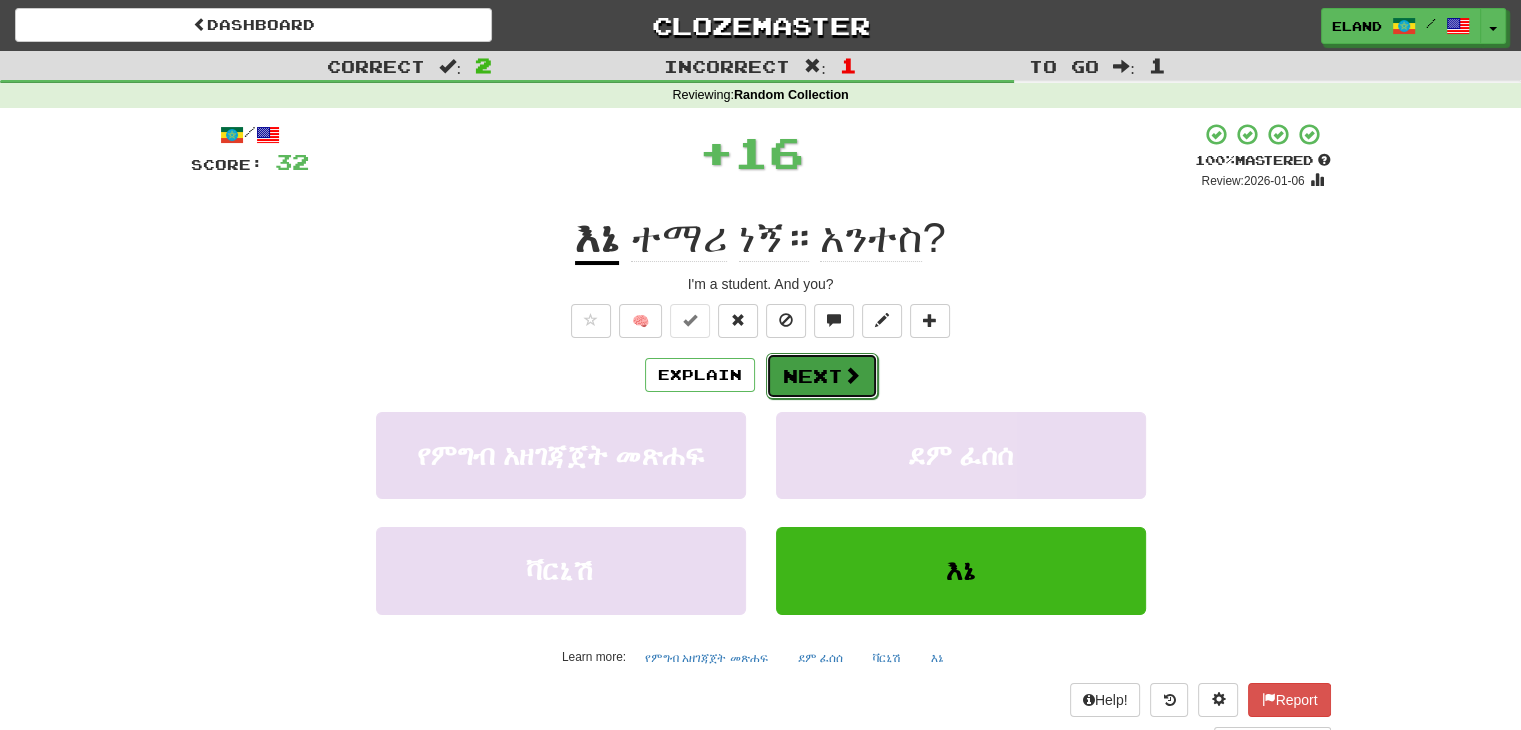 click at bounding box center (852, 375) 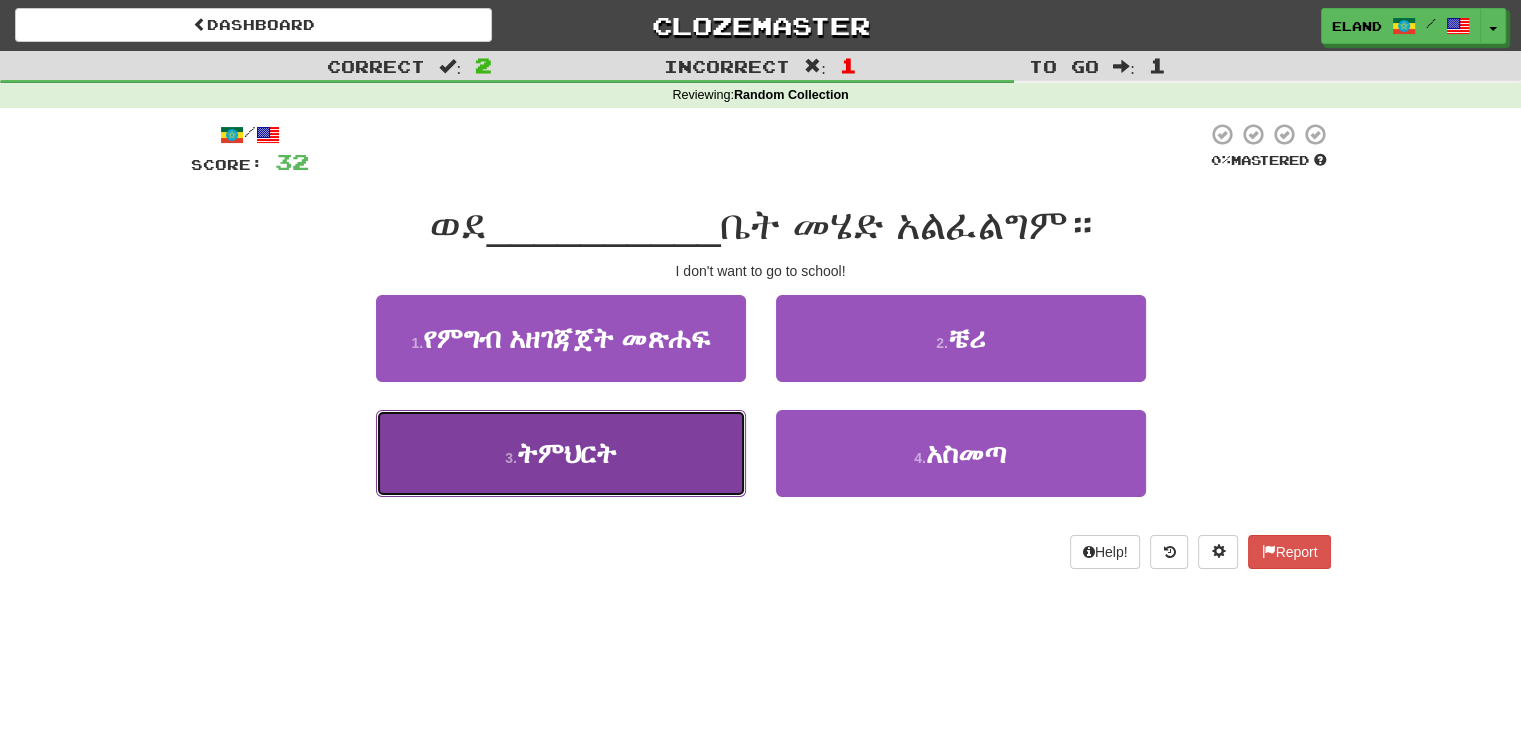 click on "3 .  ትምህርት" at bounding box center [561, 453] 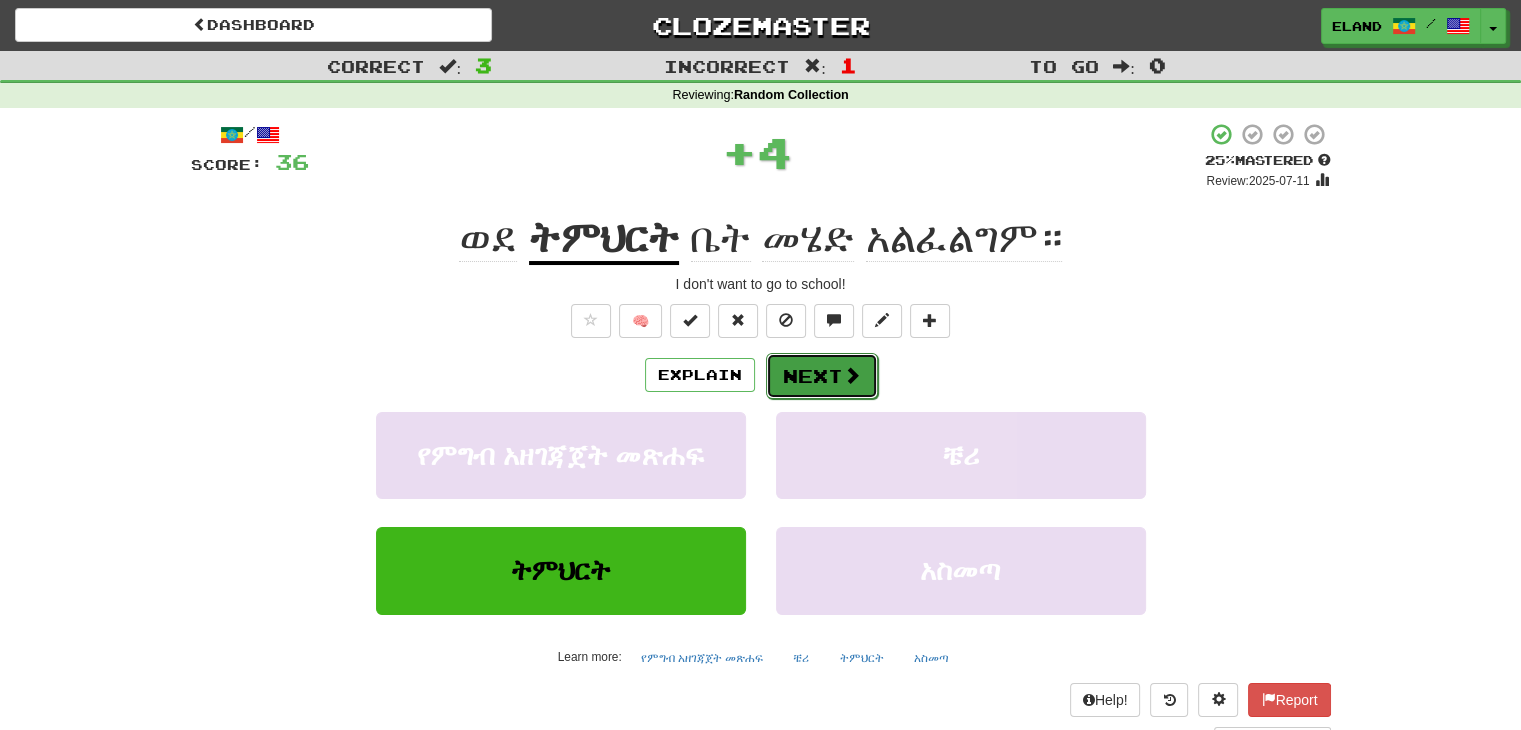 click on "Next" at bounding box center (822, 376) 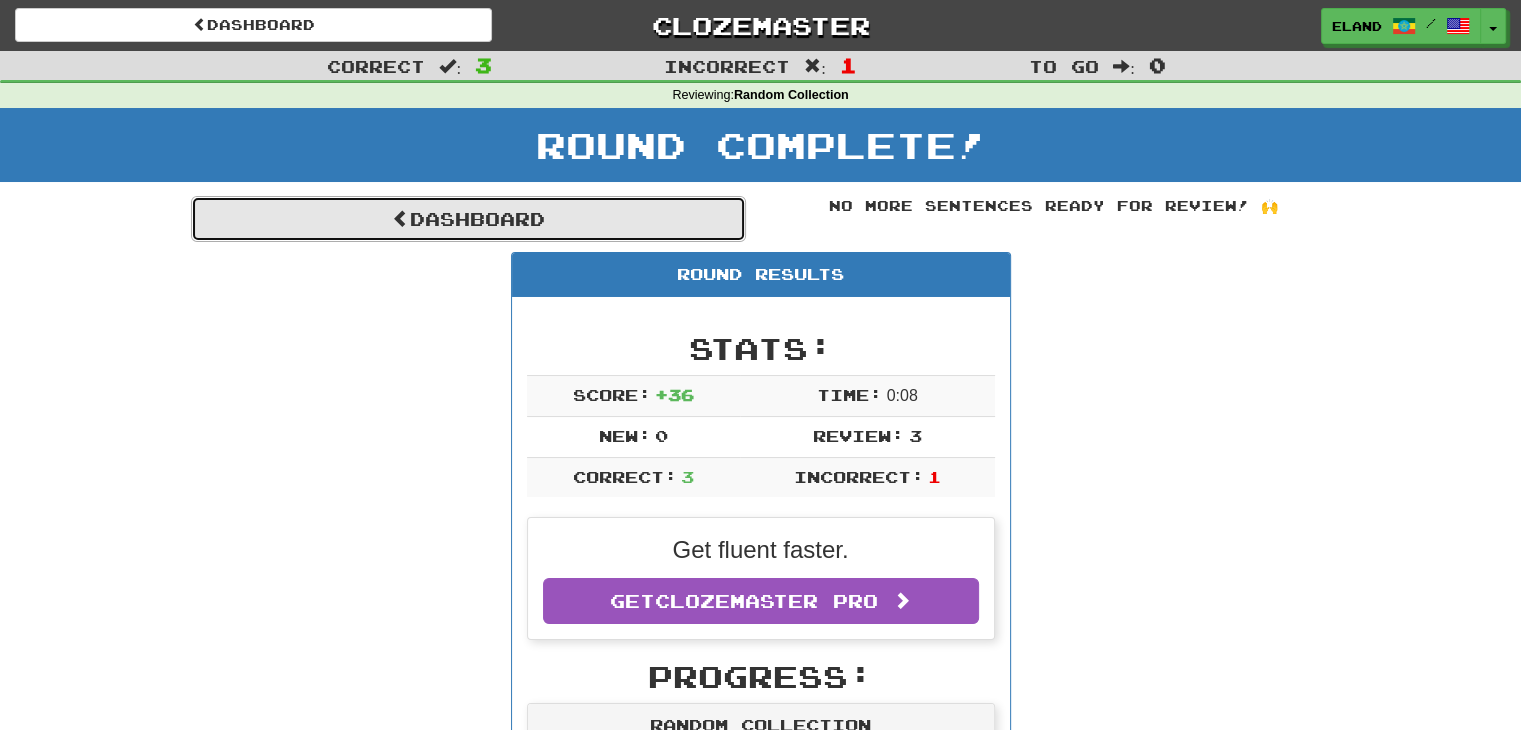 click on "Dashboard" at bounding box center [468, 219] 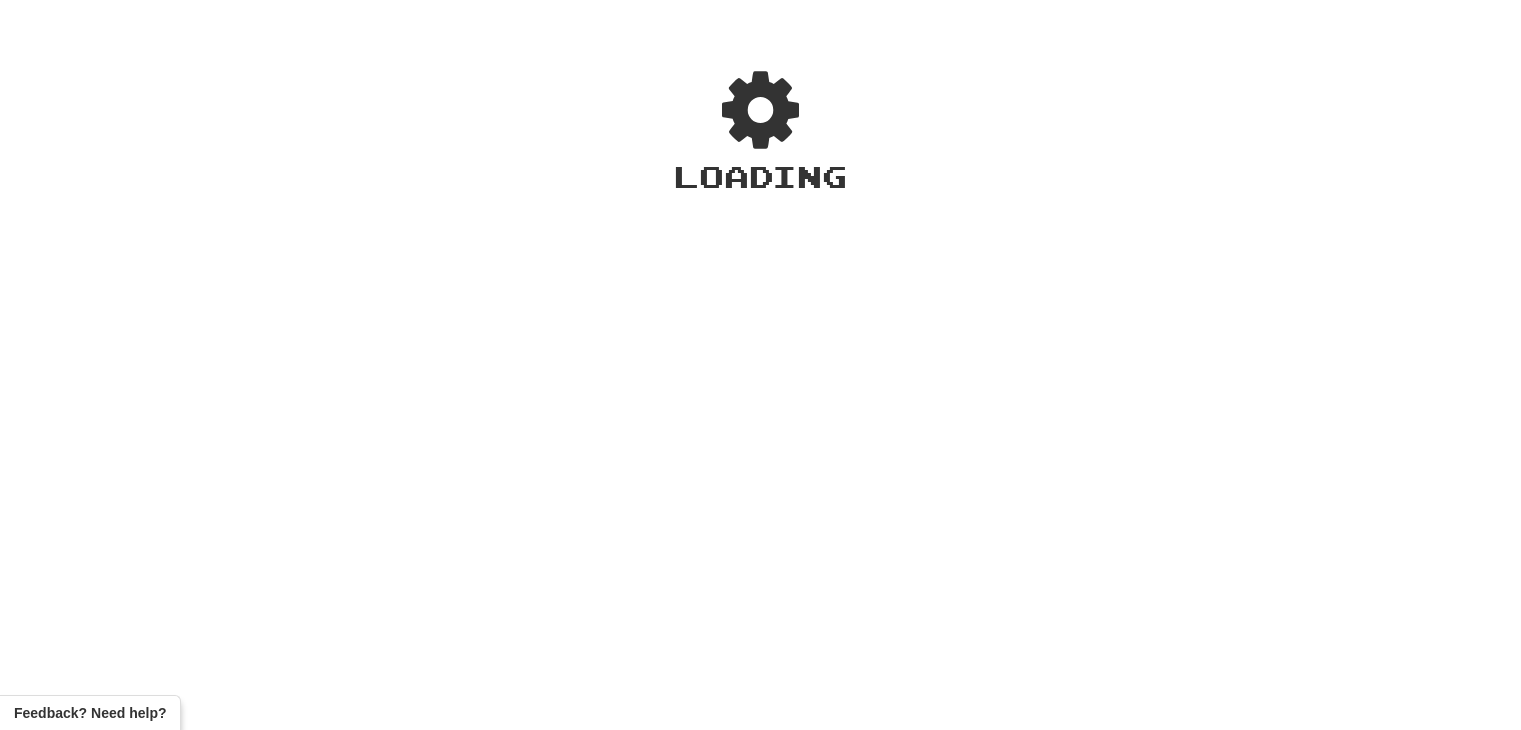 scroll, scrollTop: 0, scrollLeft: 0, axis: both 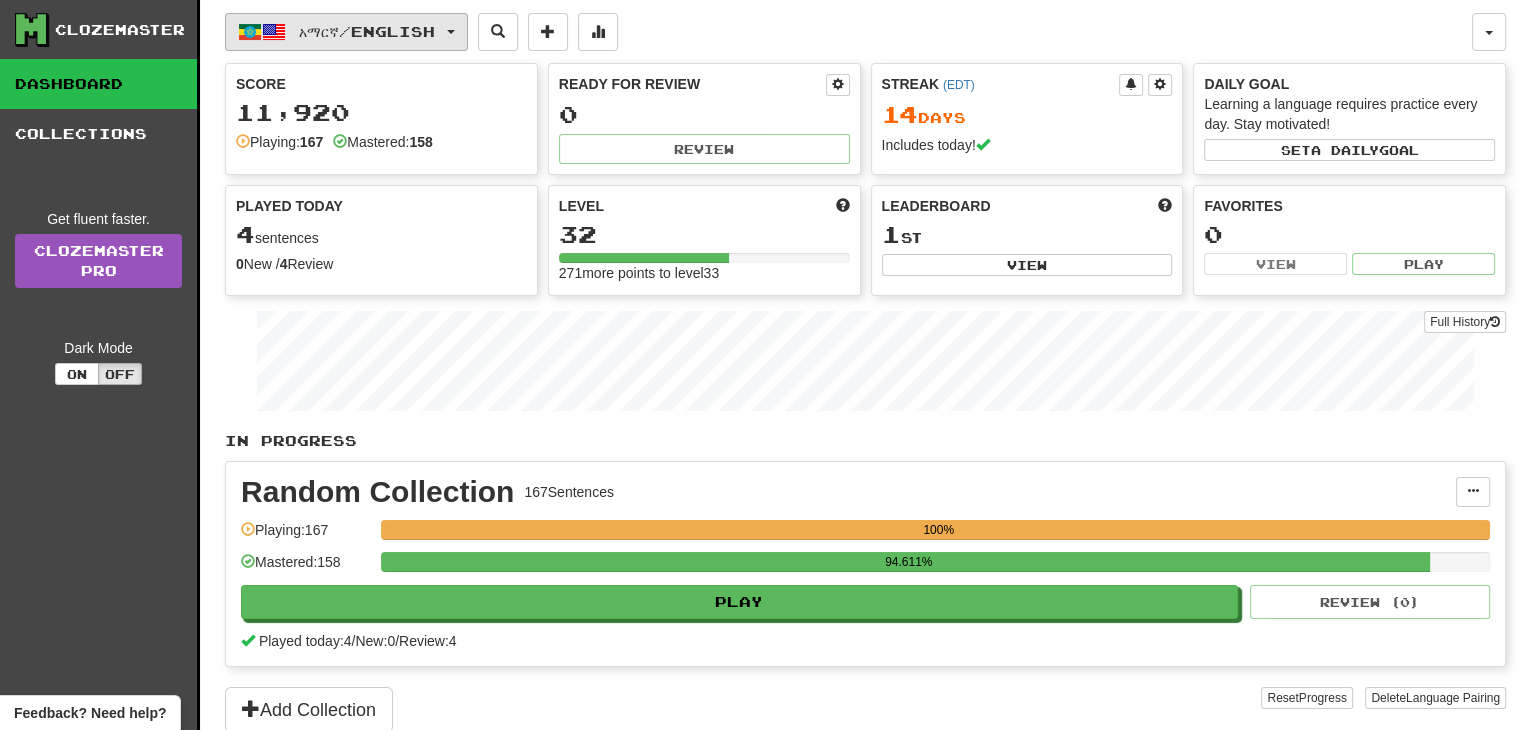 click on "አማርኛ  /  English" at bounding box center (367, 31) 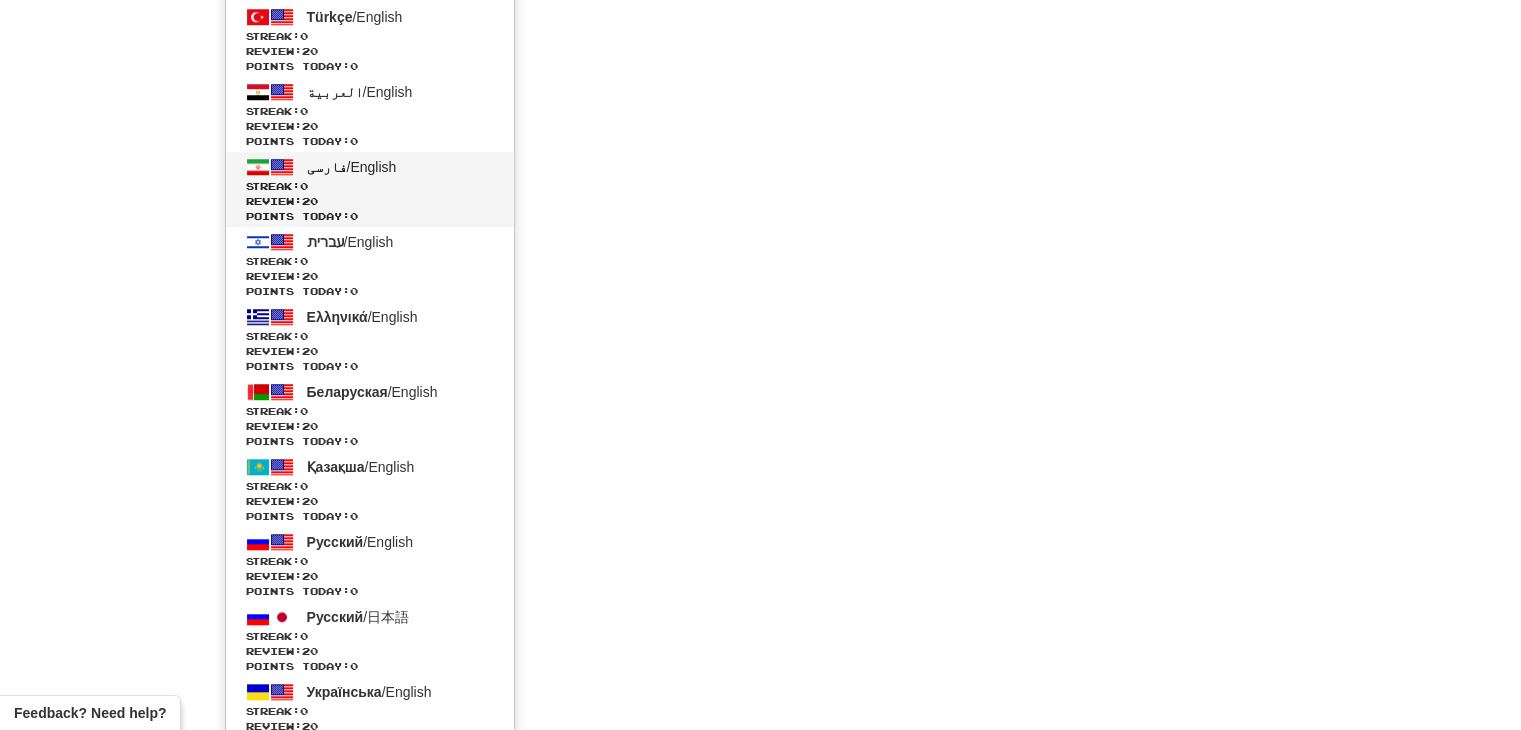 scroll, scrollTop: 1281, scrollLeft: 0, axis: vertical 